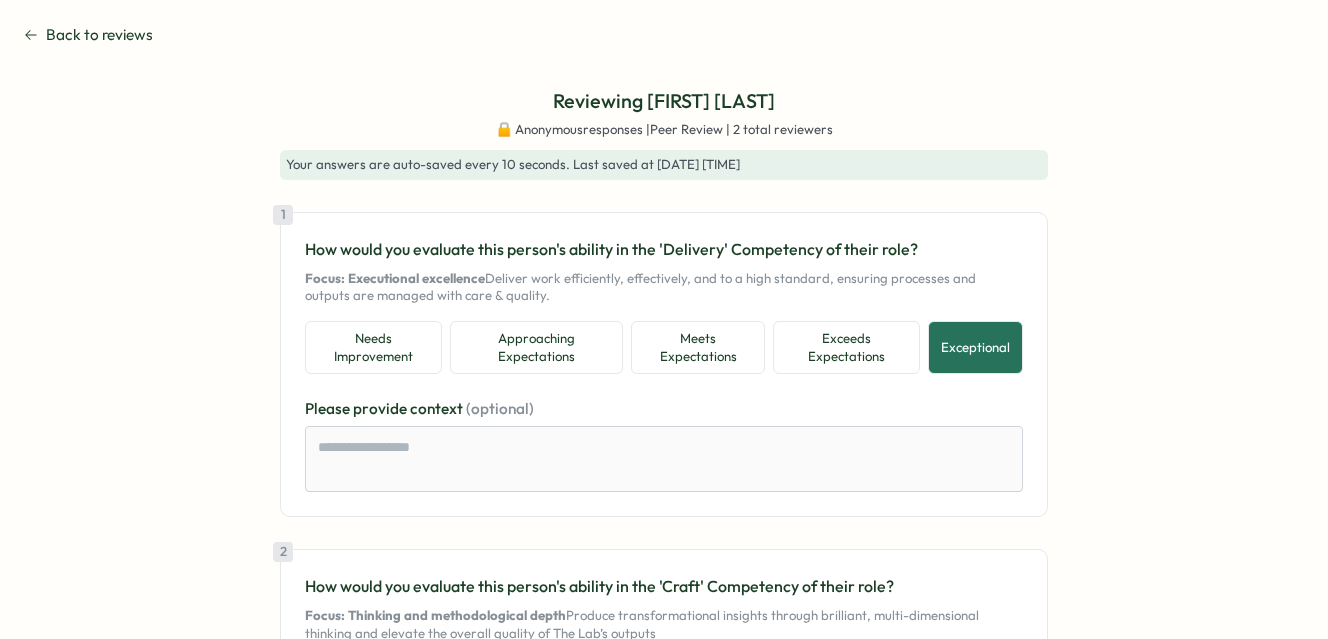 scroll, scrollTop: 0, scrollLeft: 0, axis: both 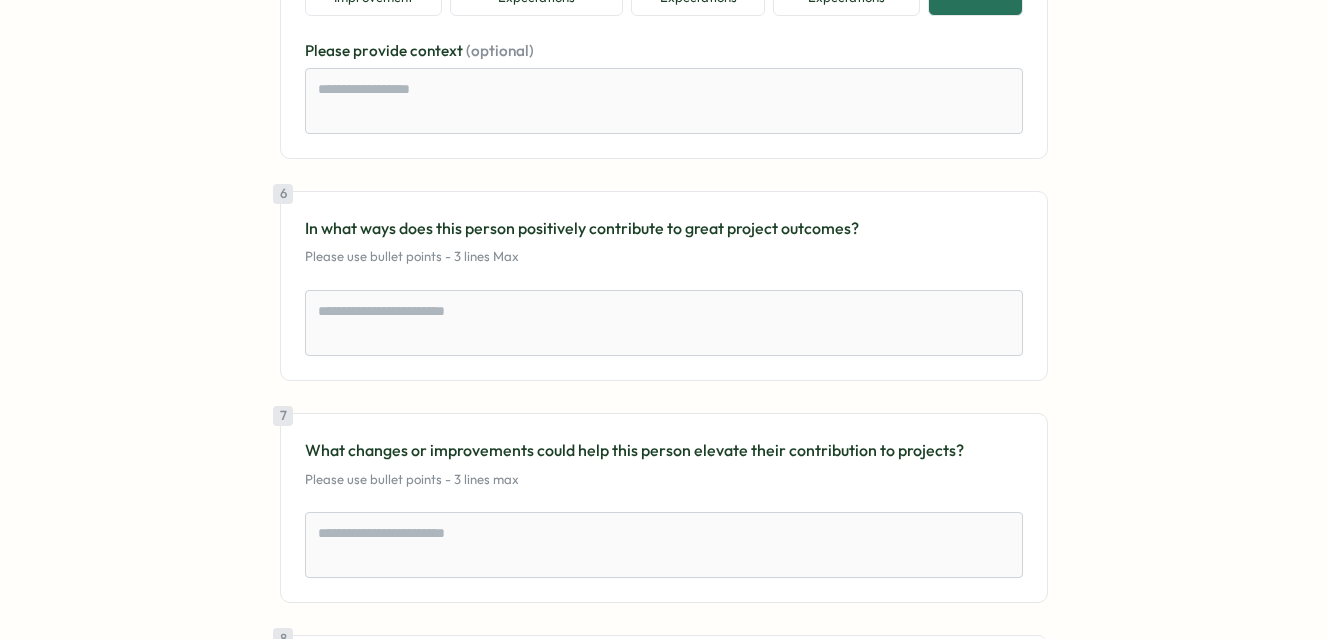 click on "6 In what ways does this person positively contribute to great project outcomes? Please use bullet points - 3 lines Max" at bounding box center [664, 286] 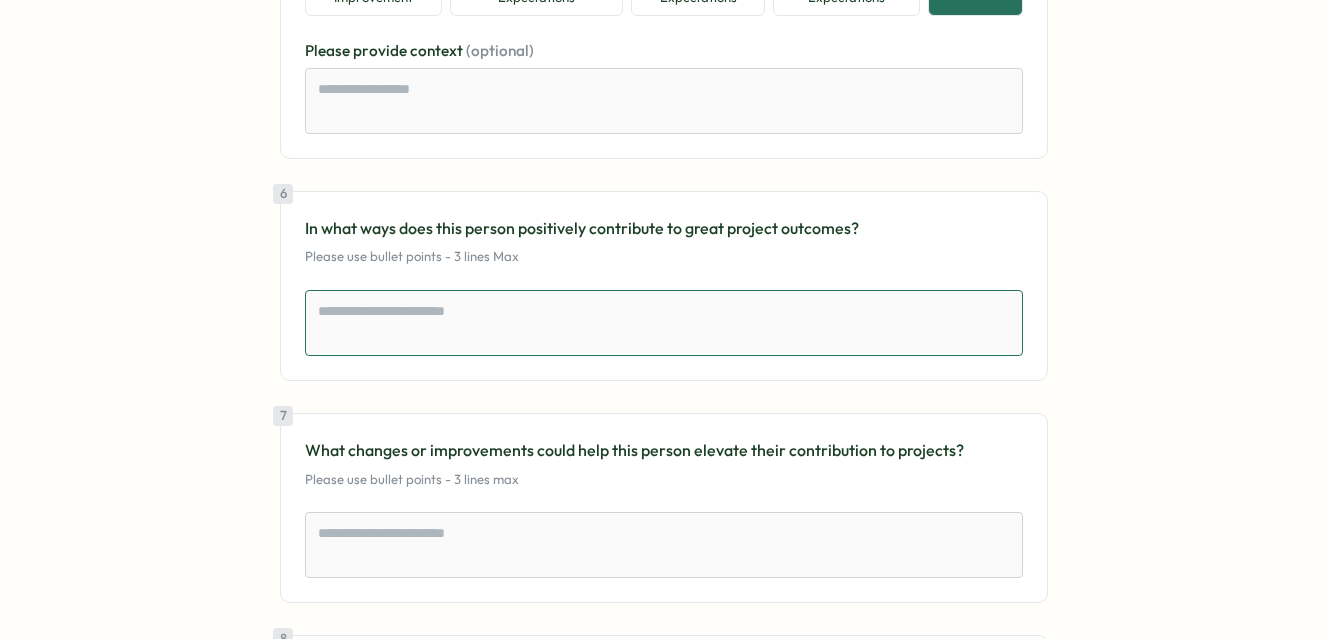 click at bounding box center (664, 323) 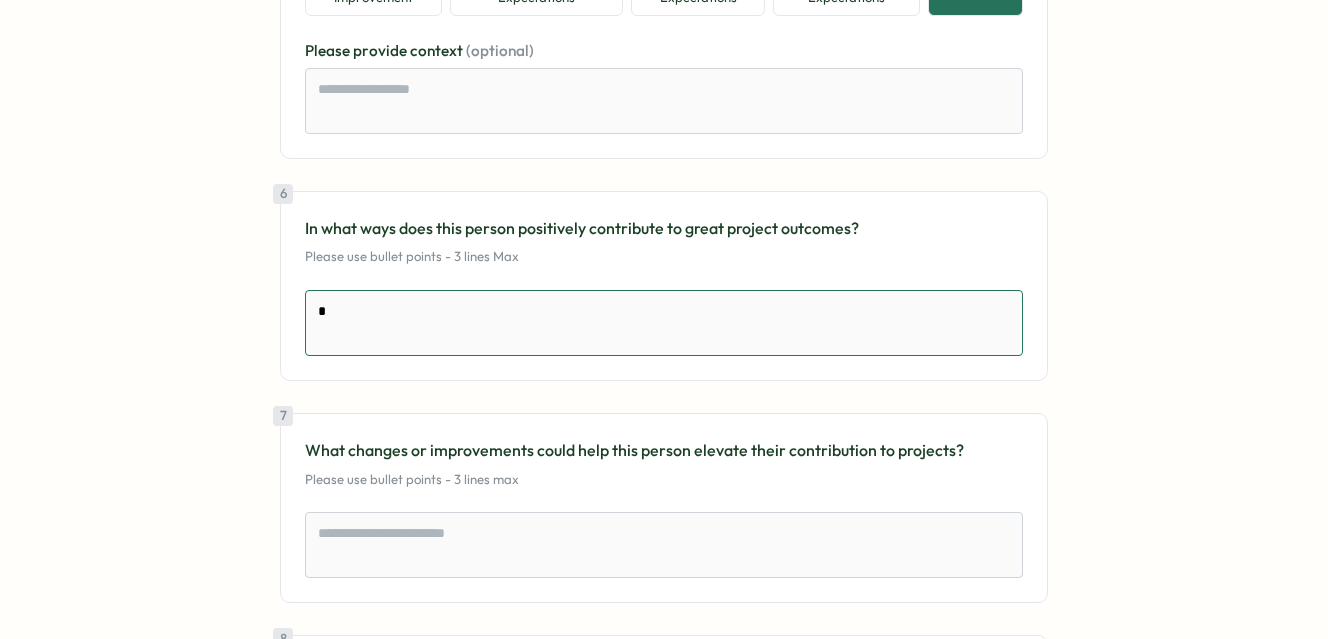 type on "**" 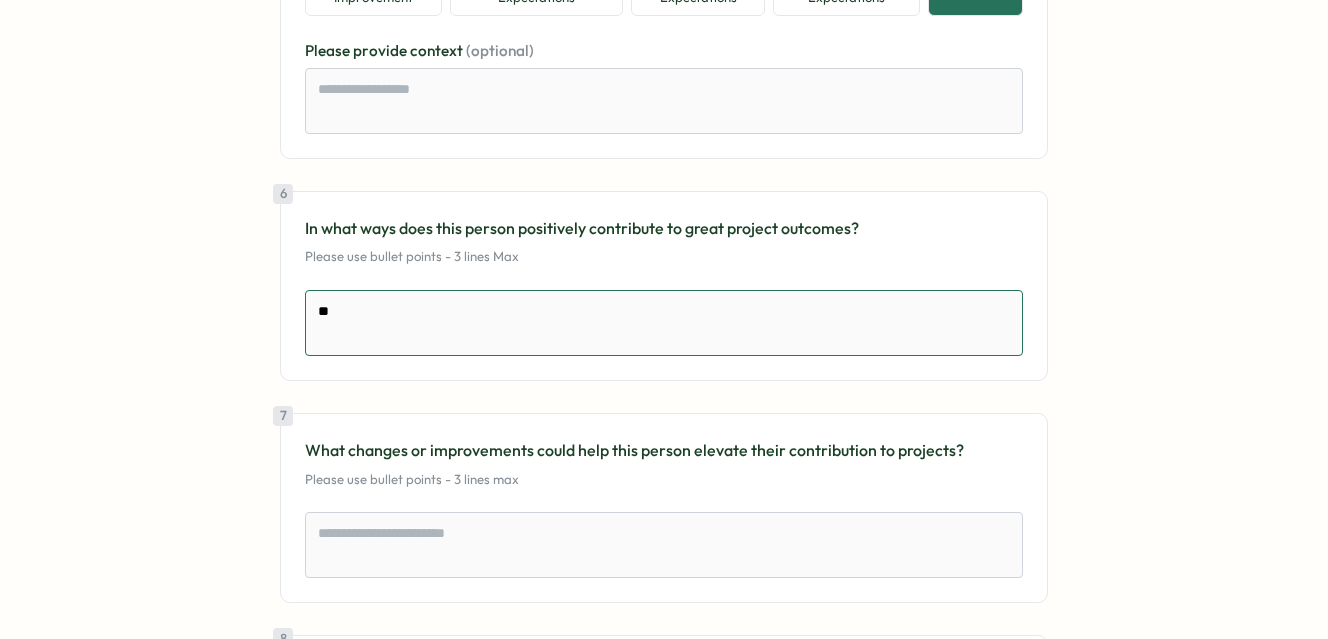 type on "***" 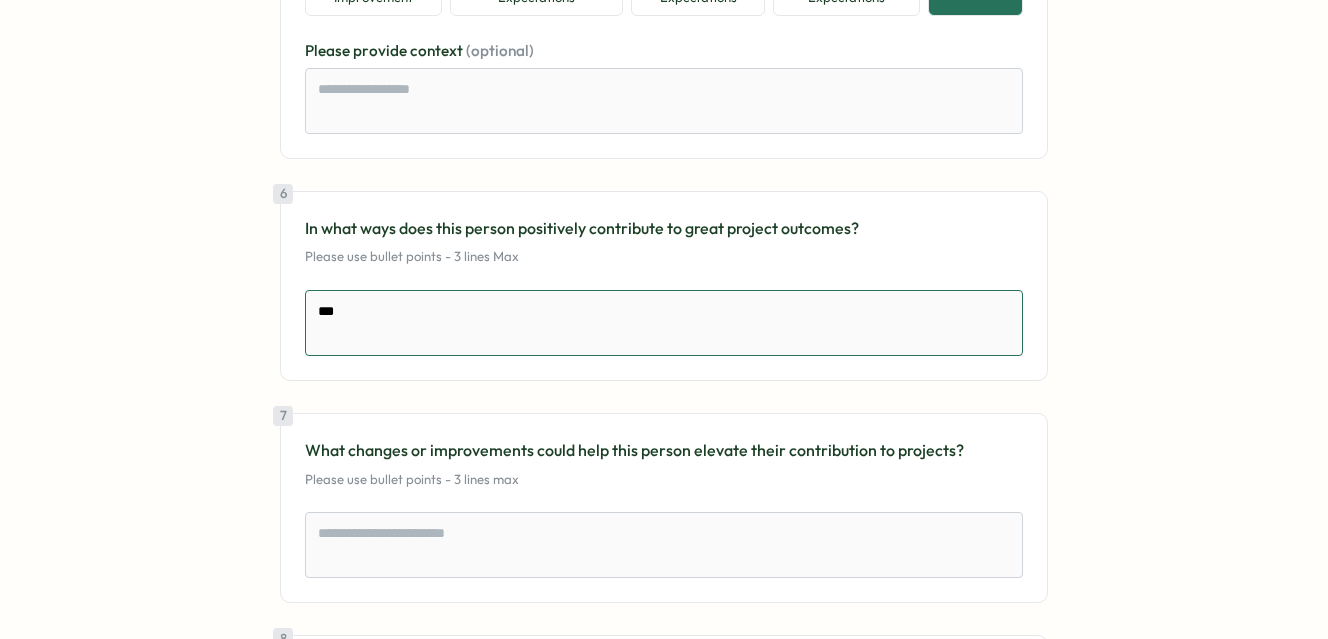 type on "****" 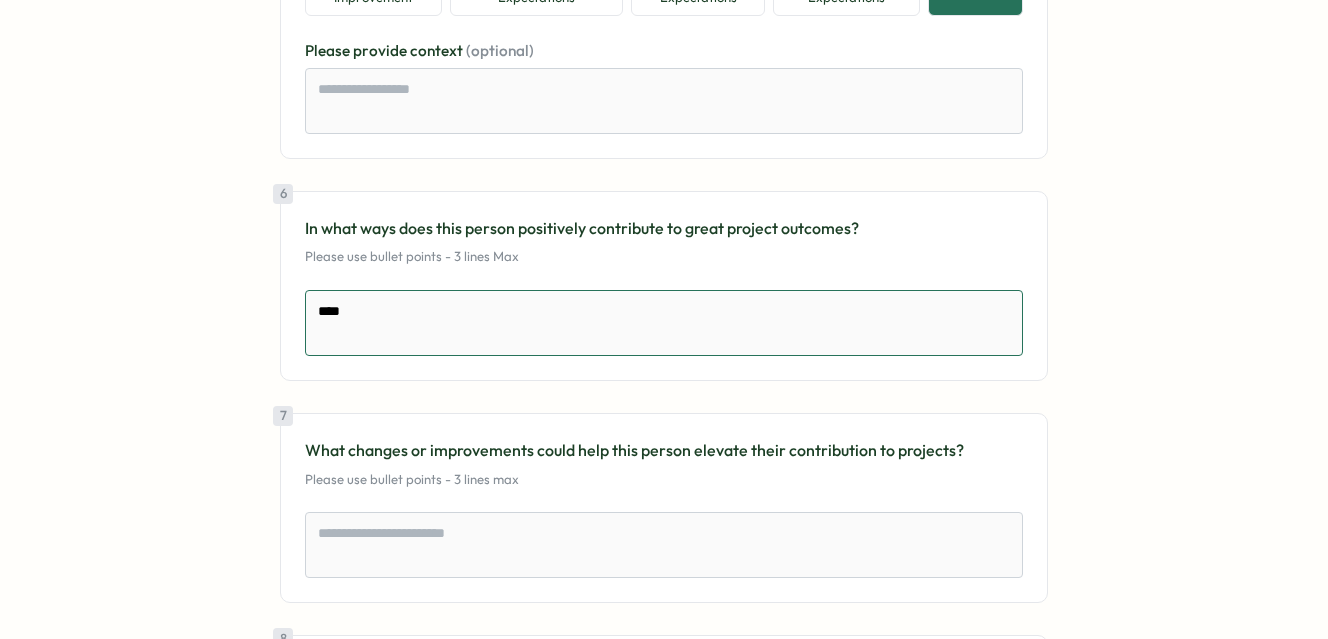 type on "*****" 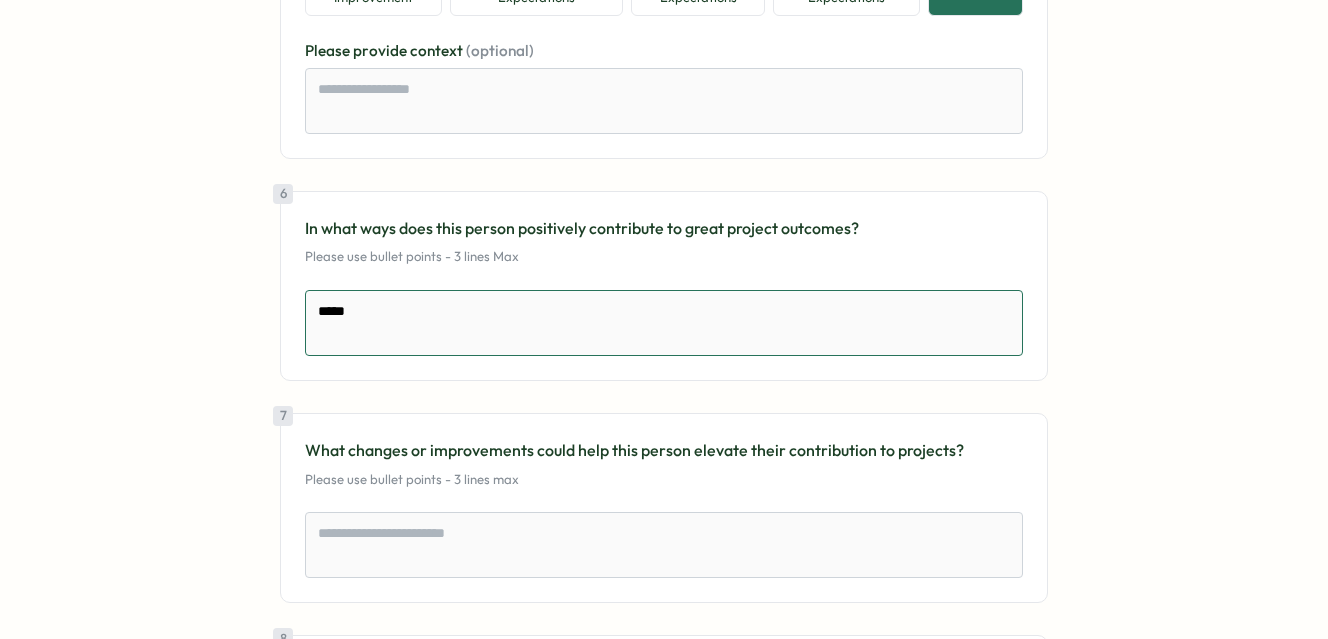 type on "******" 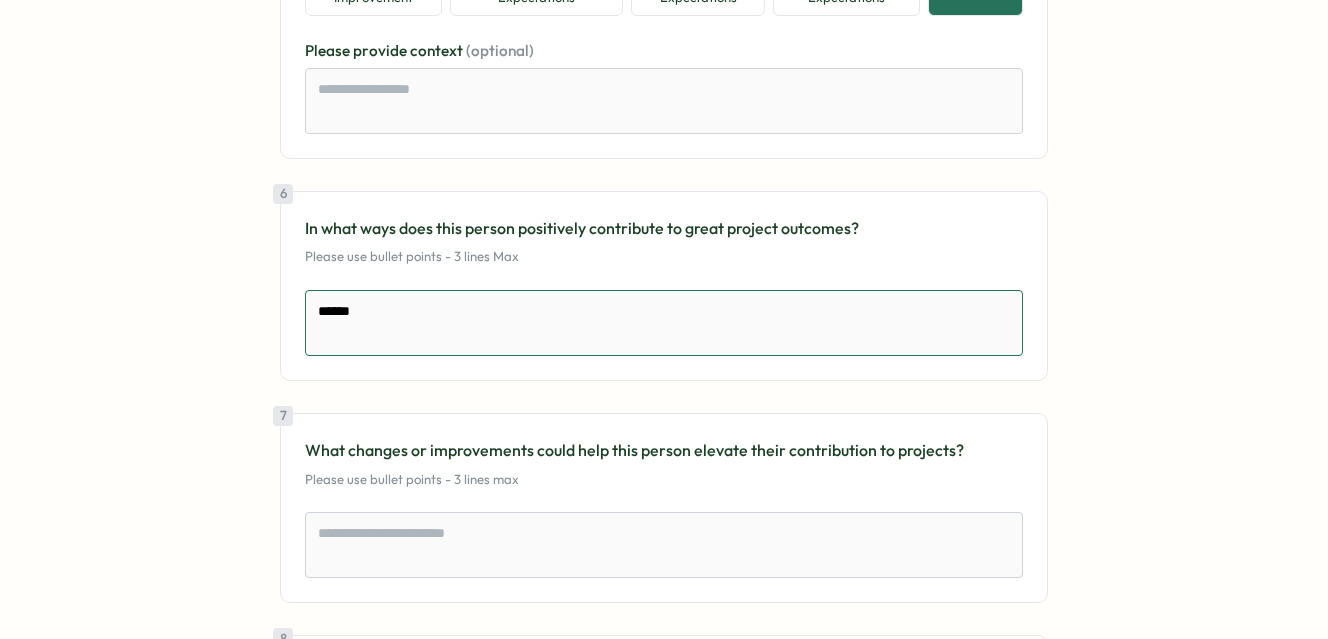 type on "******" 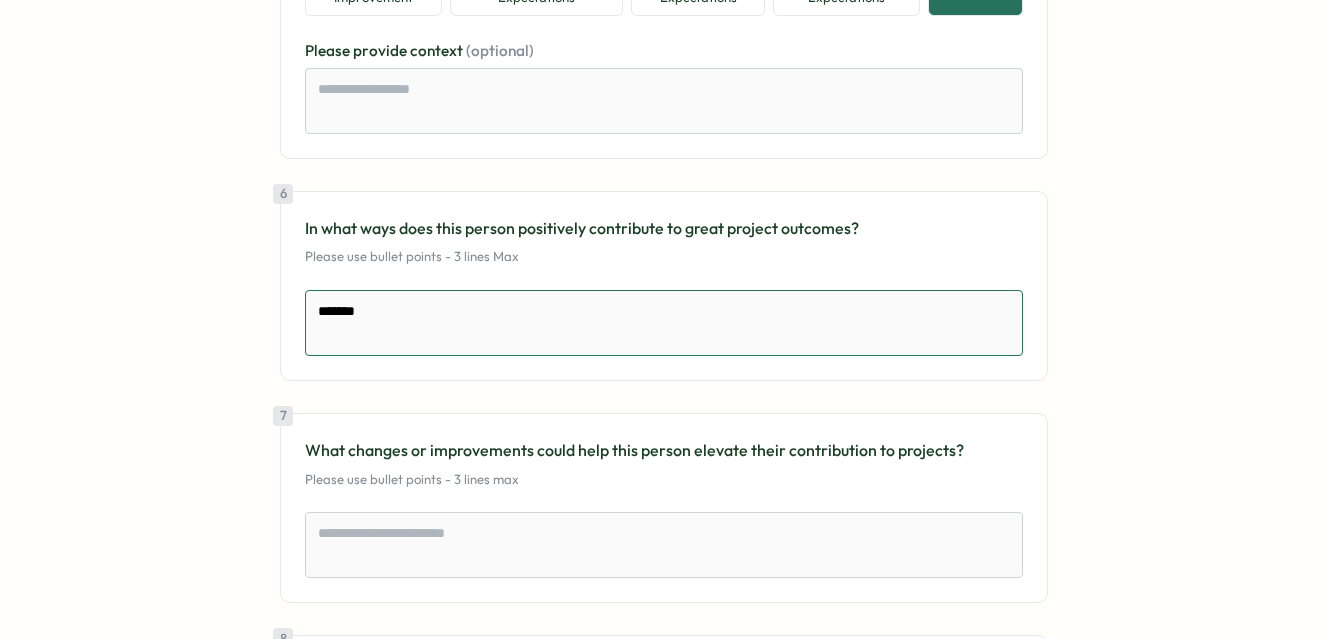 type on "********" 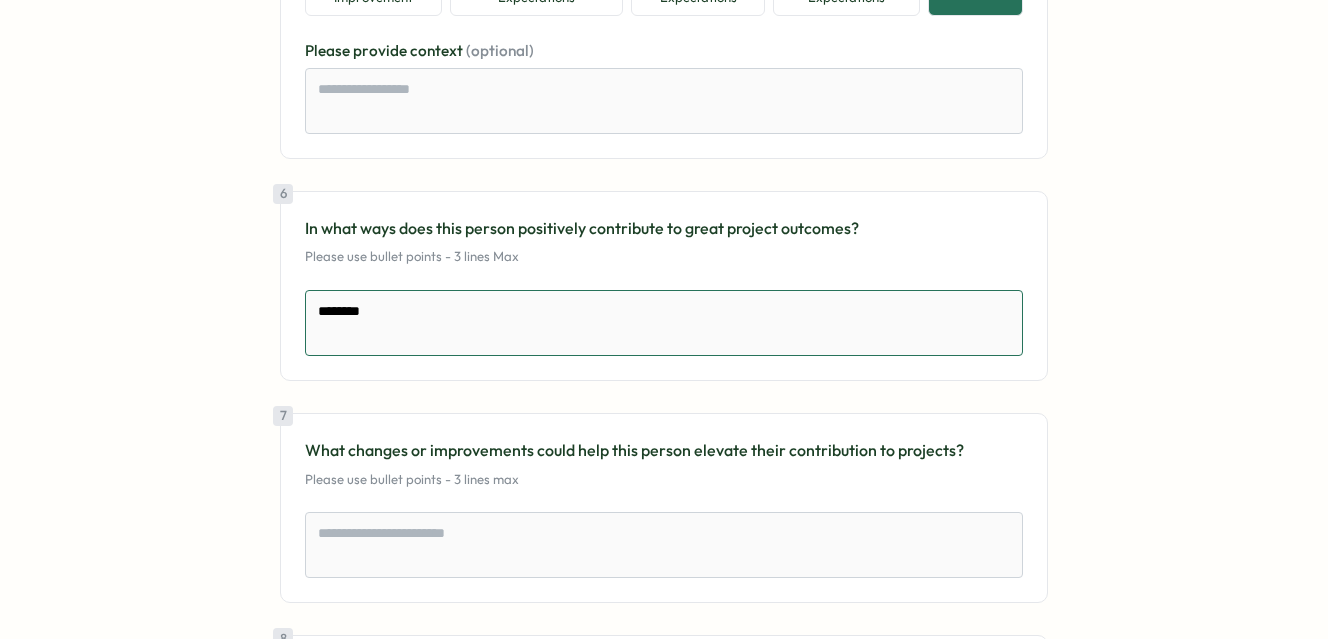 type on "*********" 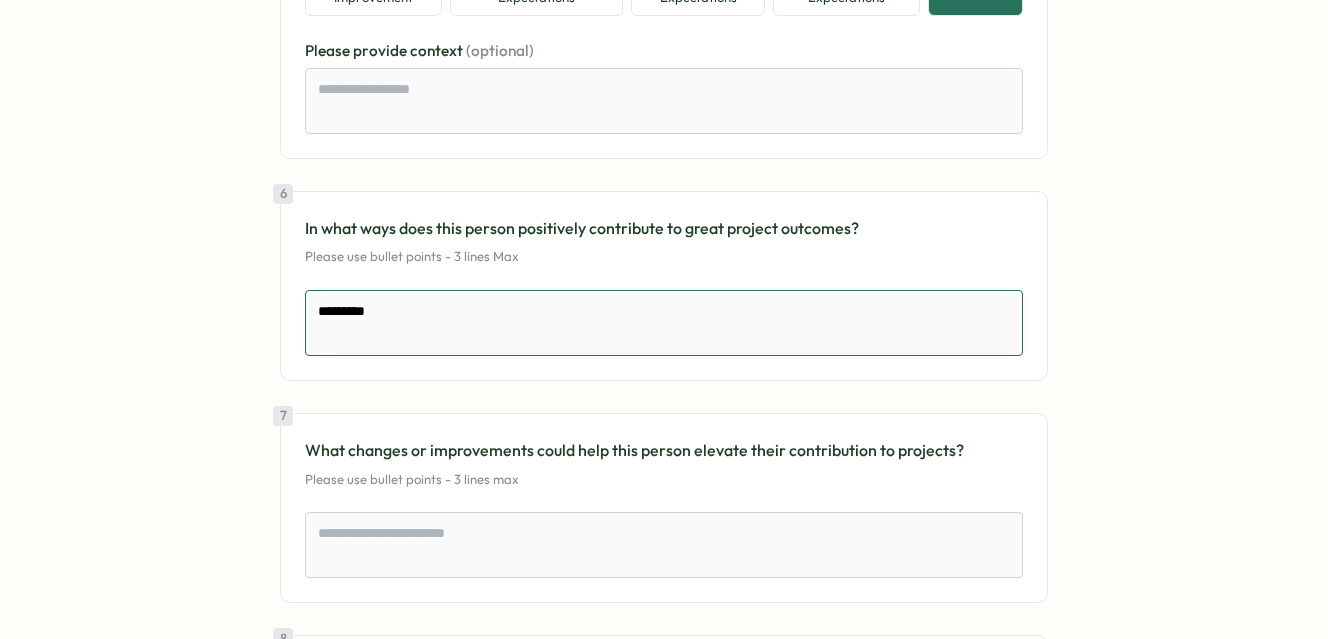 type on "*********" 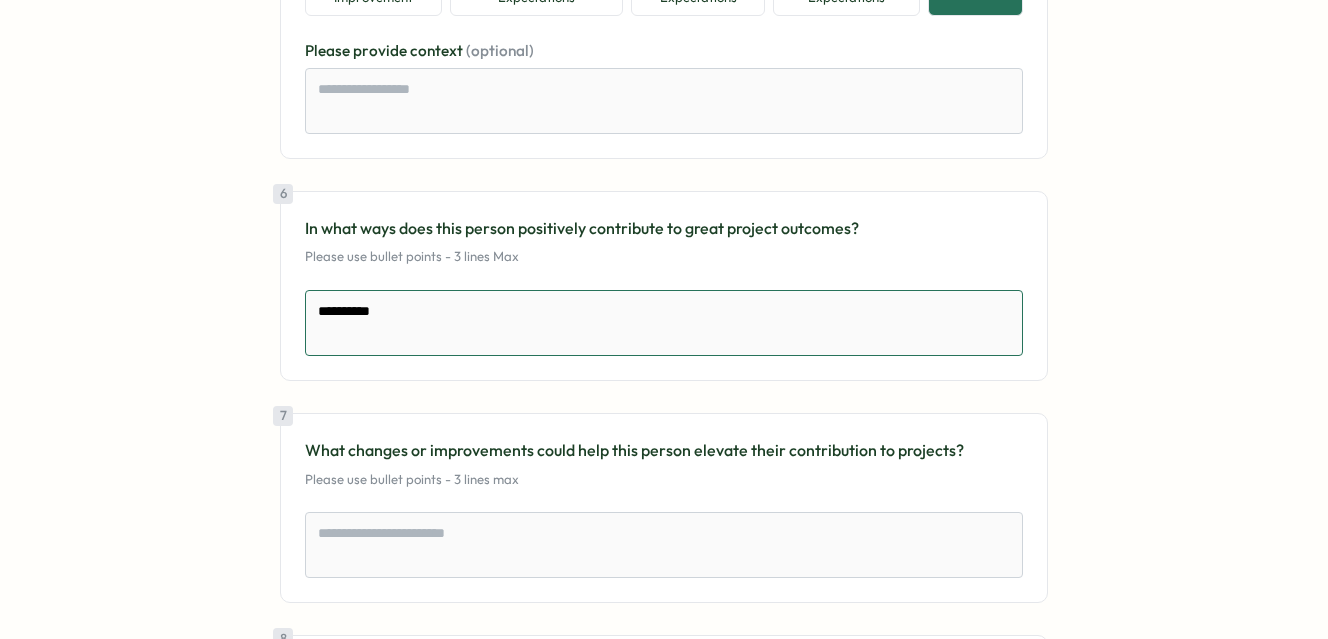 type on "**********" 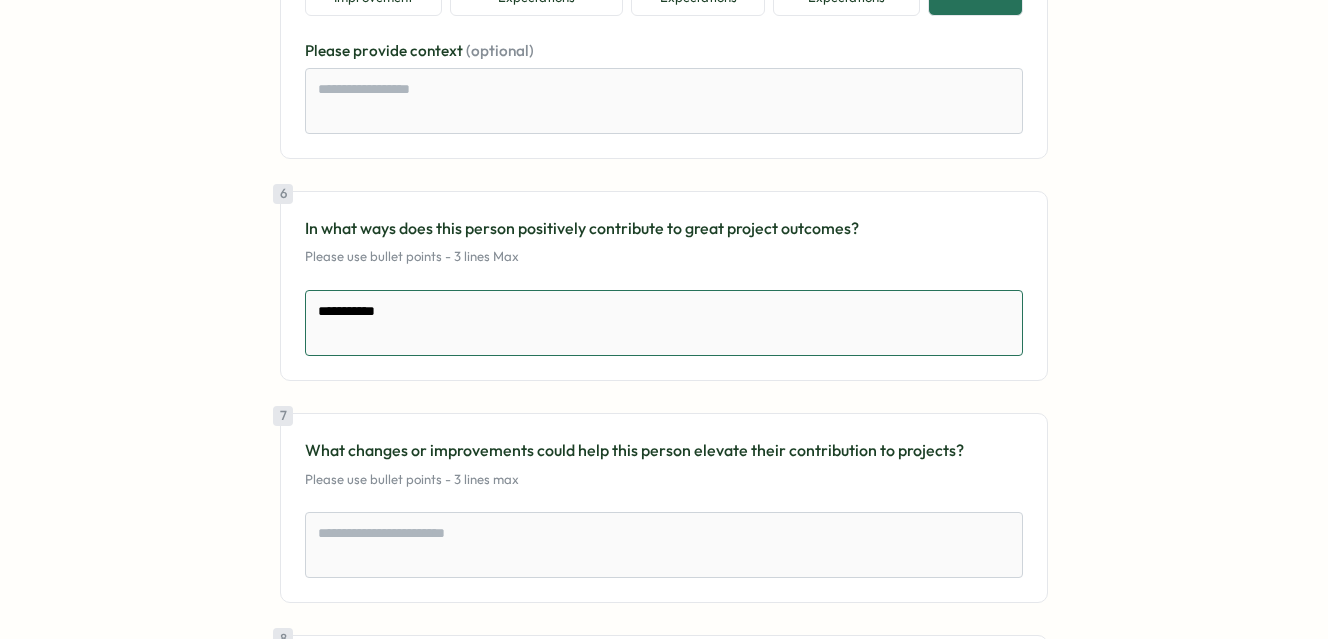 type on "**********" 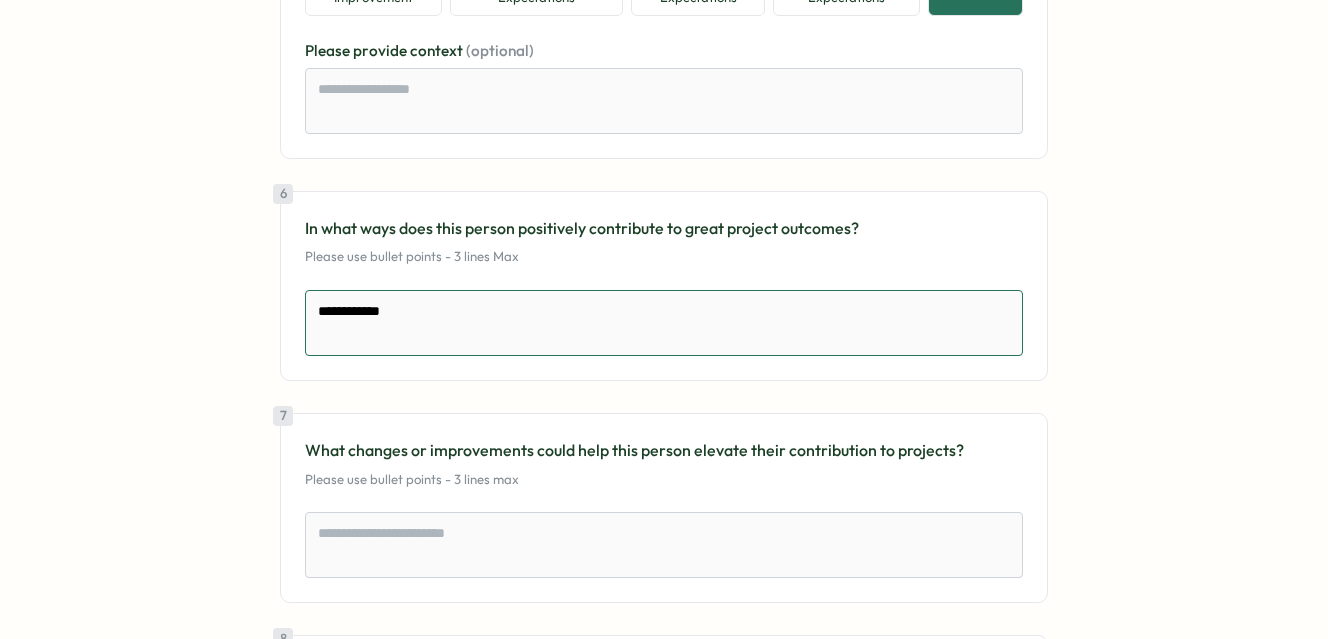 type on "**********" 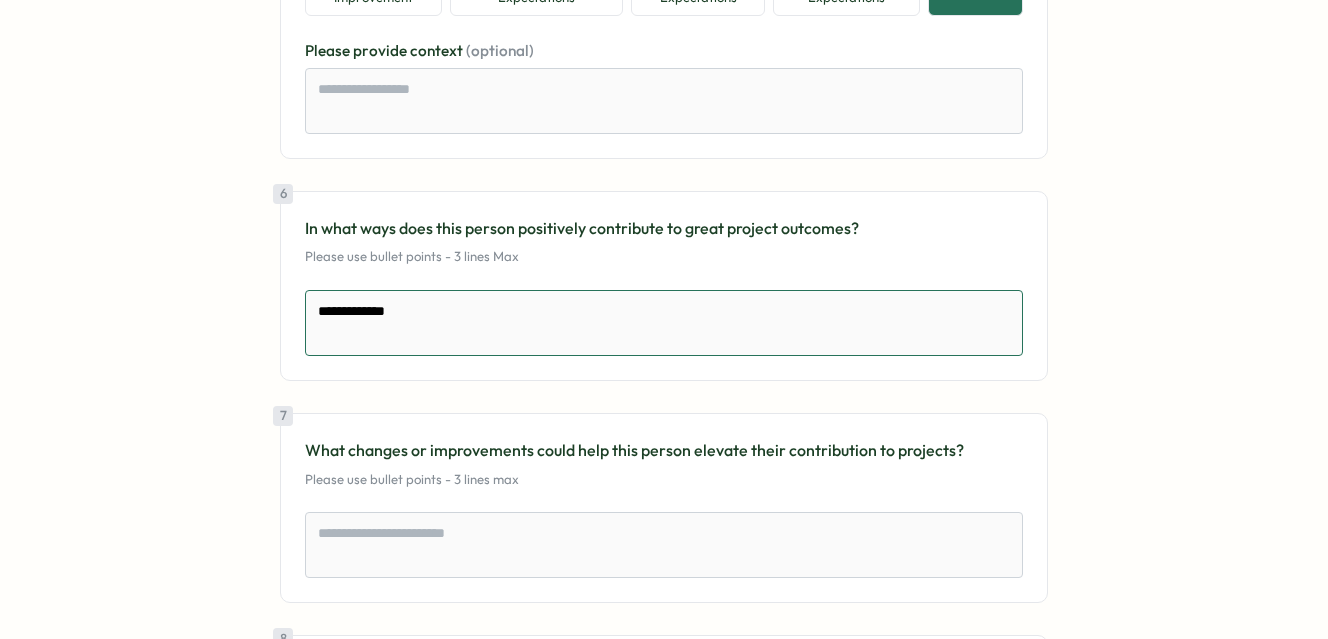 type on "**********" 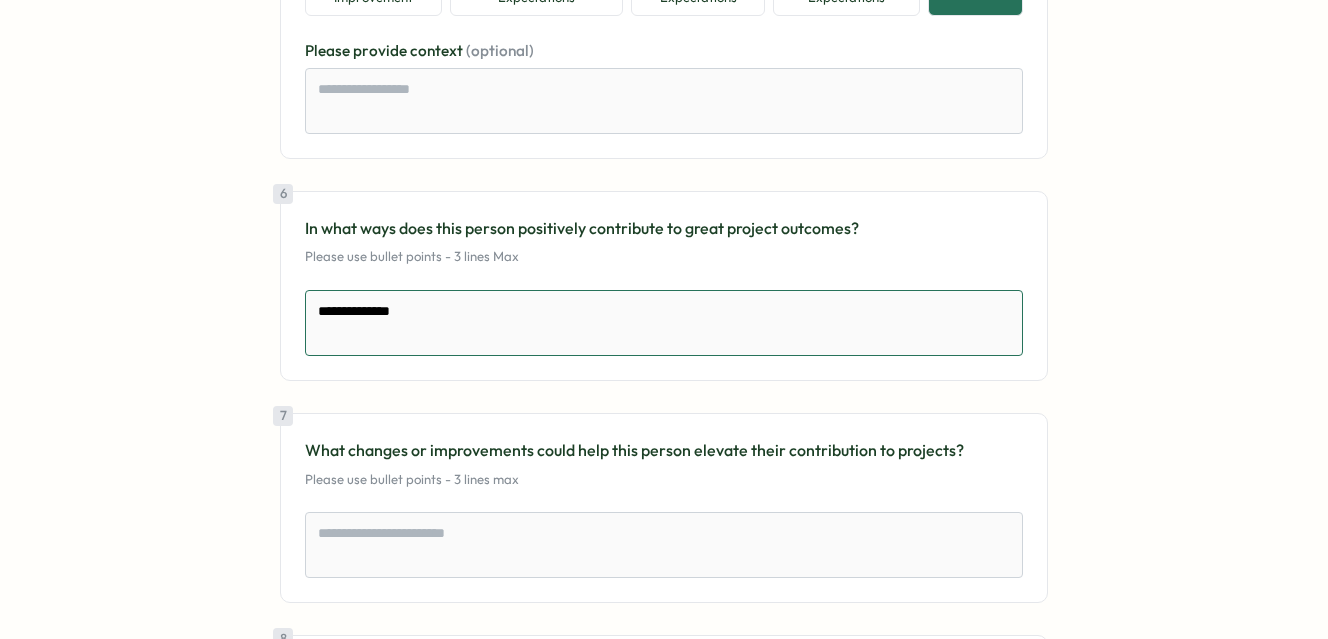 type on "**********" 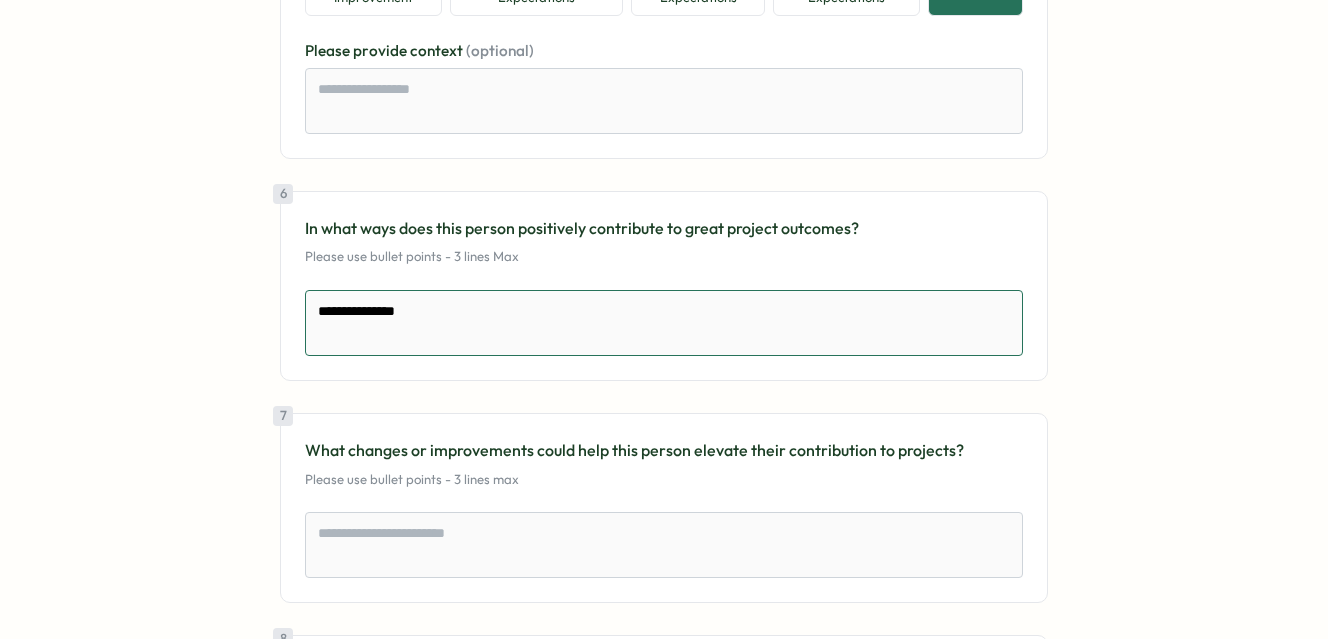 type on "**********" 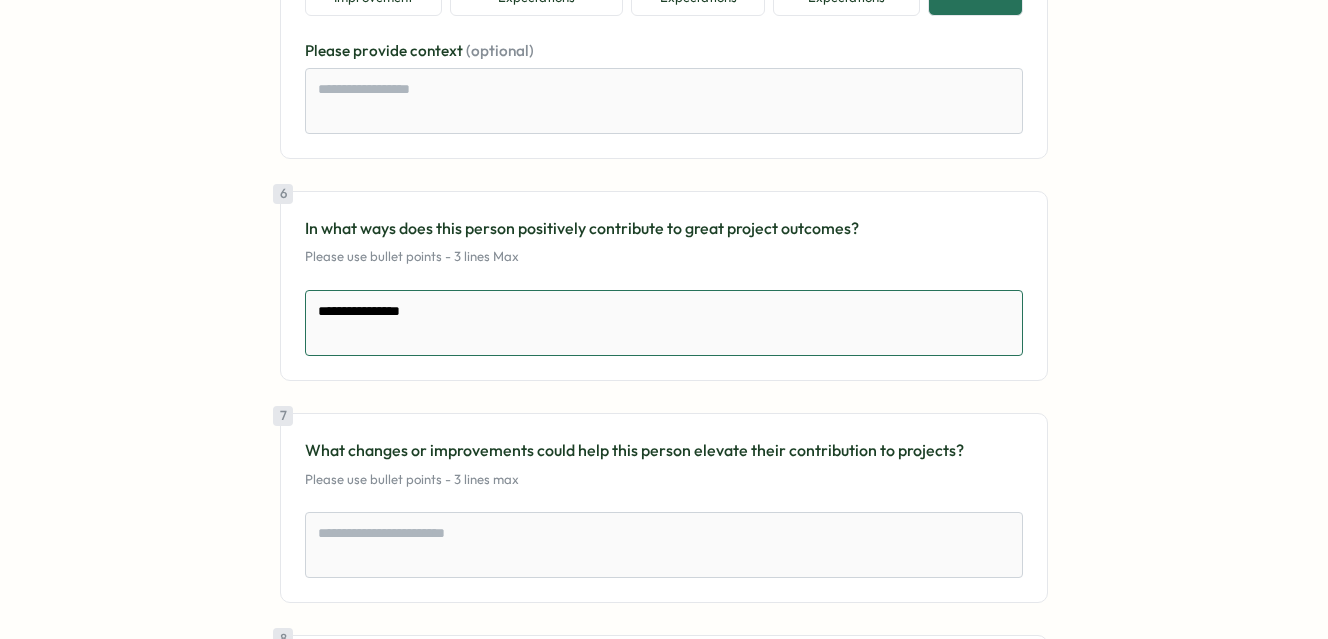 type on "**********" 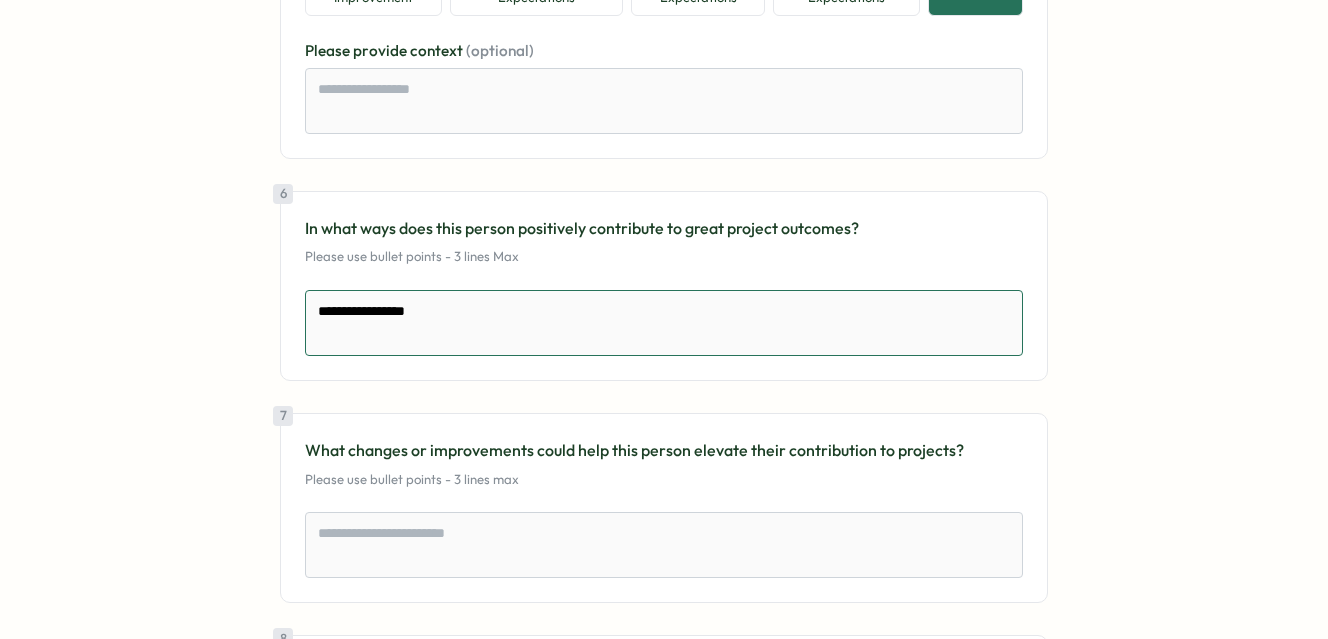 type on "**********" 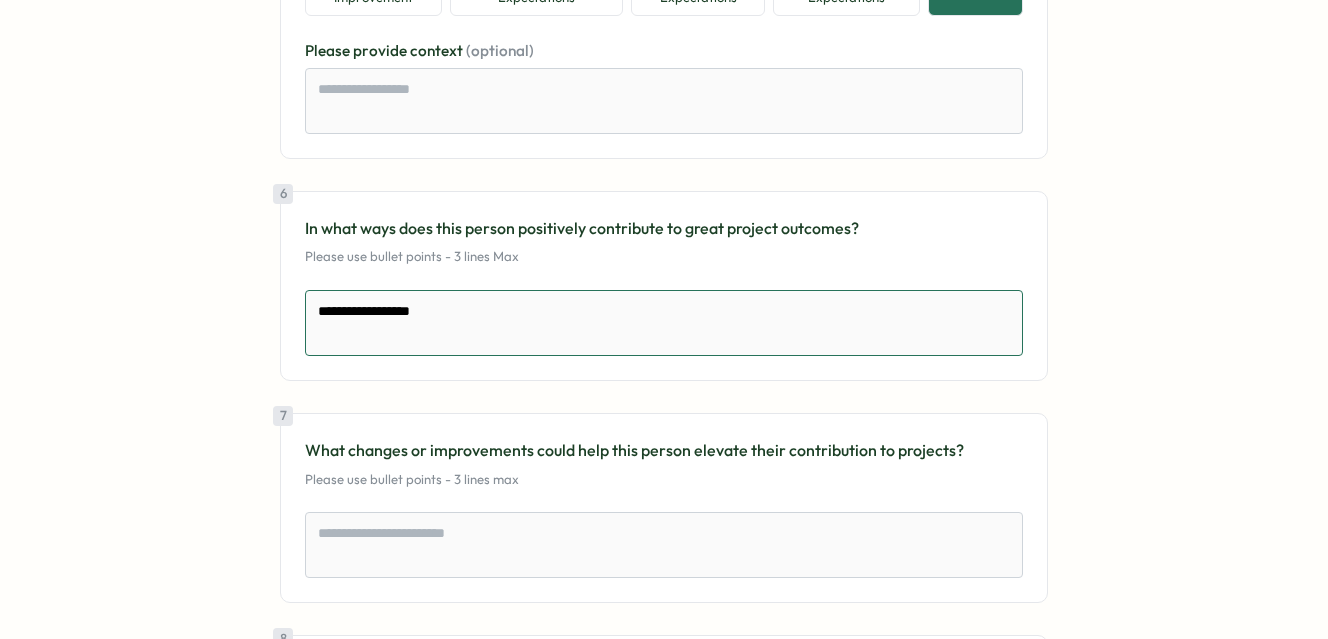 type on "**********" 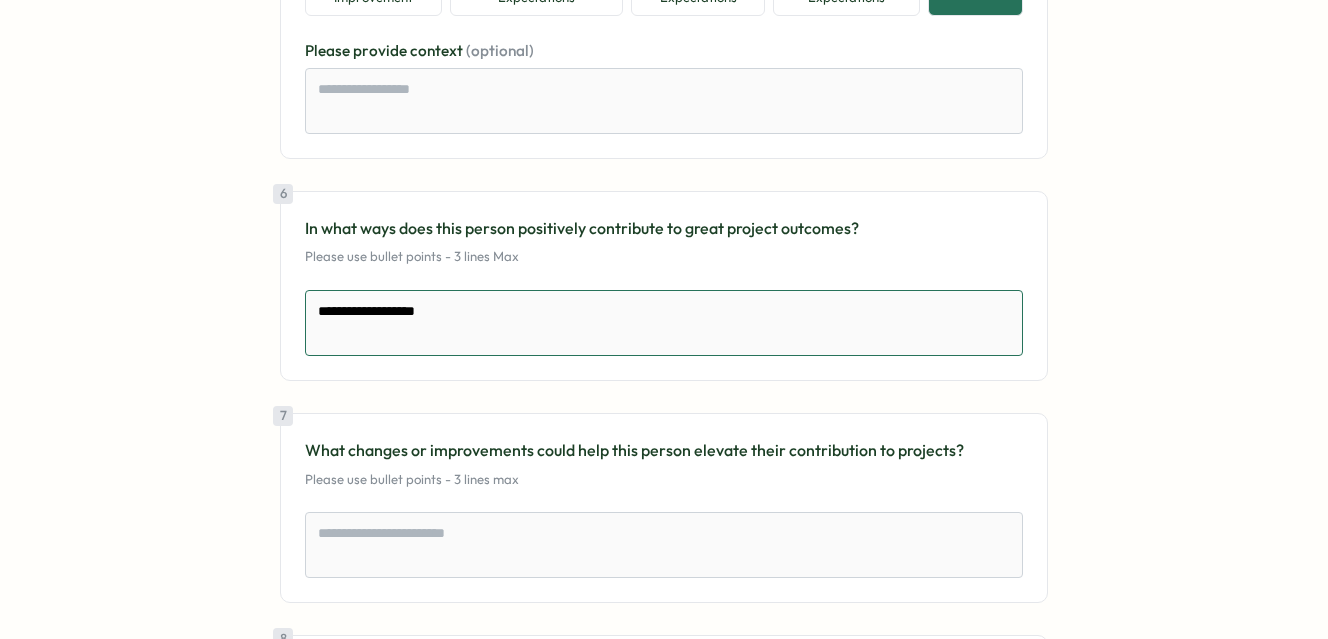 type on "**********" 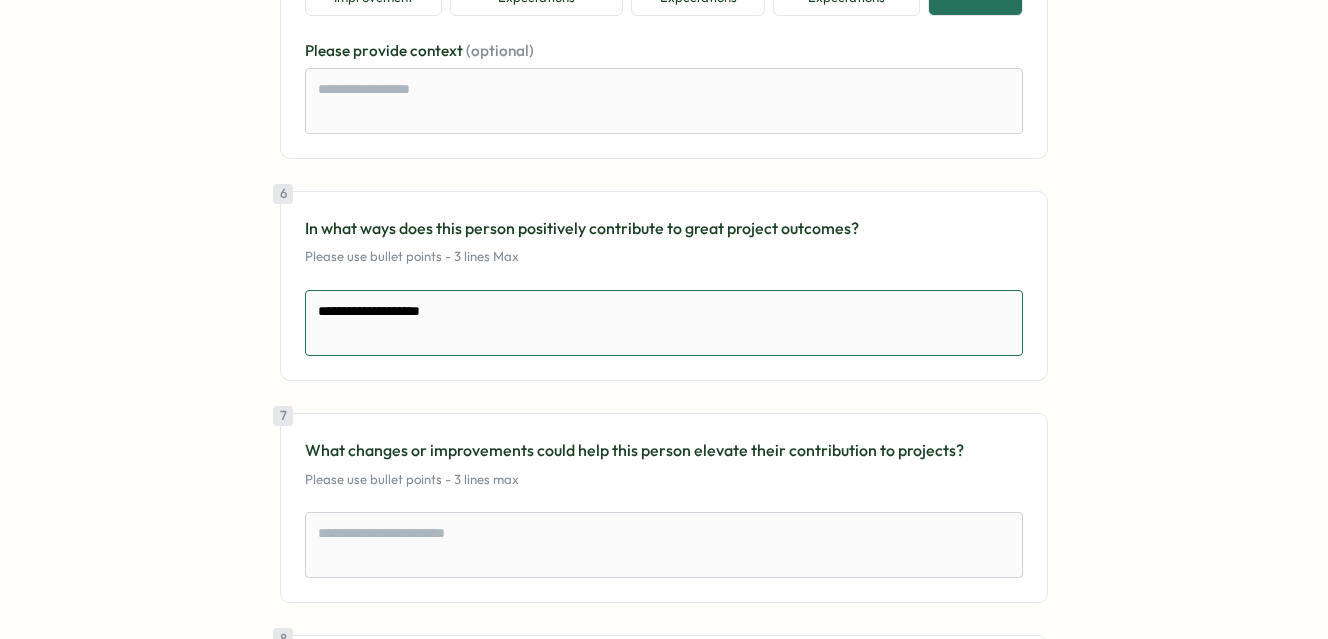 type on "**********" 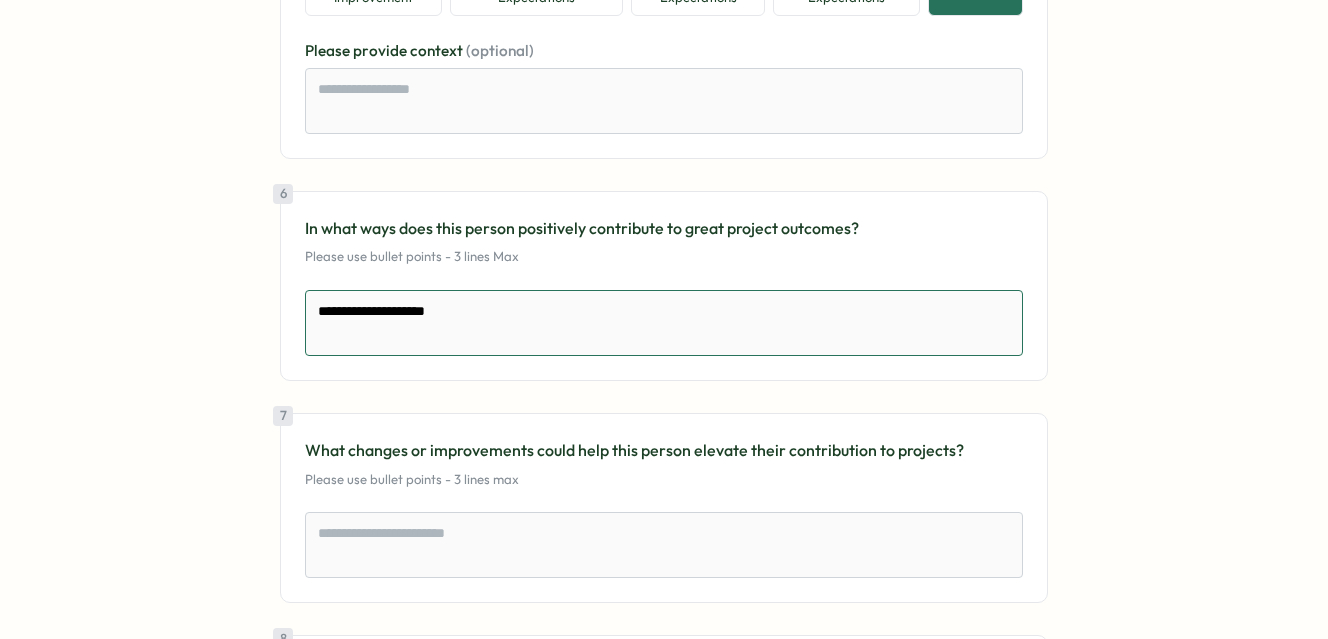 type on "**********" 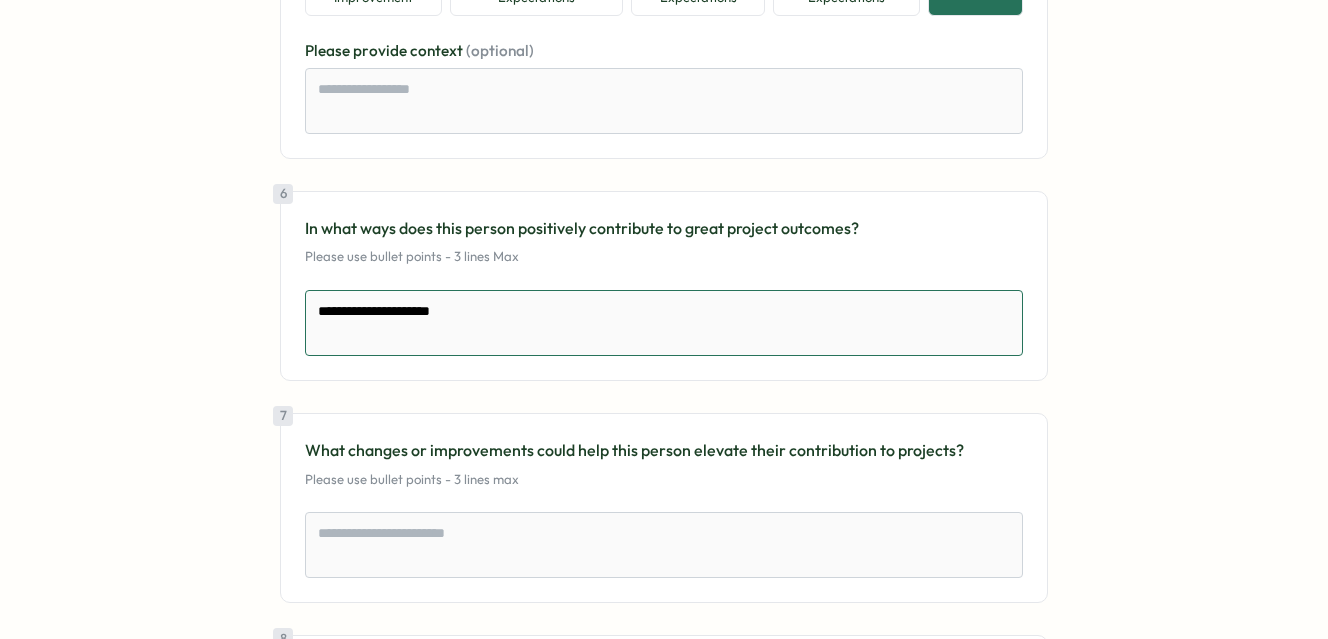type on "**********" 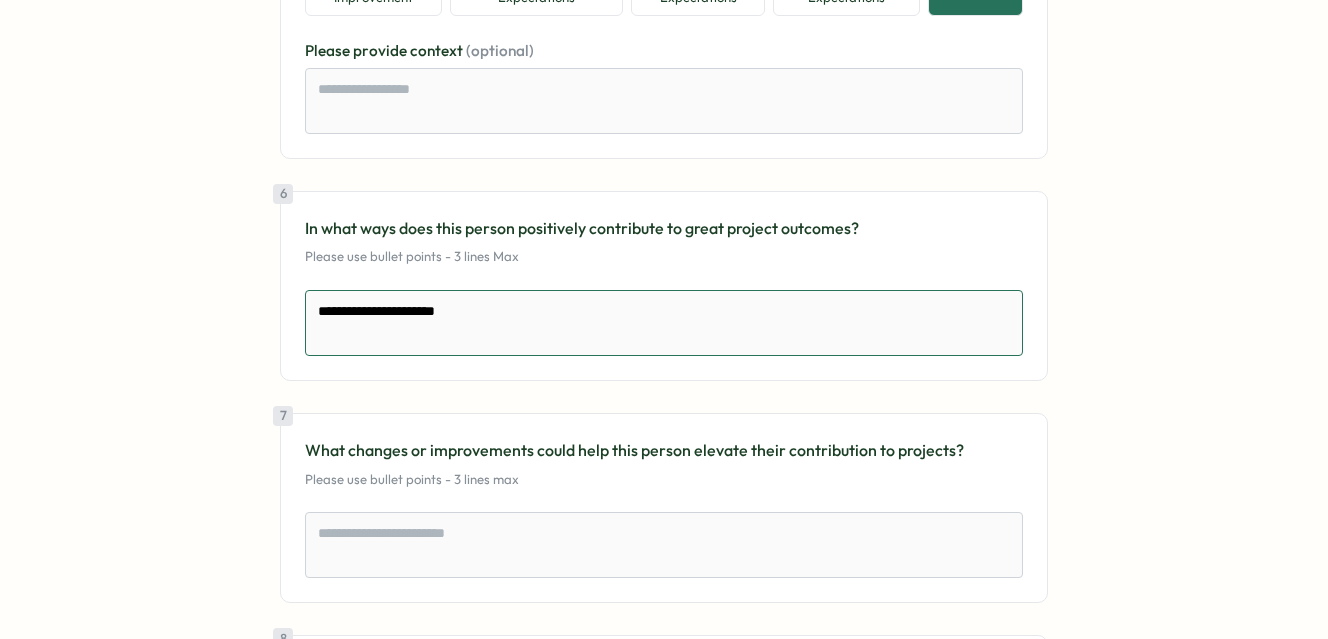 type on "**********" 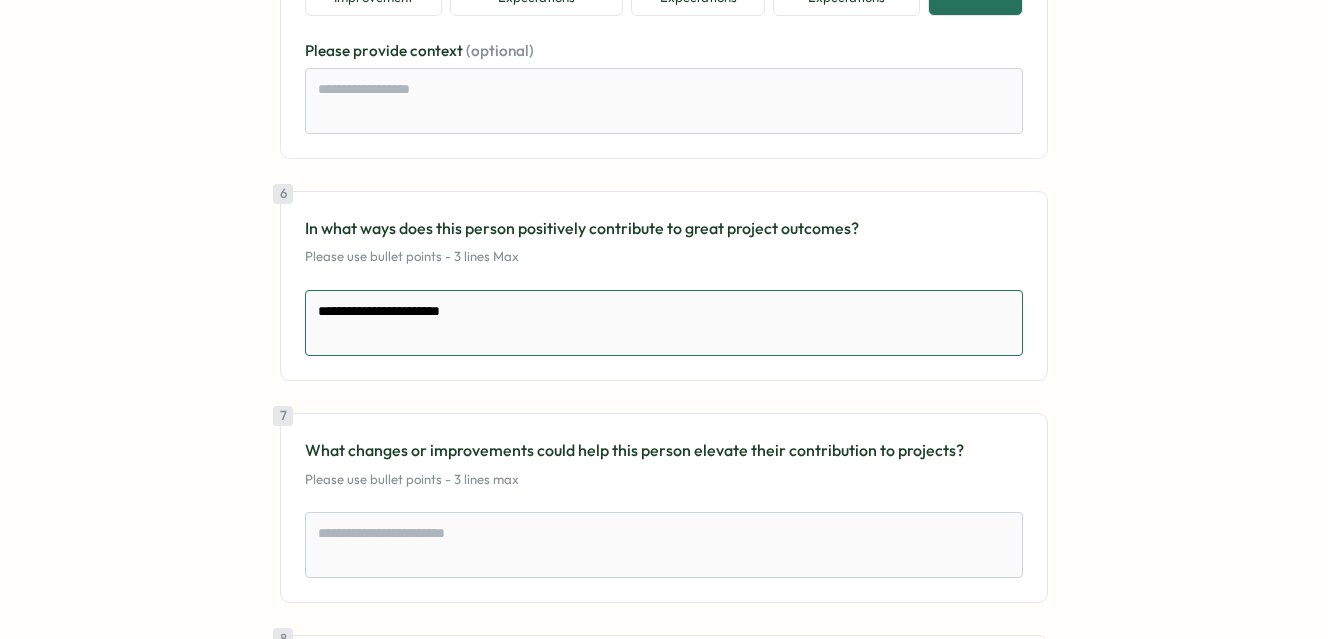 type on "**********" 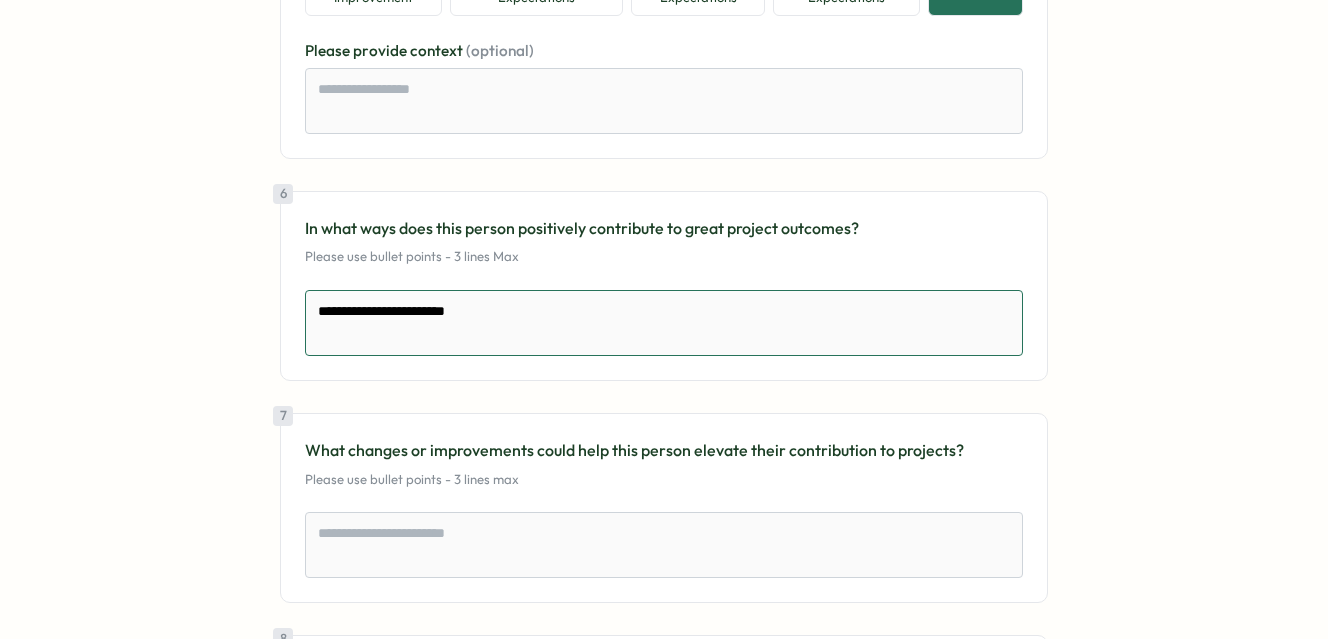 type on "**********" 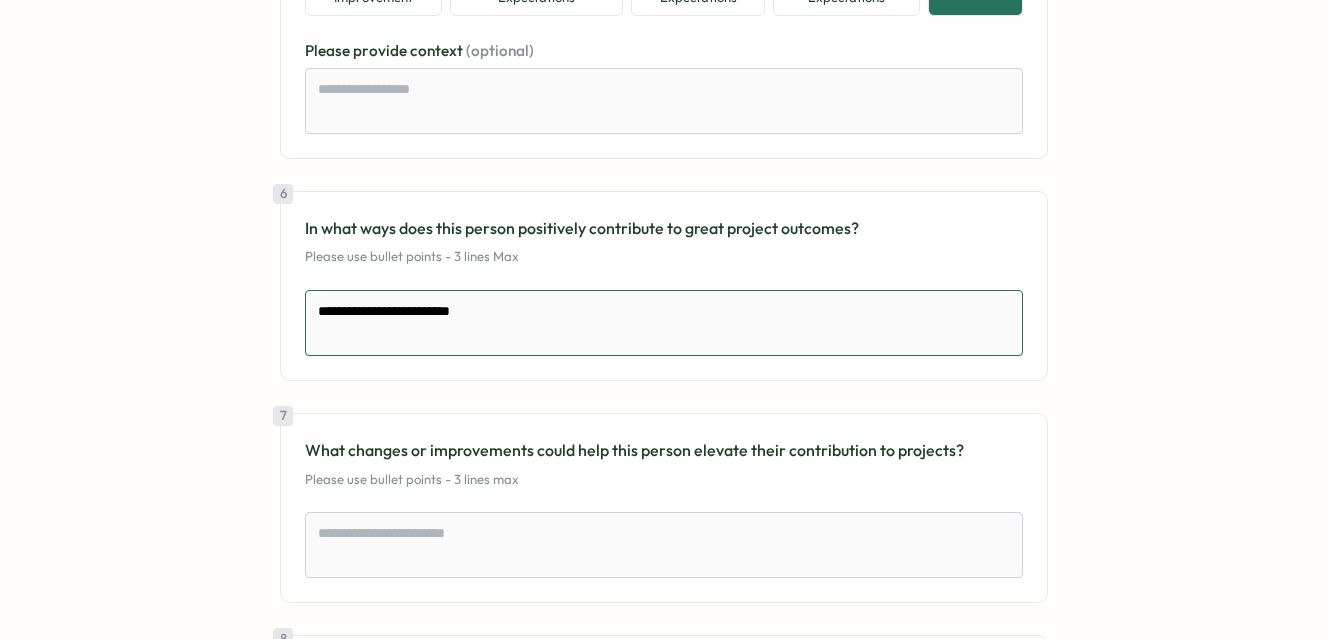 type on "**********" 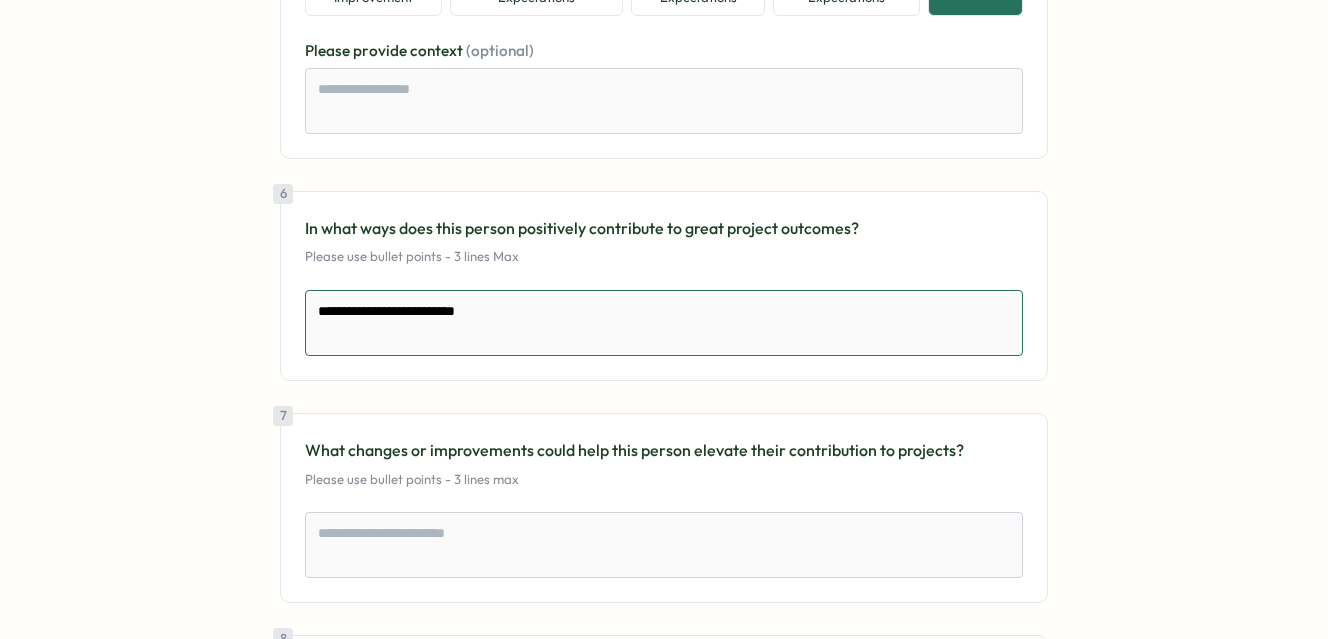 type on "**********" 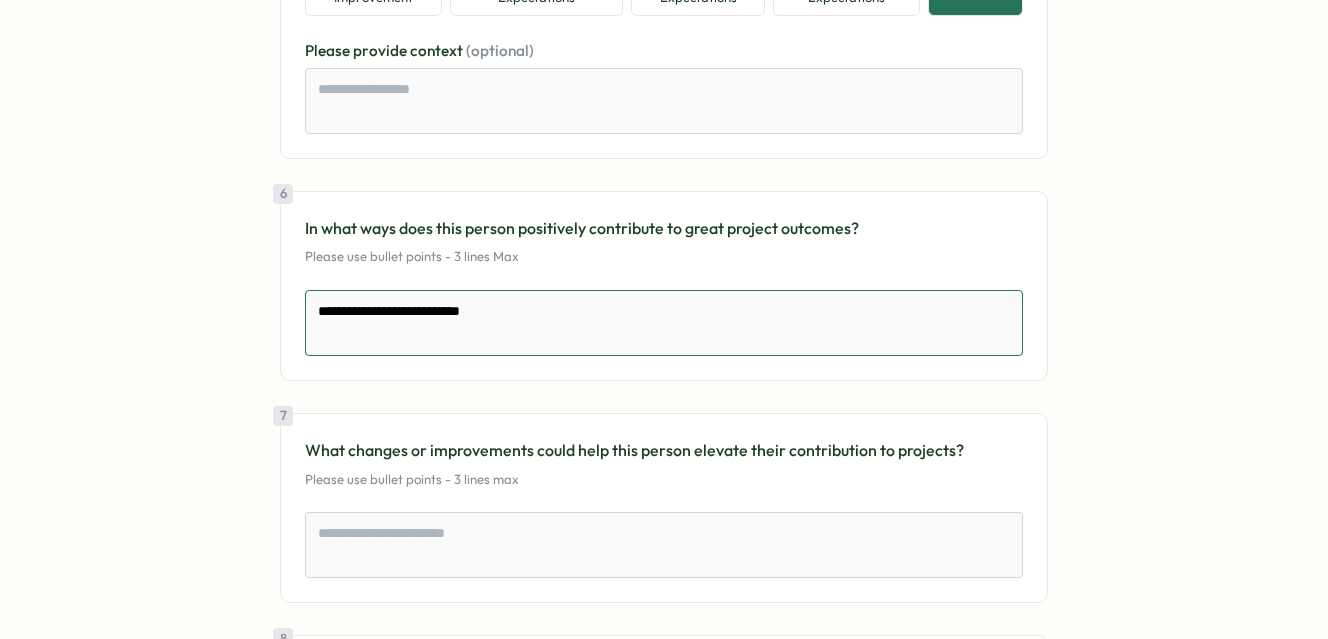 type on "**********" 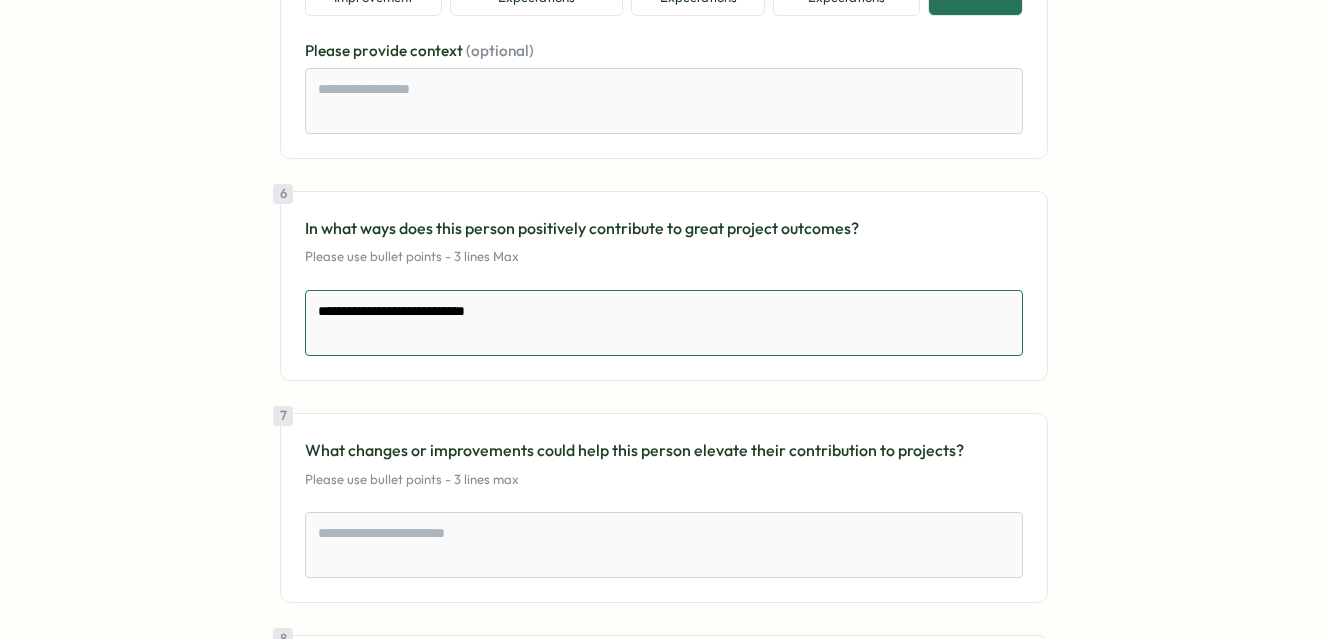 type on "**********" 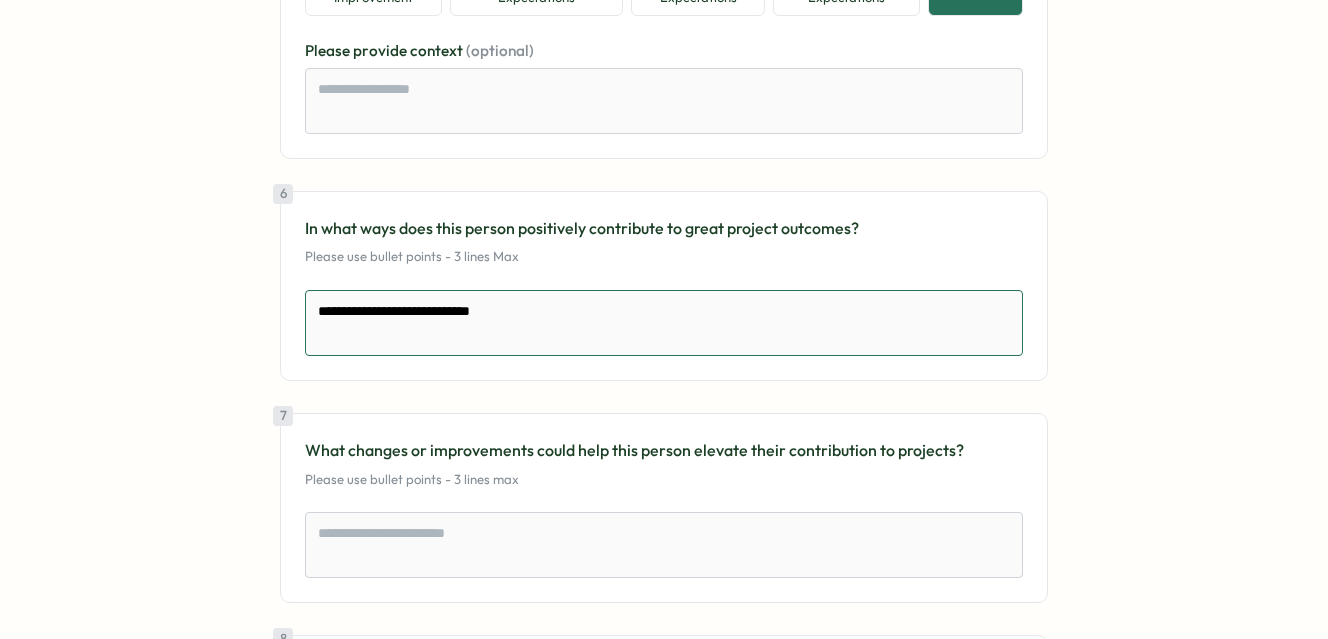 type on "**********" 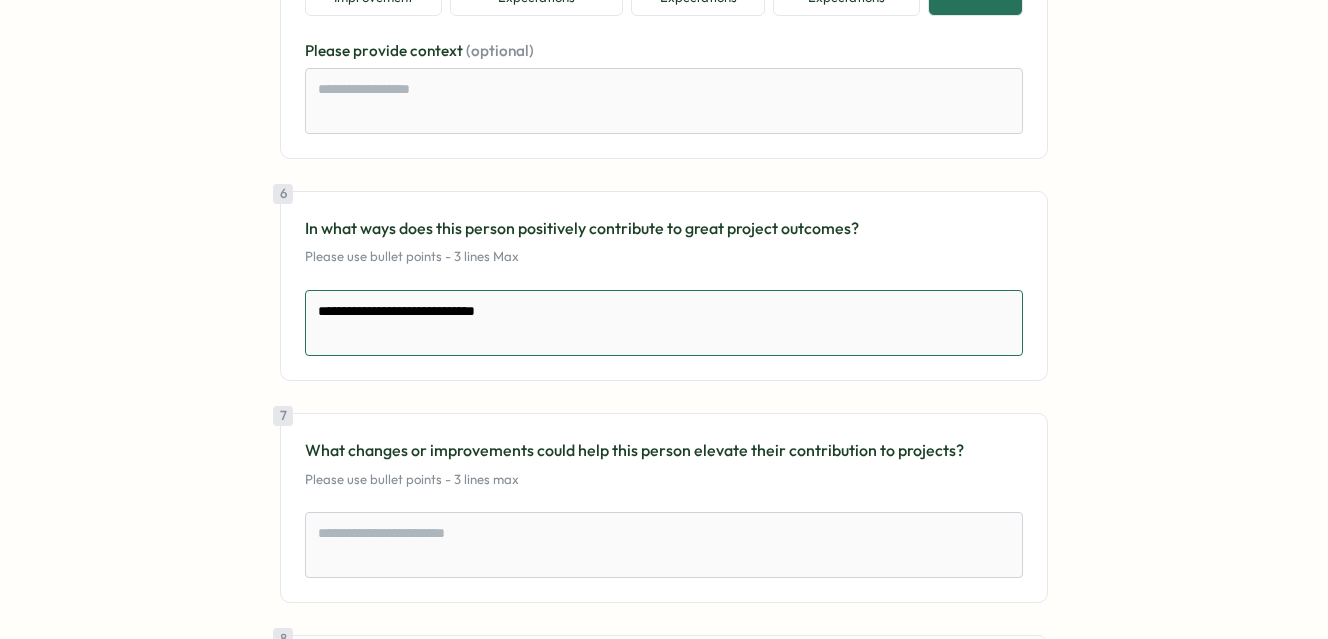 type on "**********" 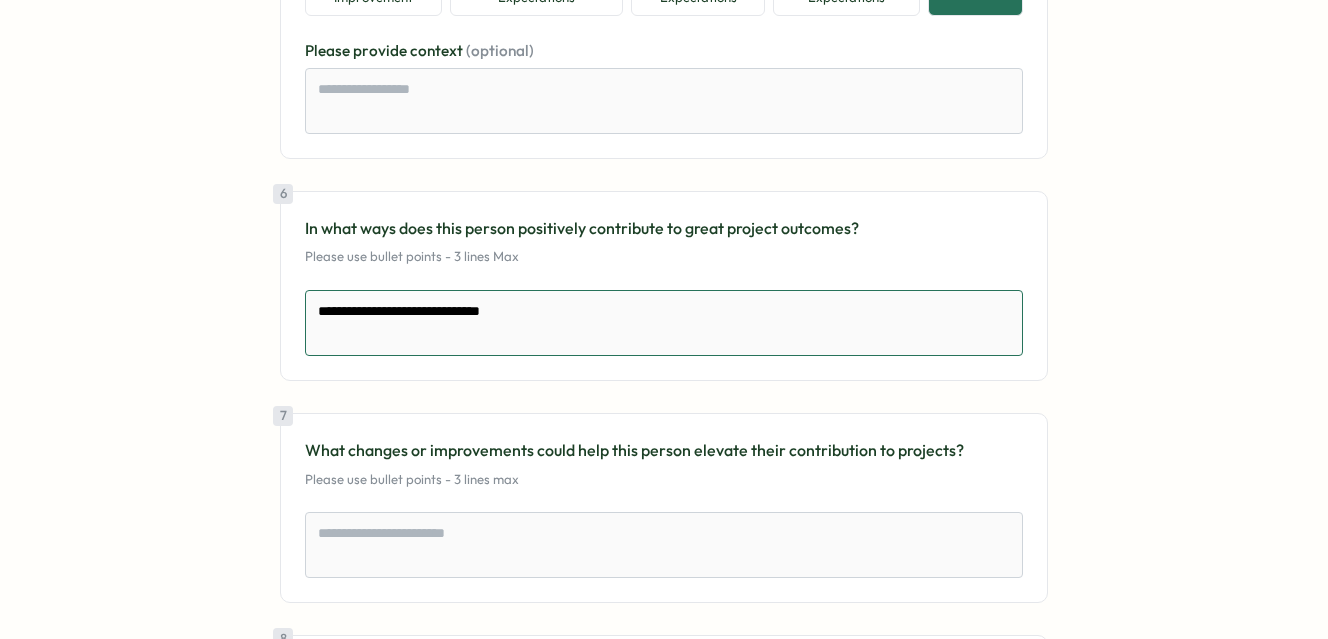 type on "**********" 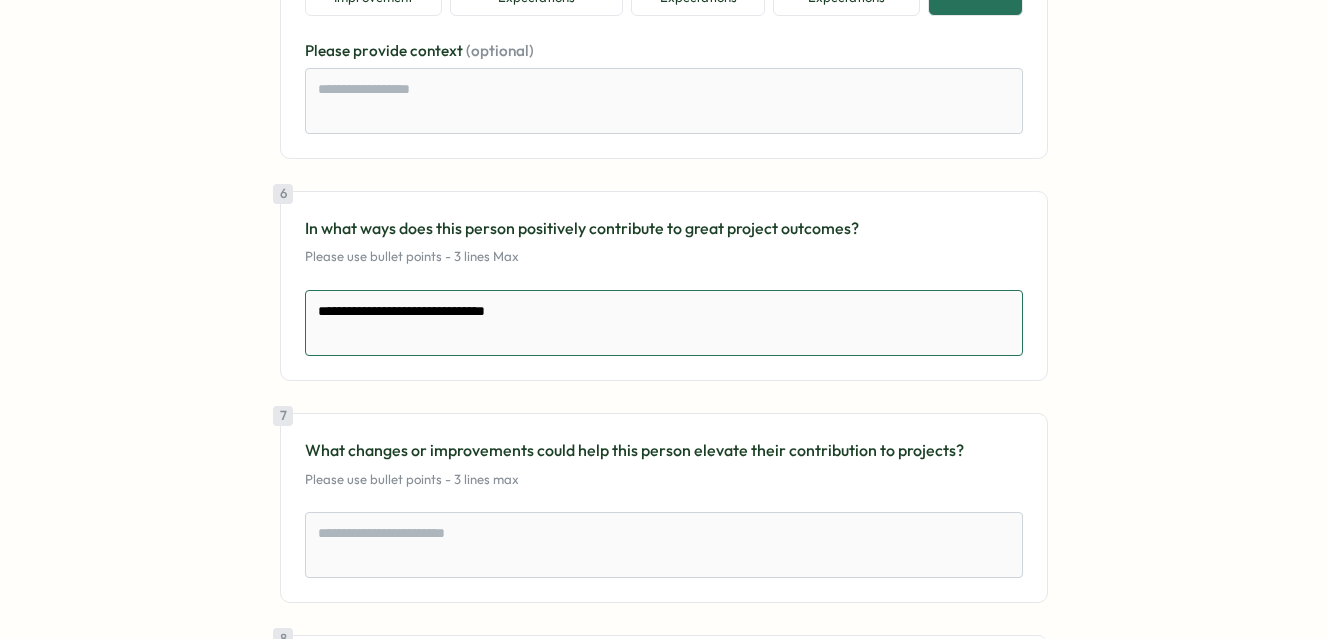 type on "**********" 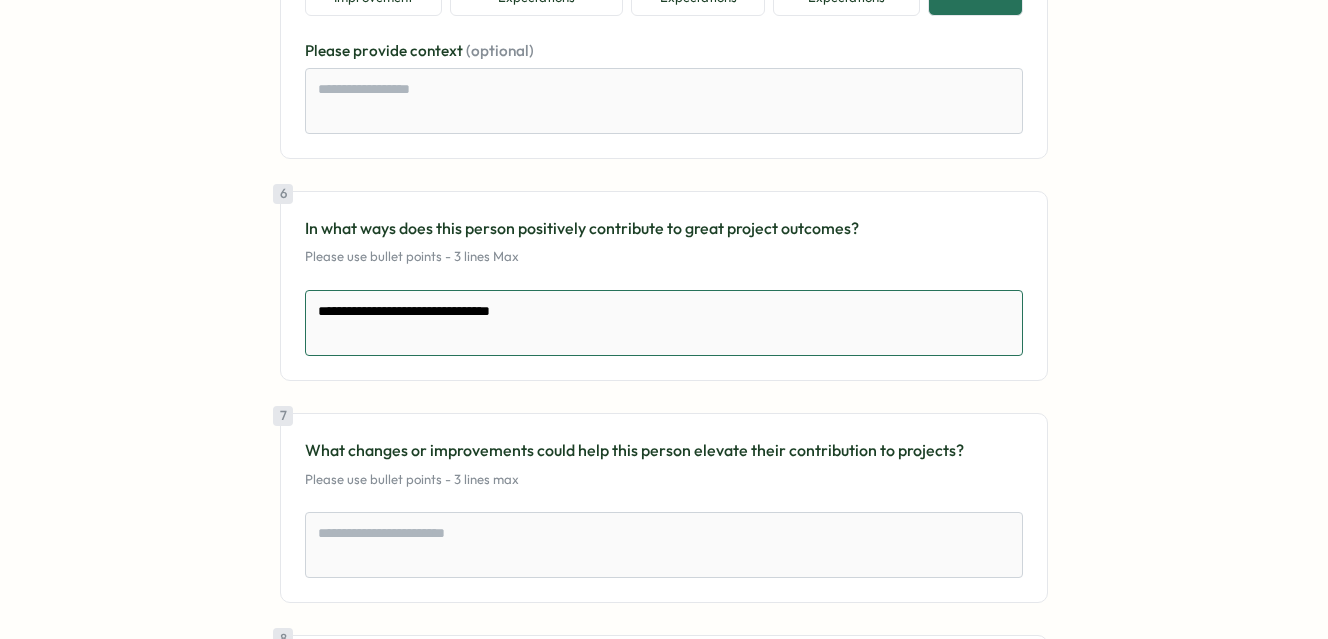 type on "**********" 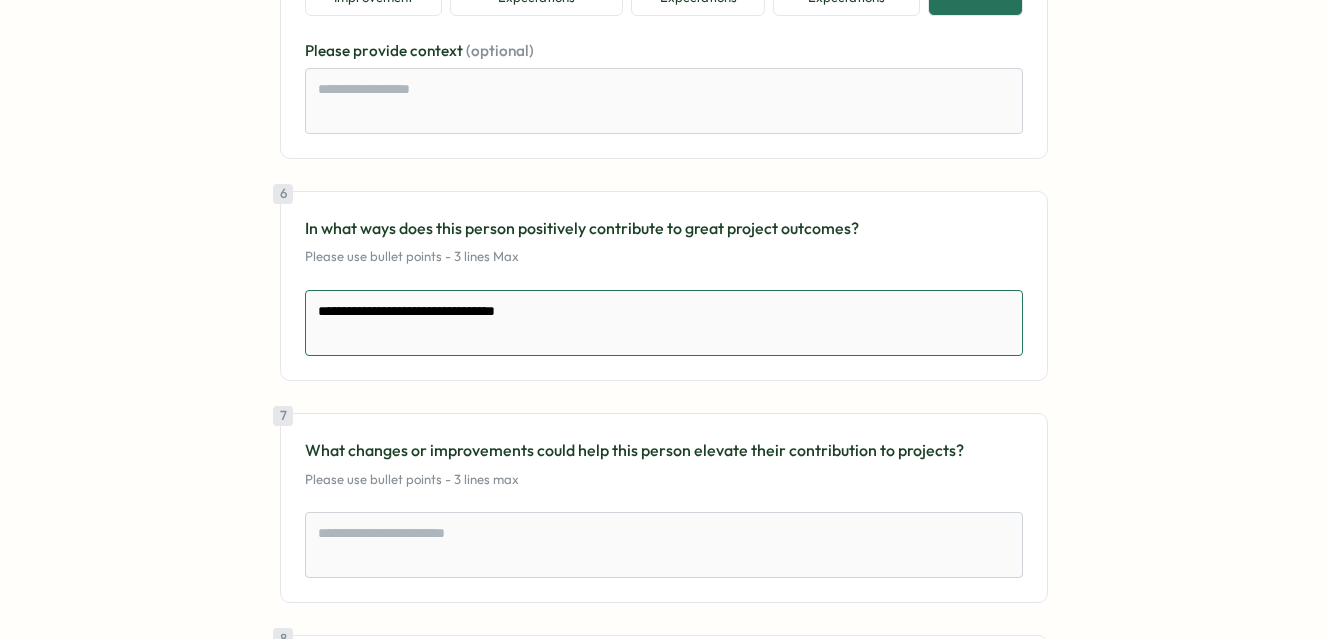 type on "**********" 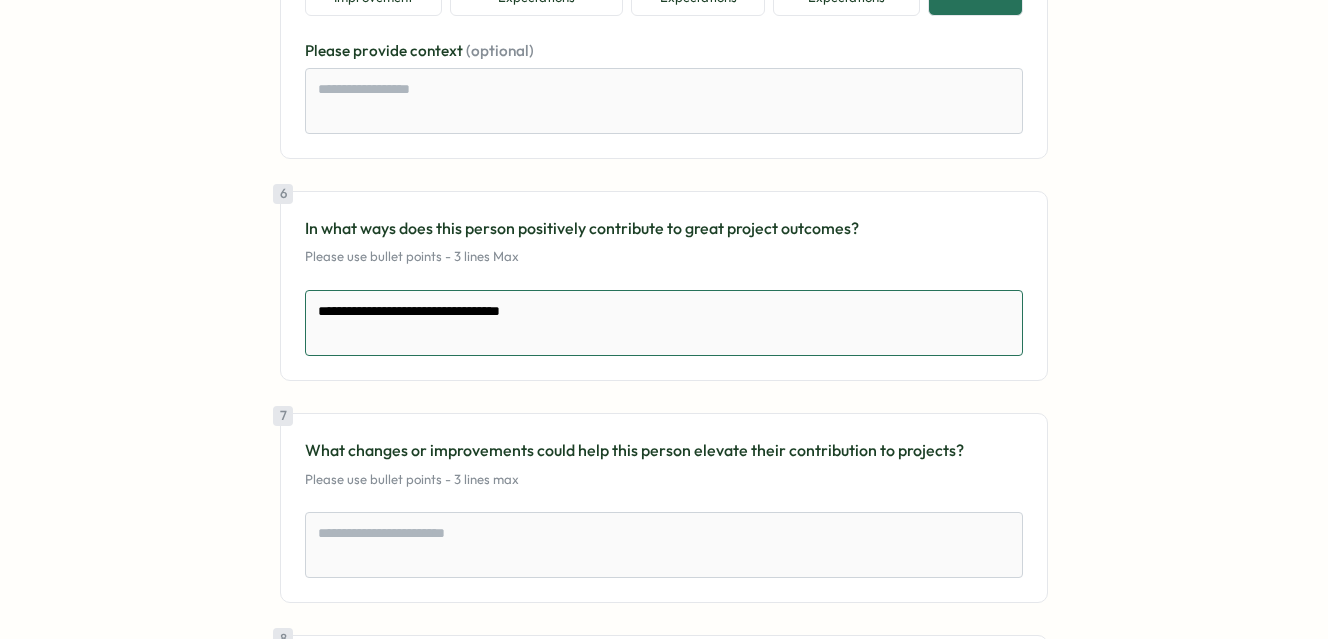 type on "**********" 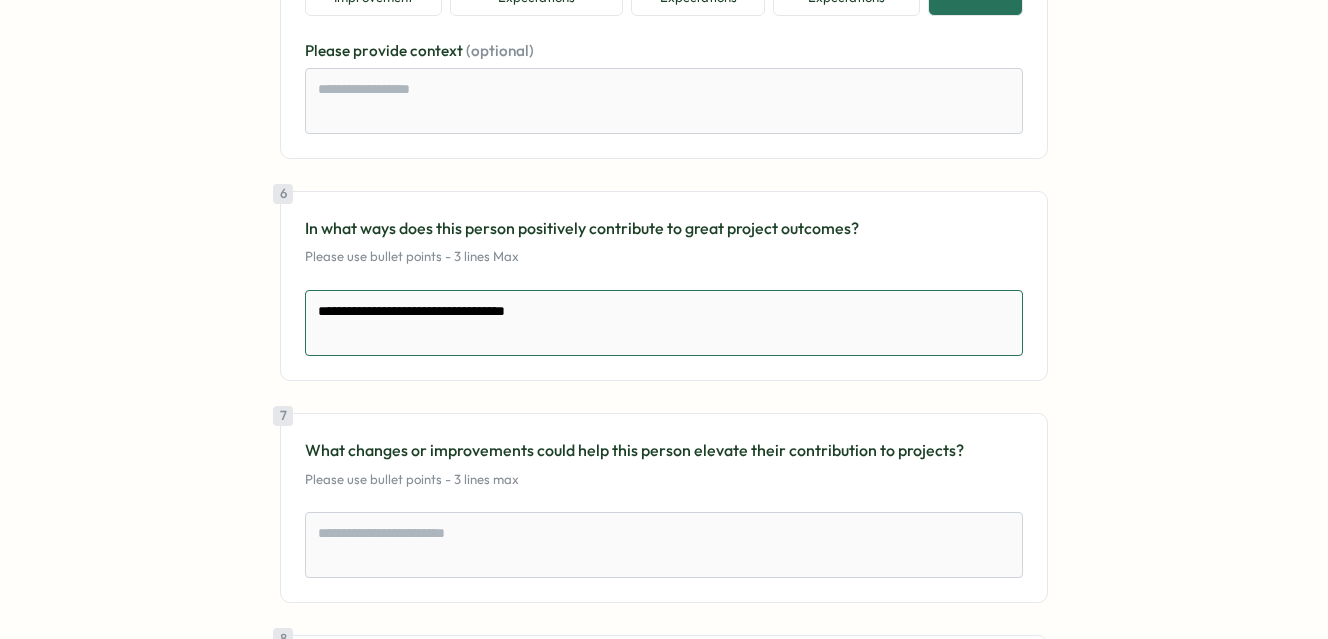type on "**********" 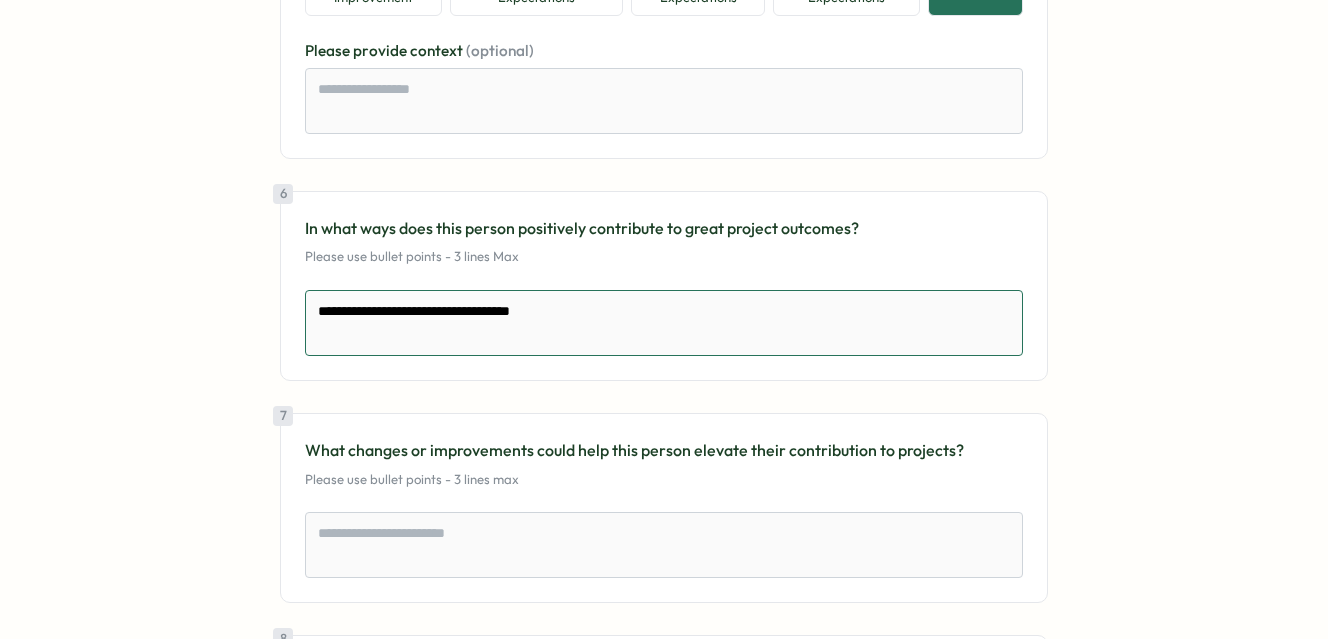 type on "**********" 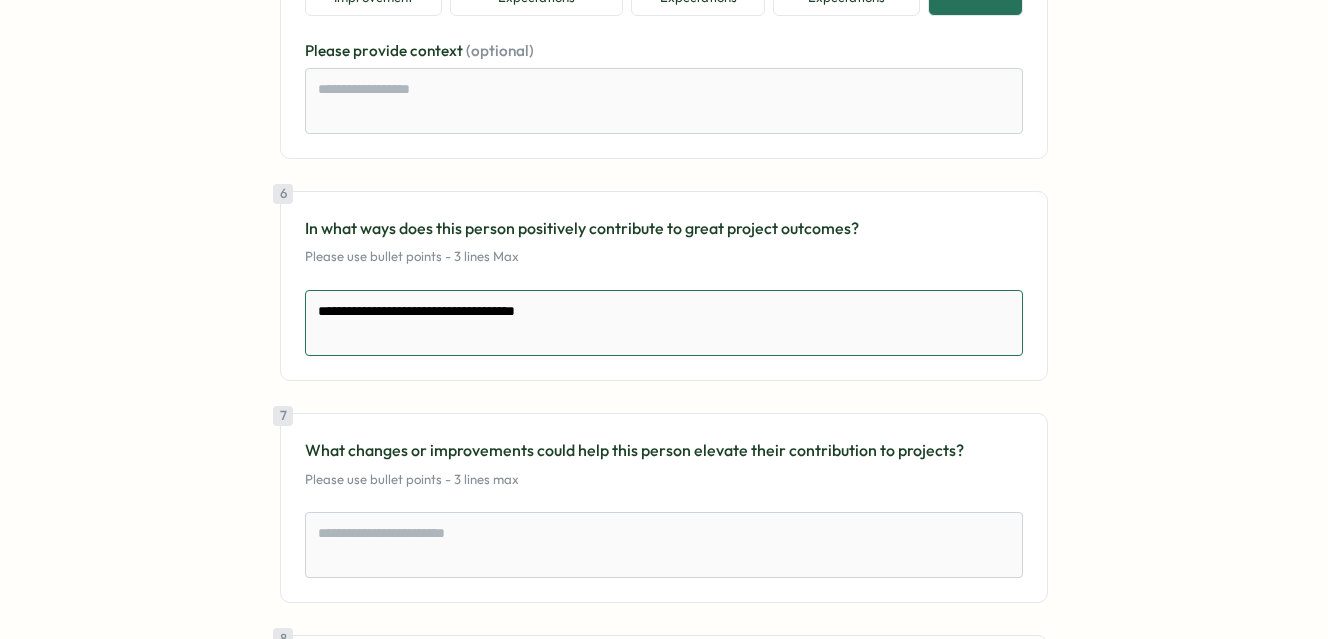 type on "**********" 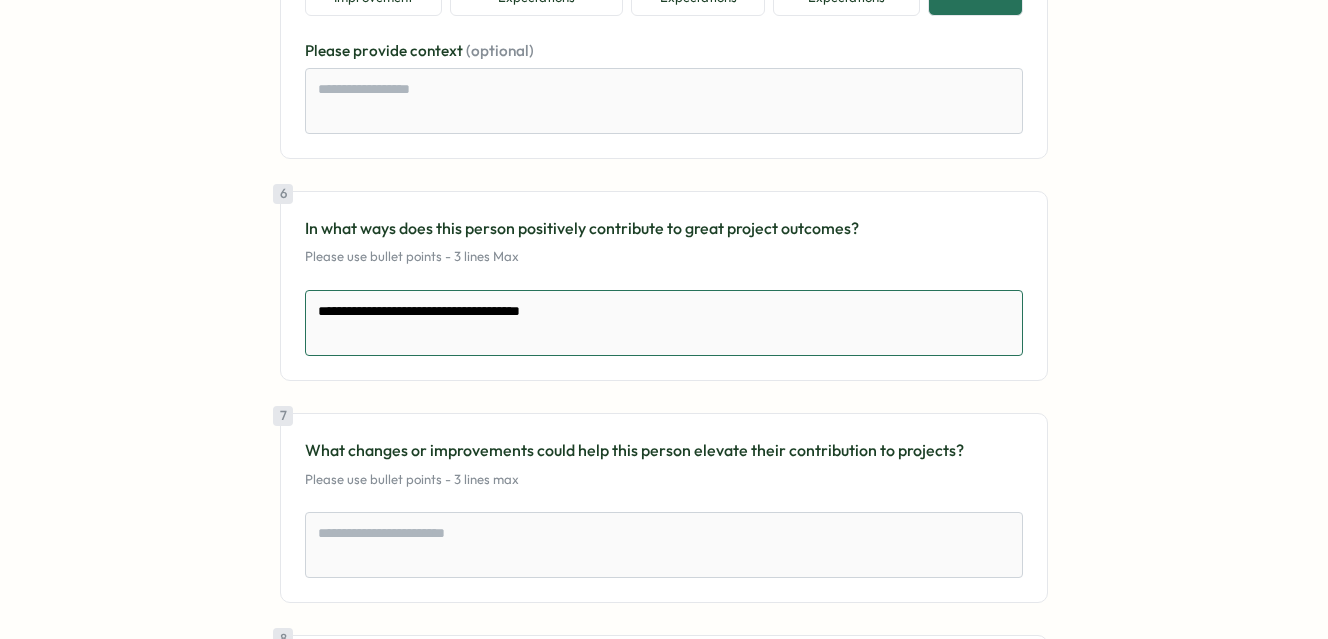 type on "**********" 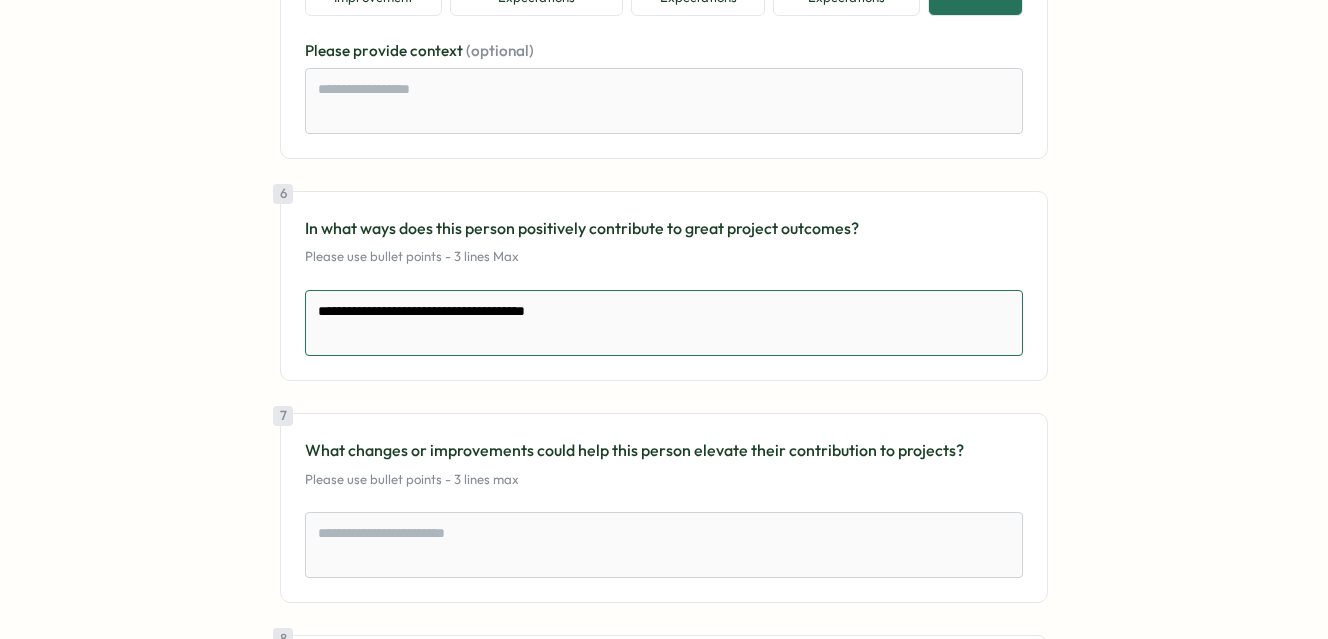type on "**********" 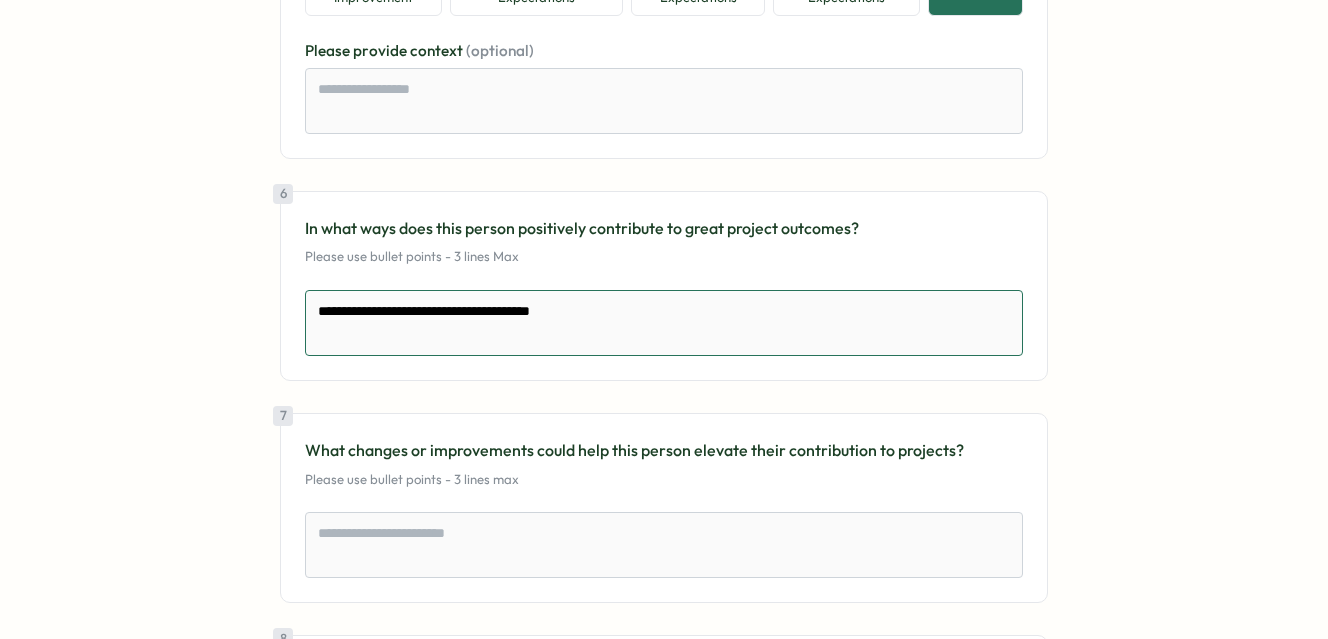 type on "**********" 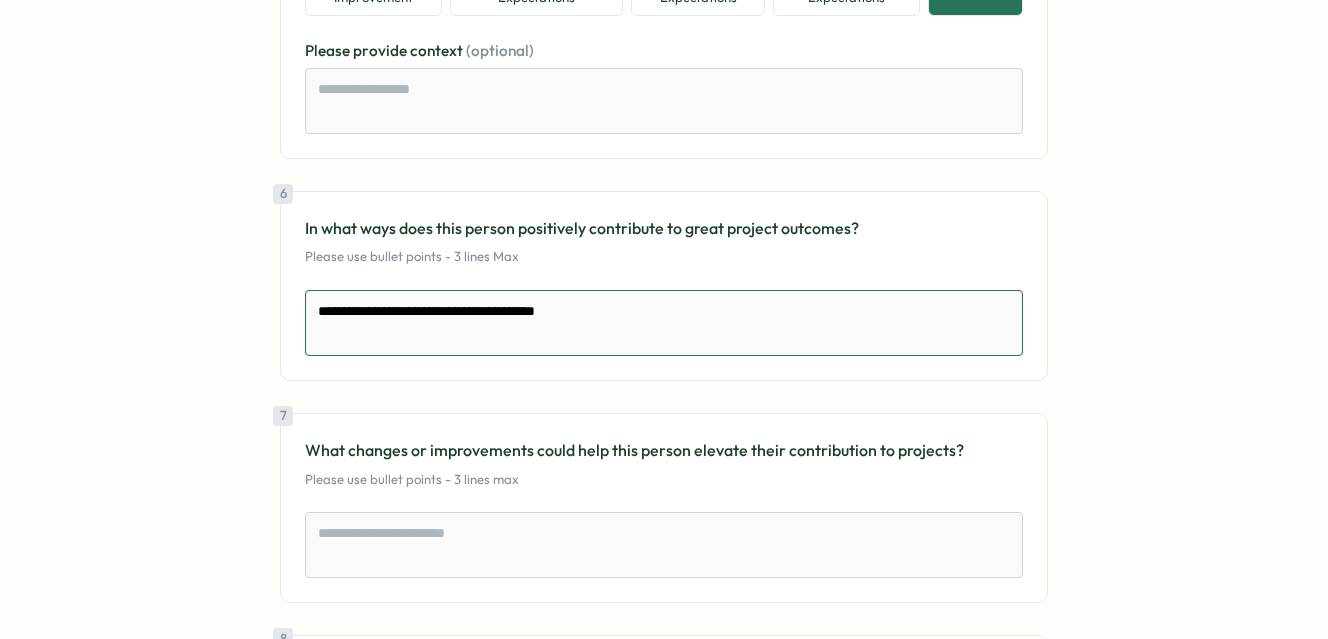 type on "**********" 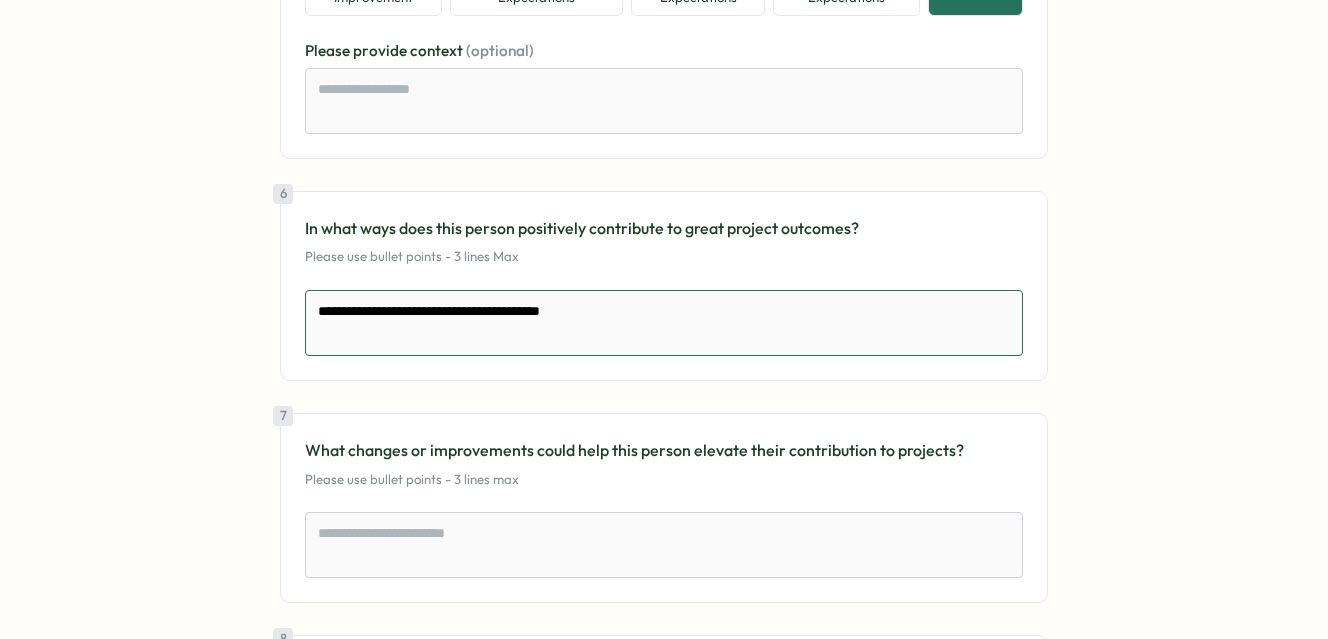 type on "**********" 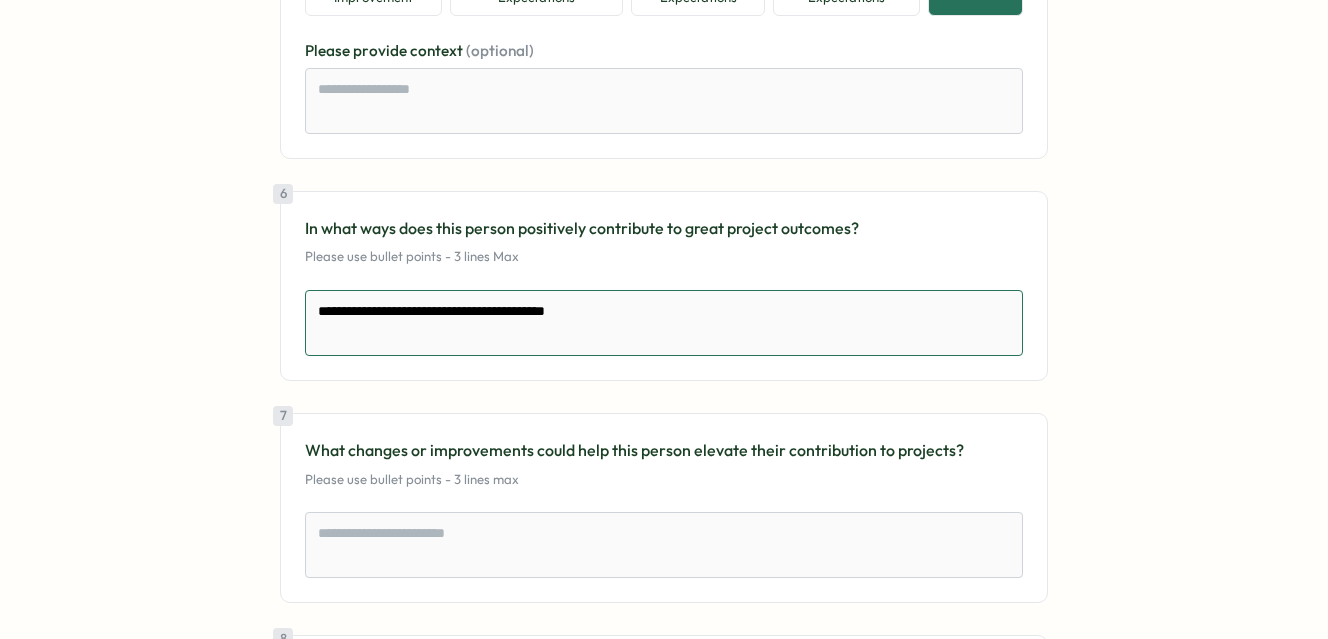 type on "**********" 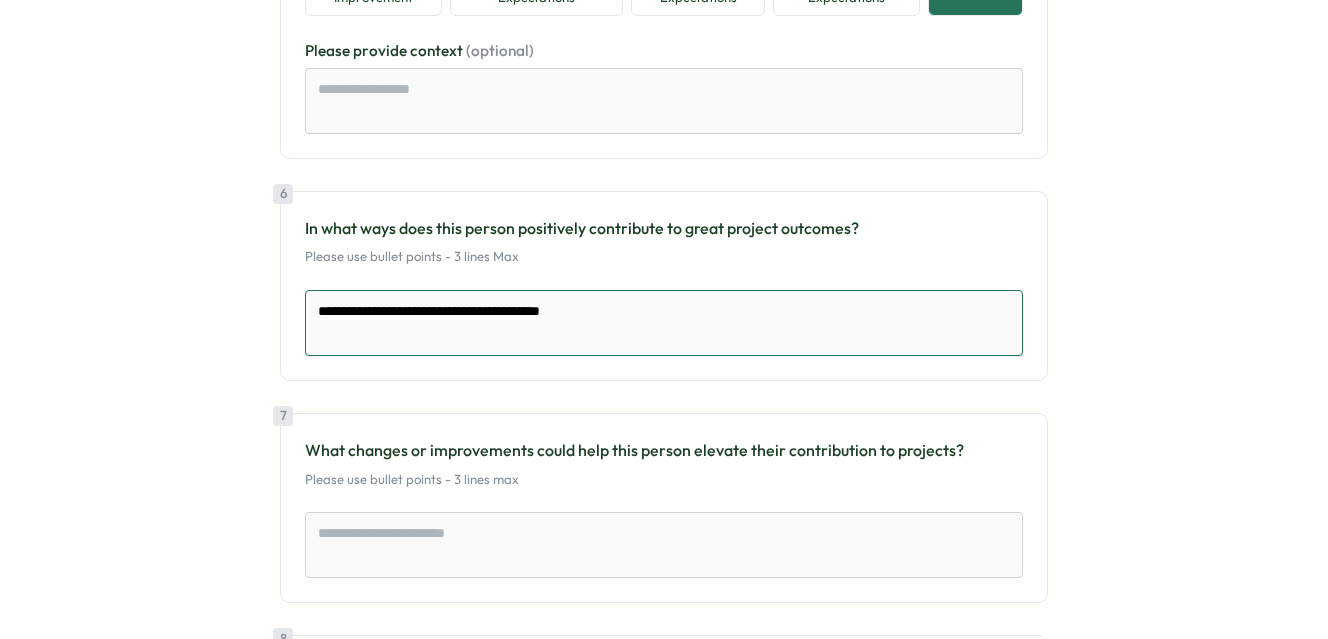 type on "**********" 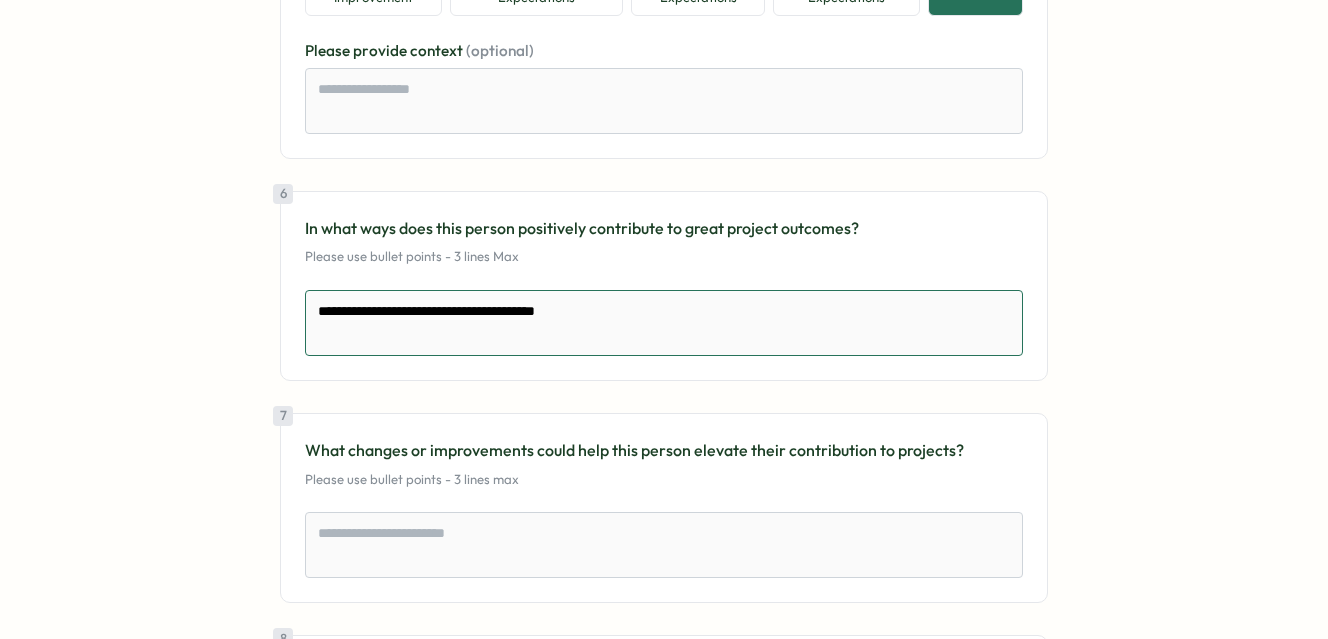 type on "**********" 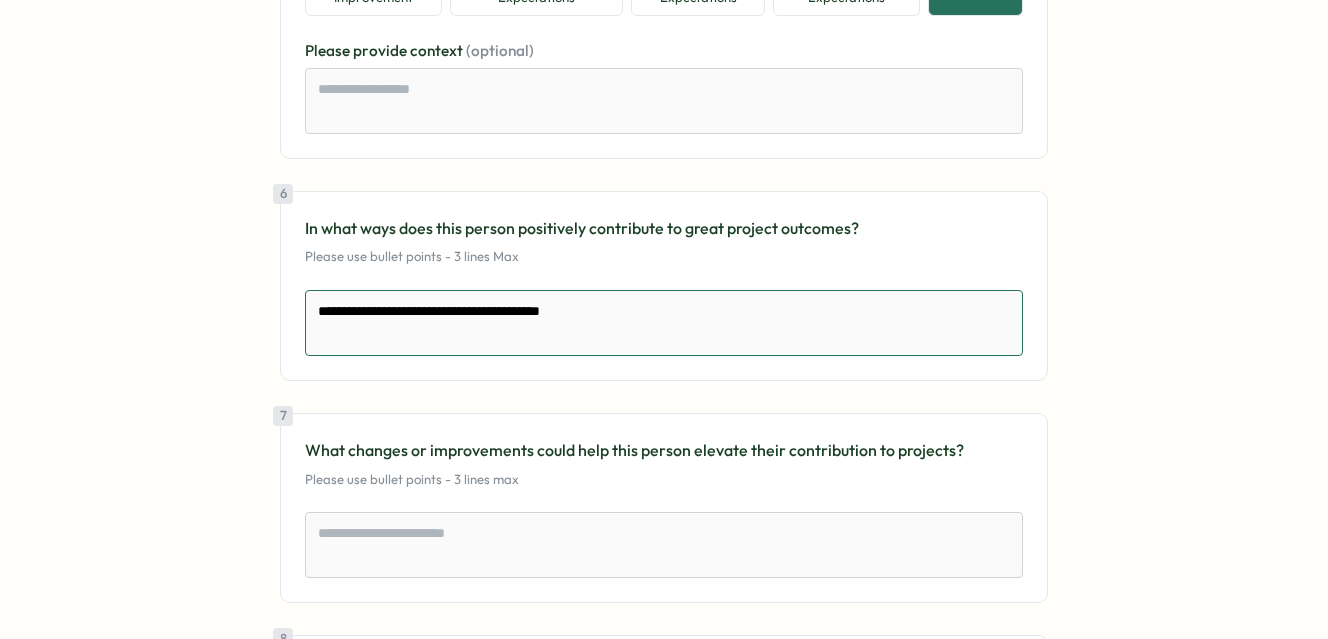 type on "**********" 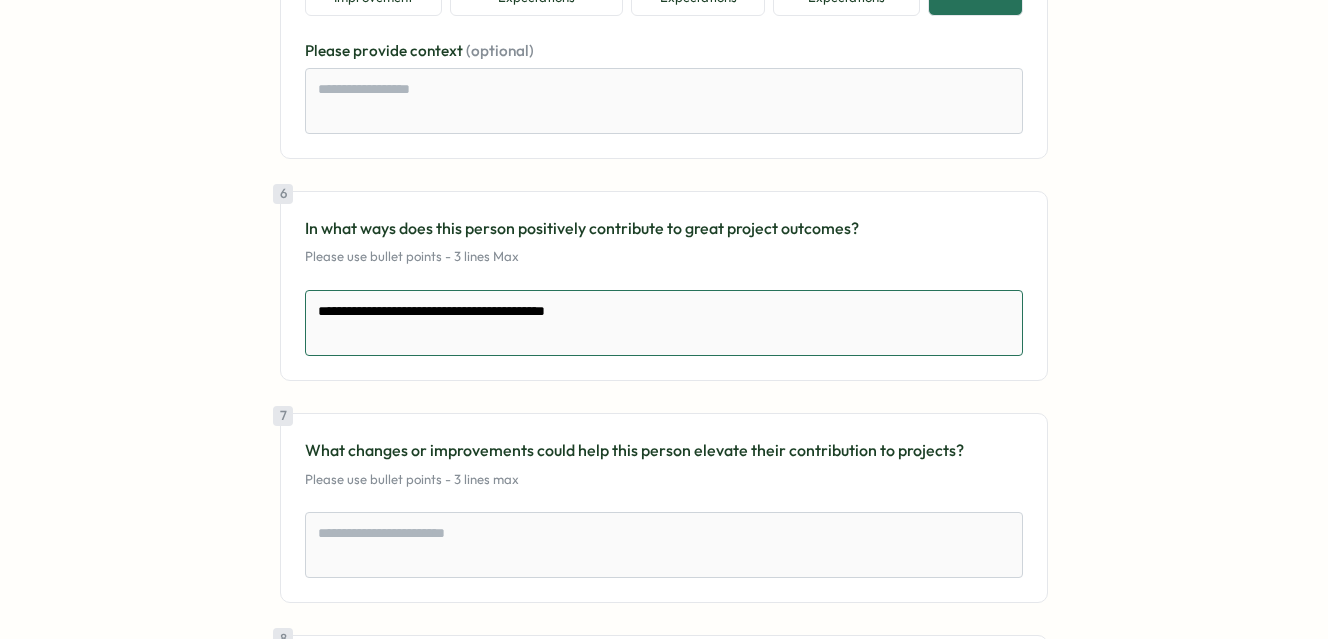 type on "**********" 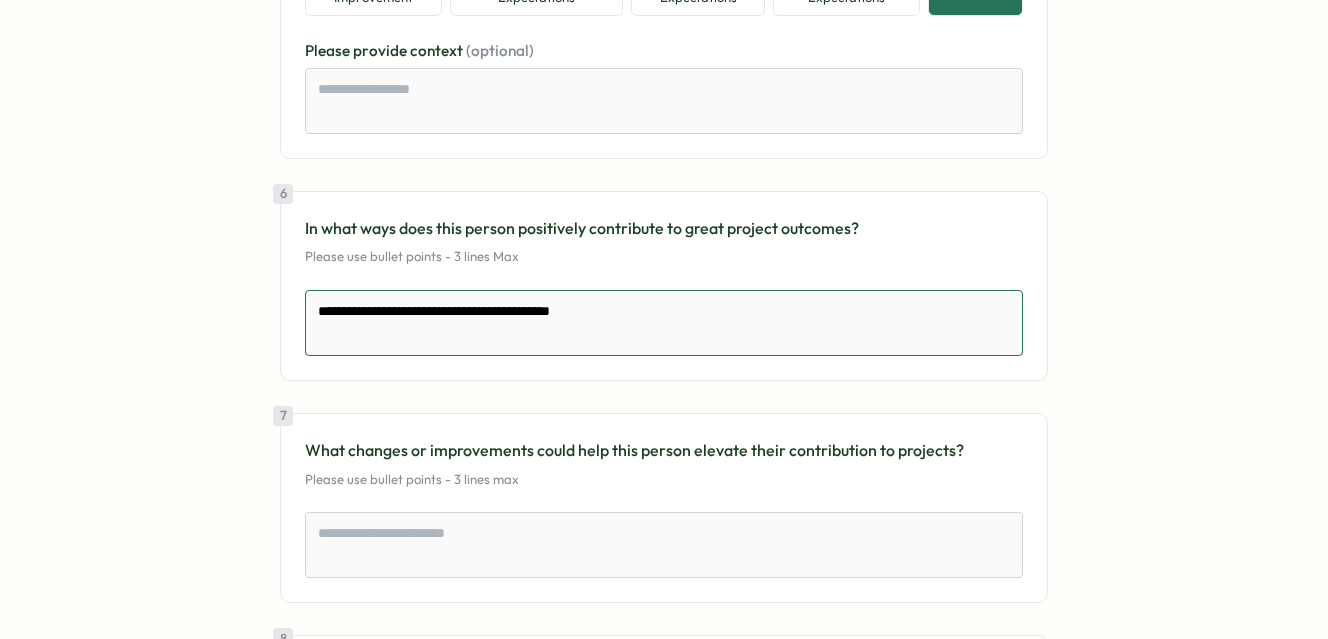 type on "**********" 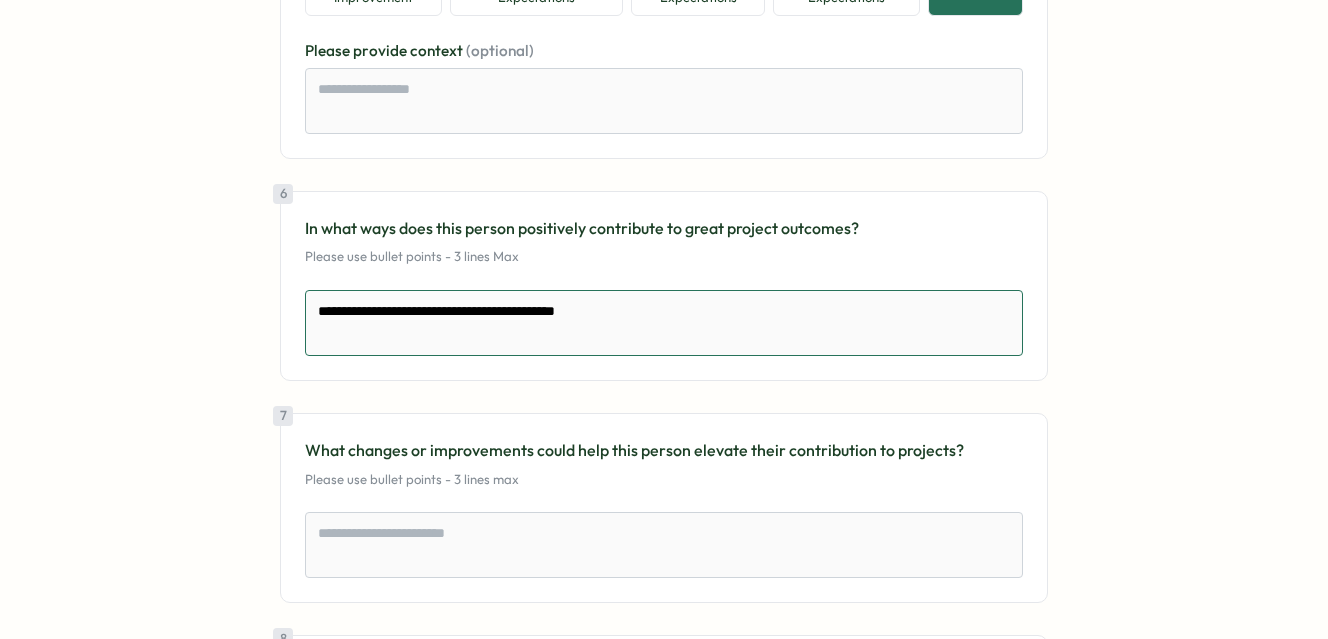 type on "**********" 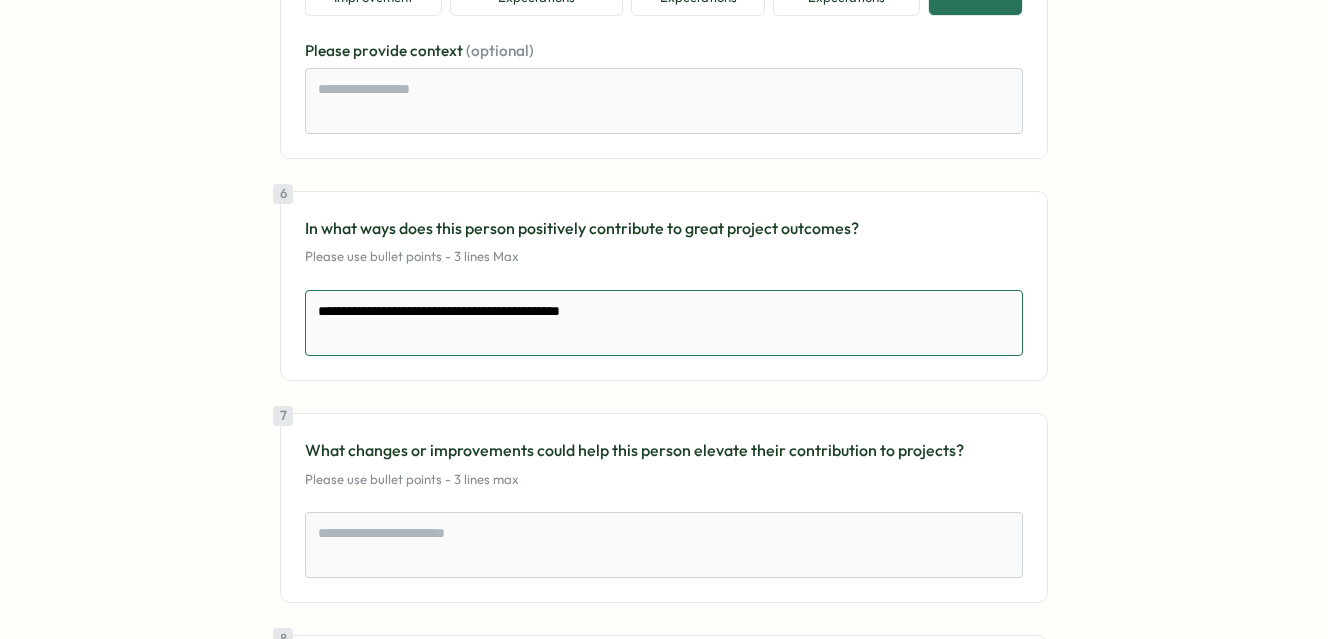 type on "**********" 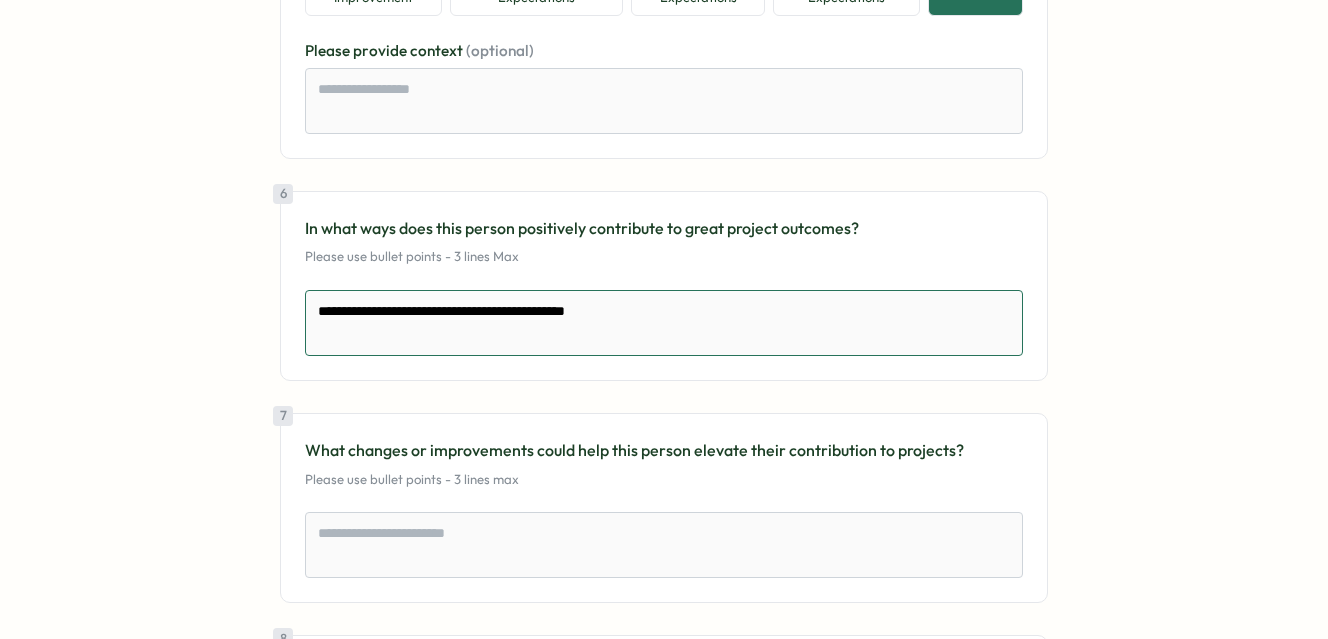 type on "**********" 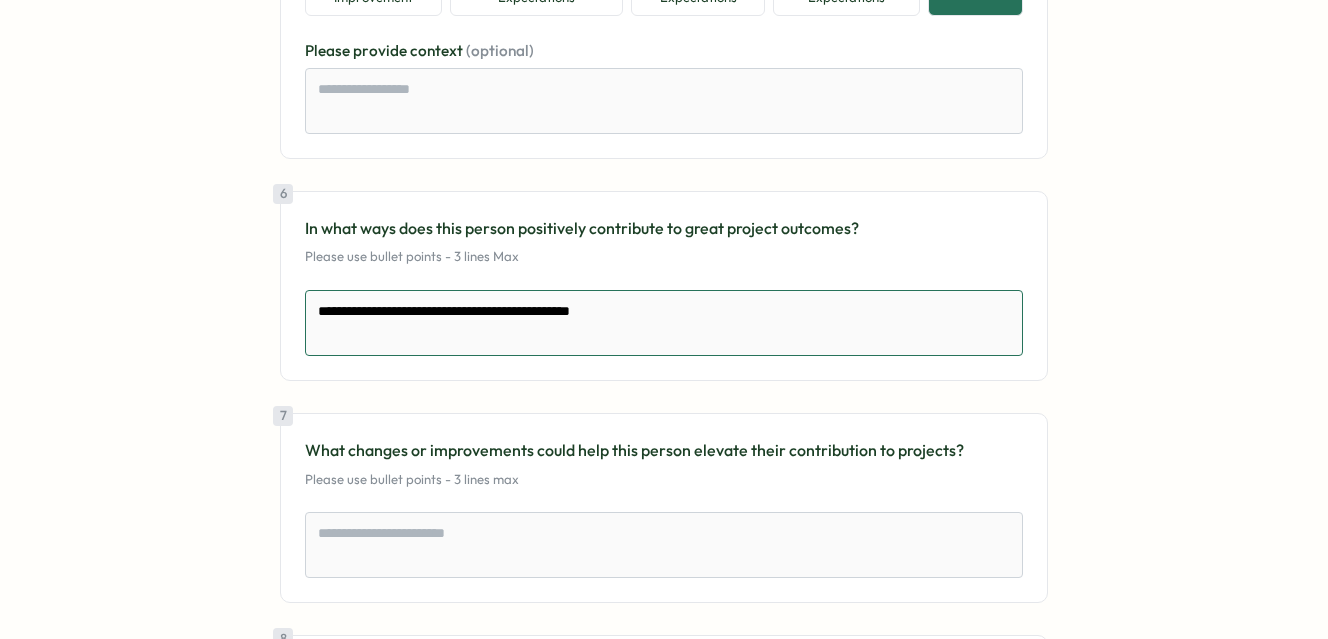 type on "**********" 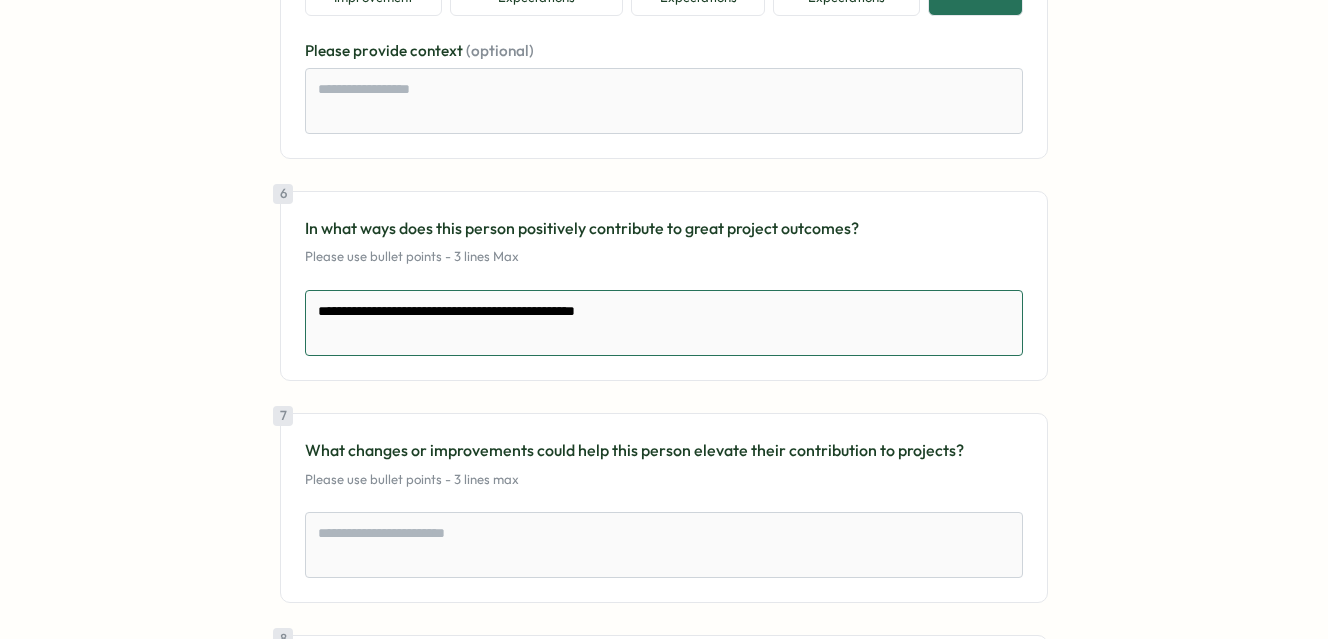 type on "**********" 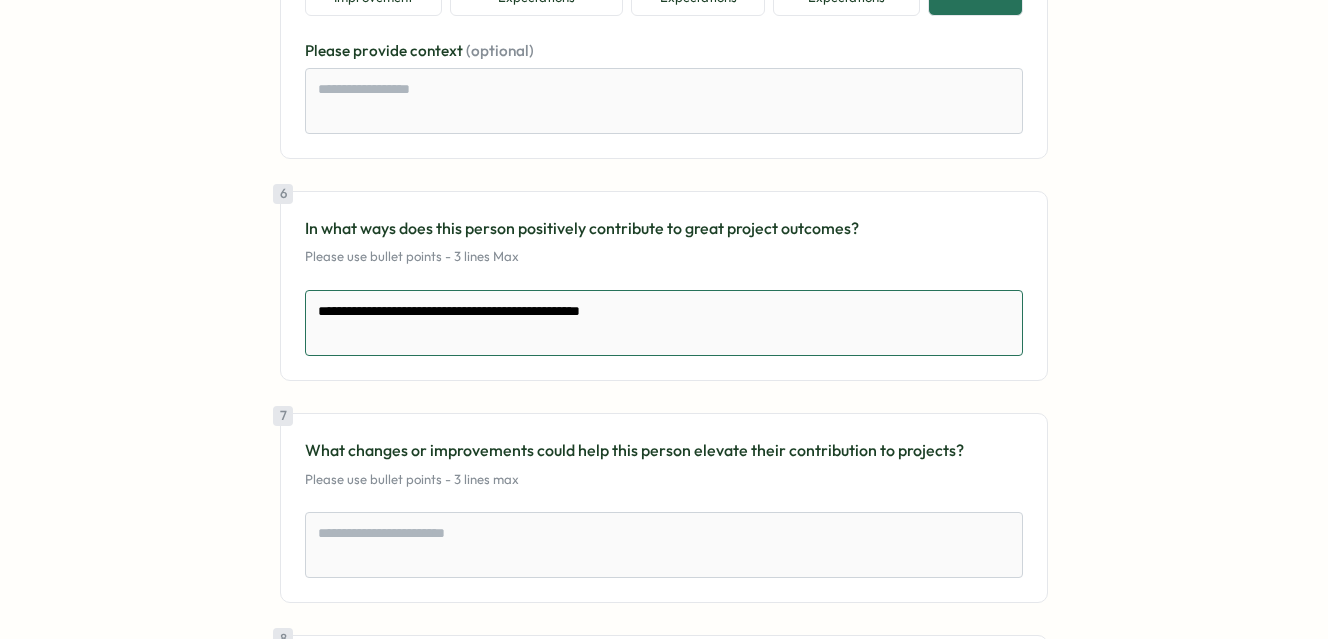 type on "**********" 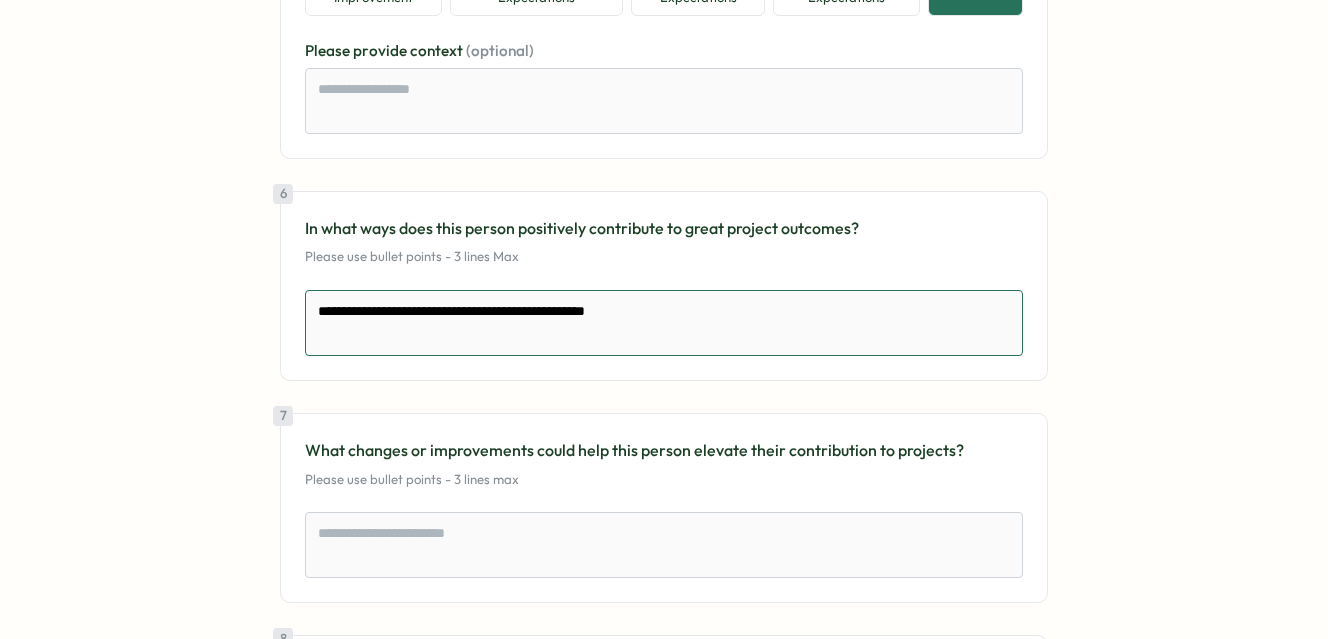 type on "**********" 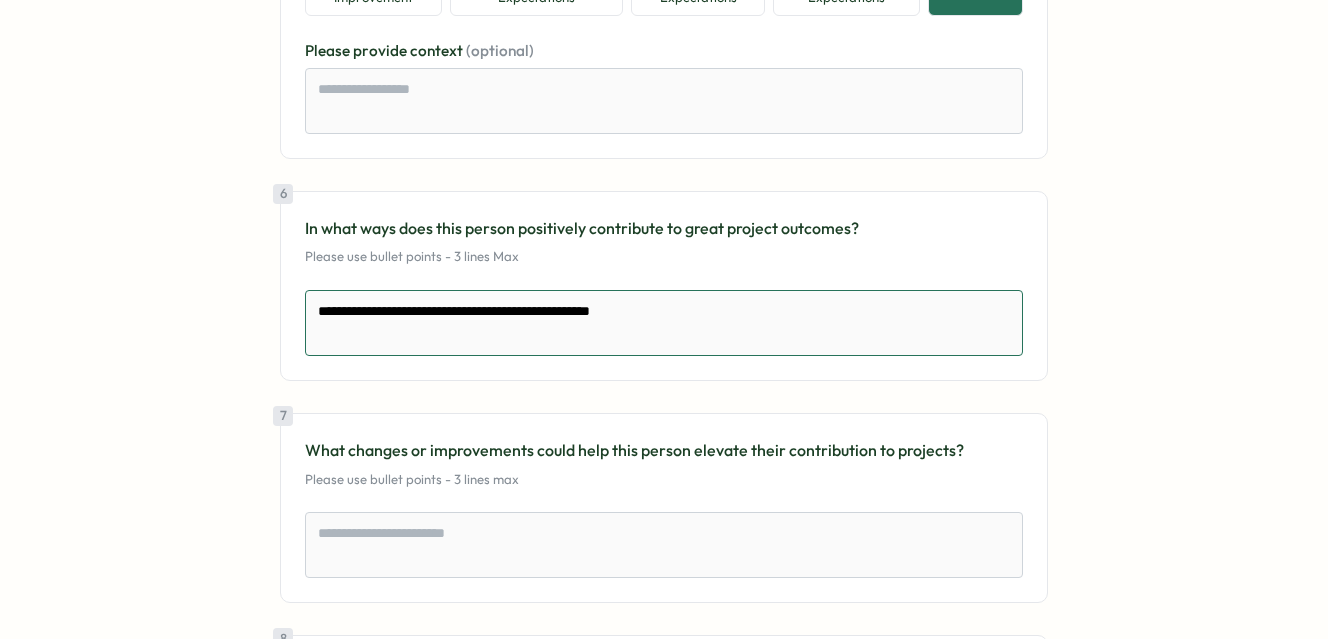 type on "**********" 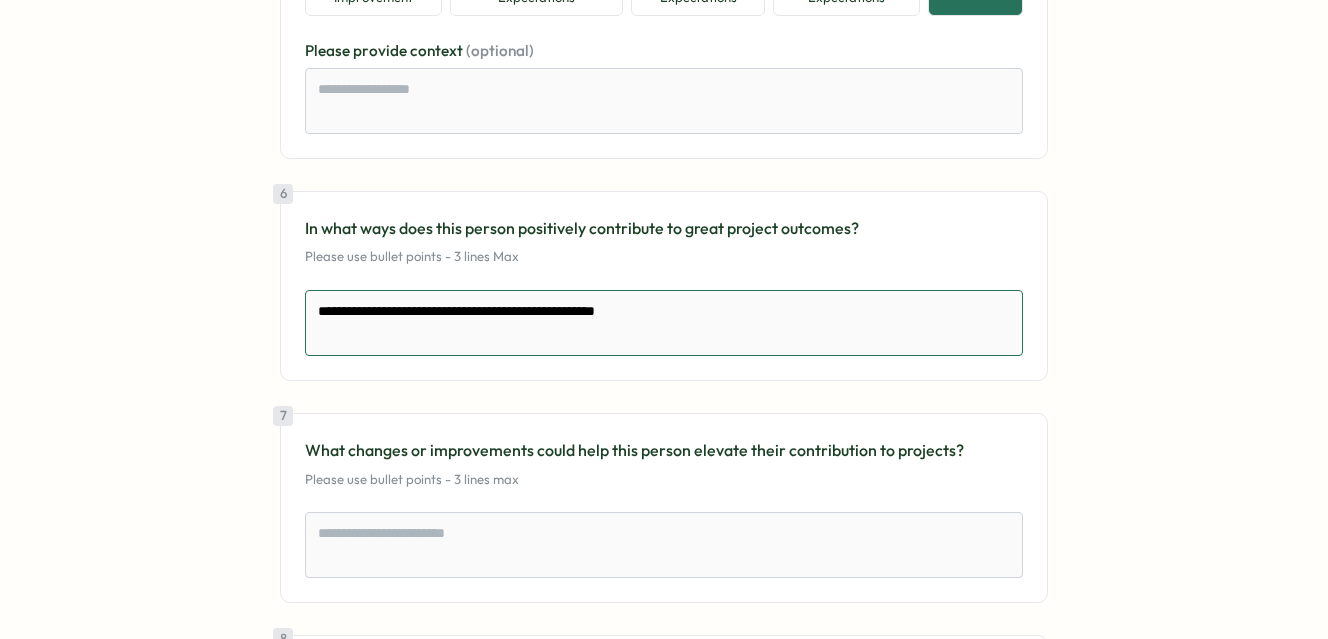 type on "**********" 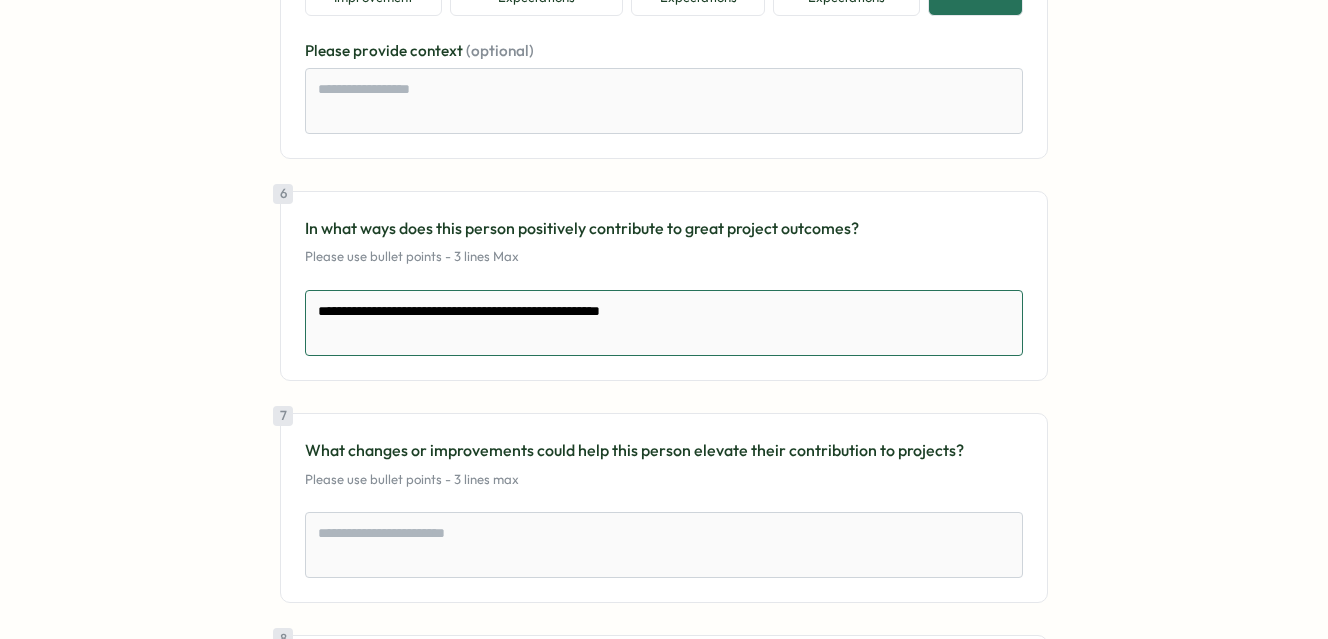 type on "**********" 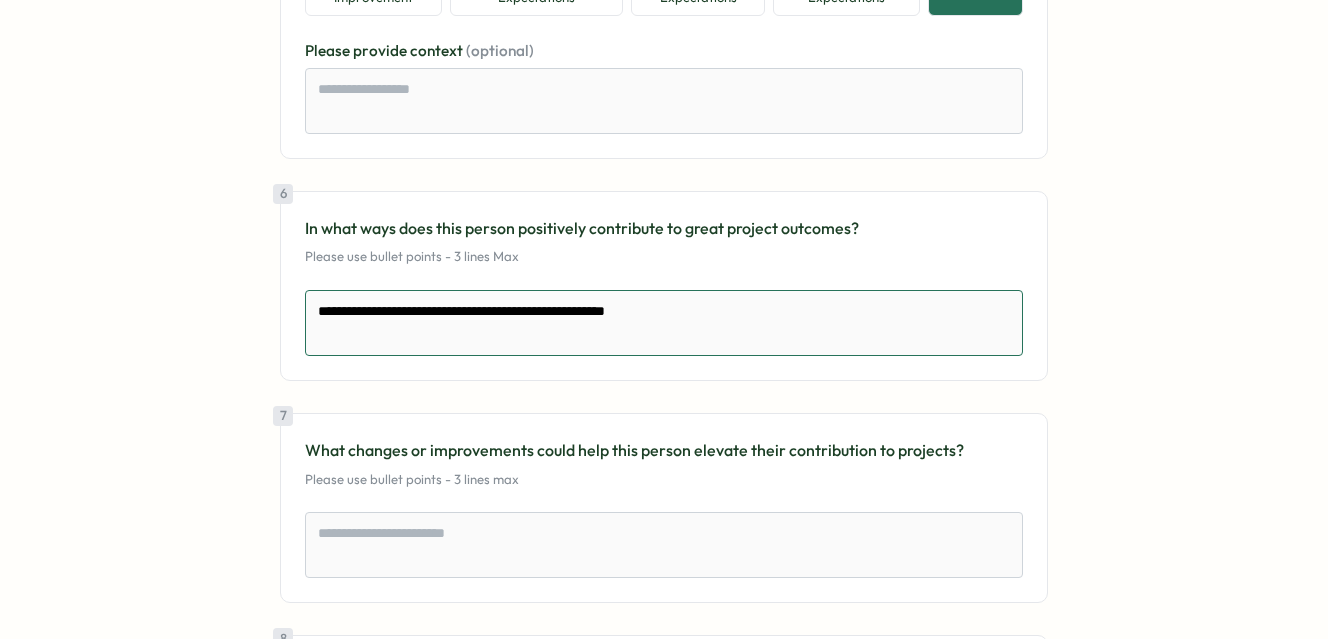 type on "**********" 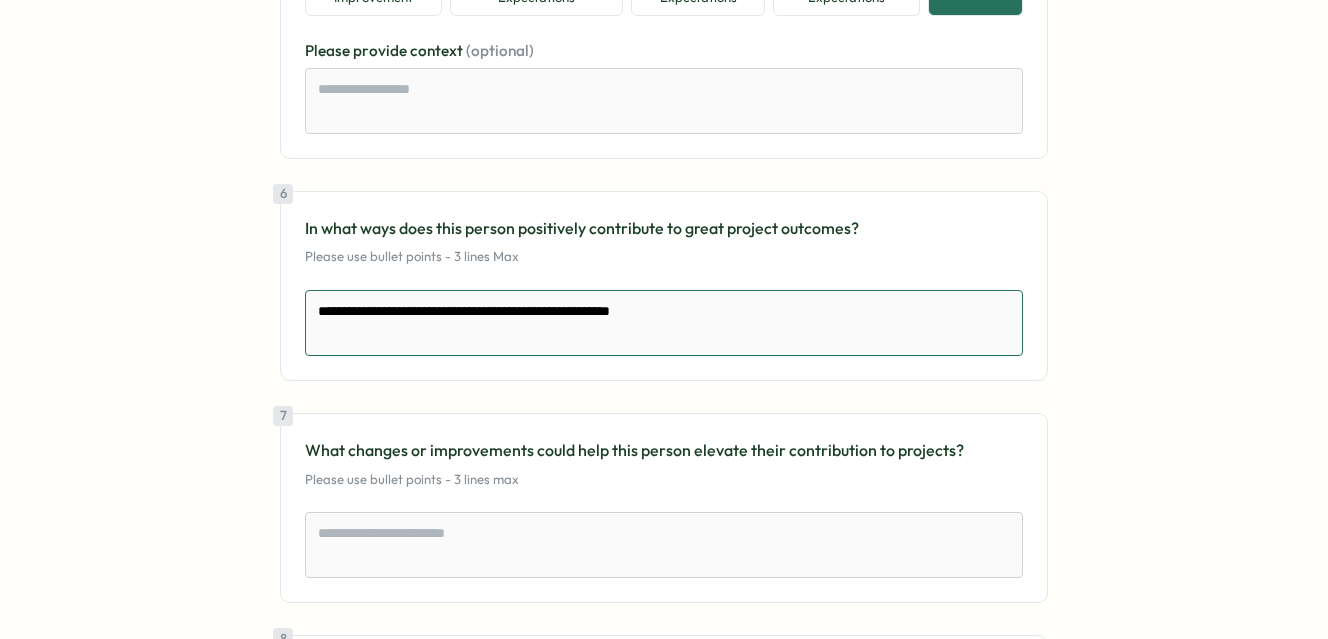 type on "**********" 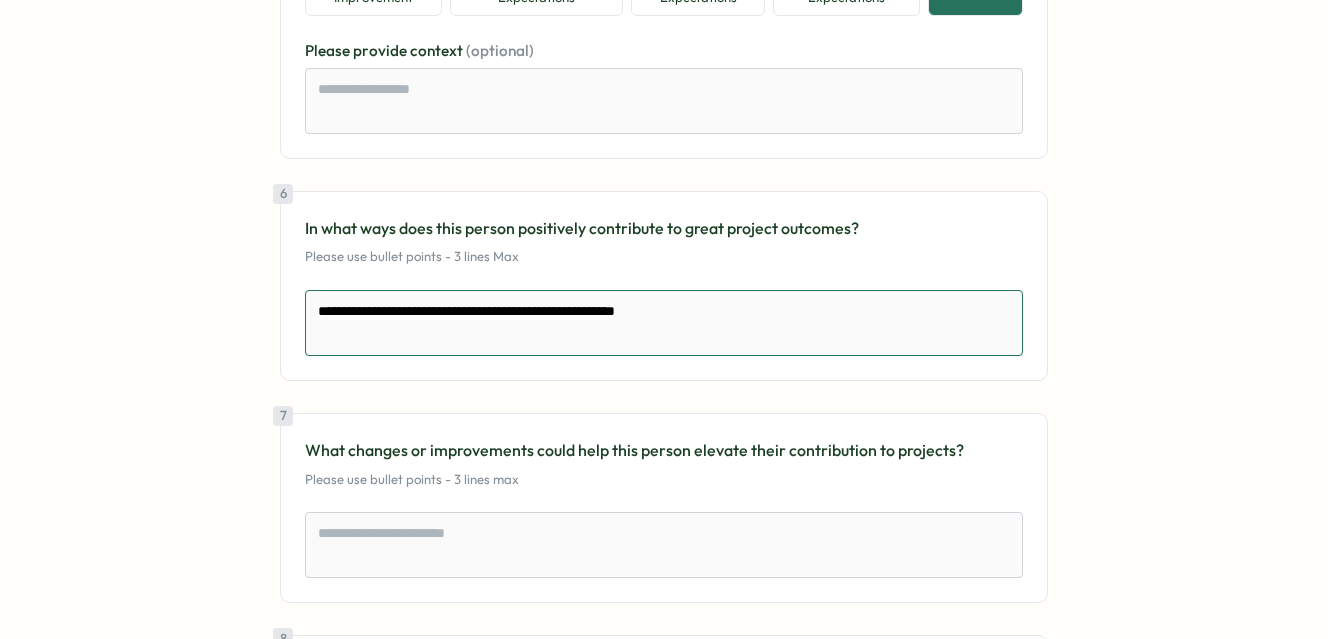 type on "**********" 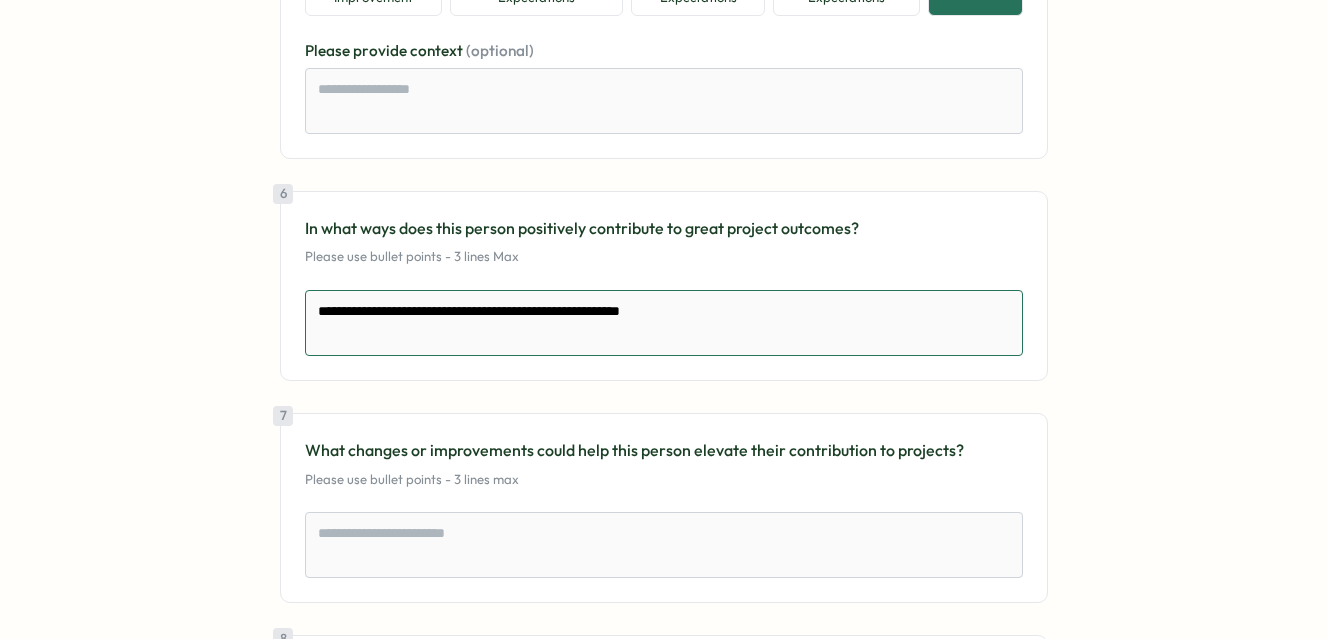 type on "**********" 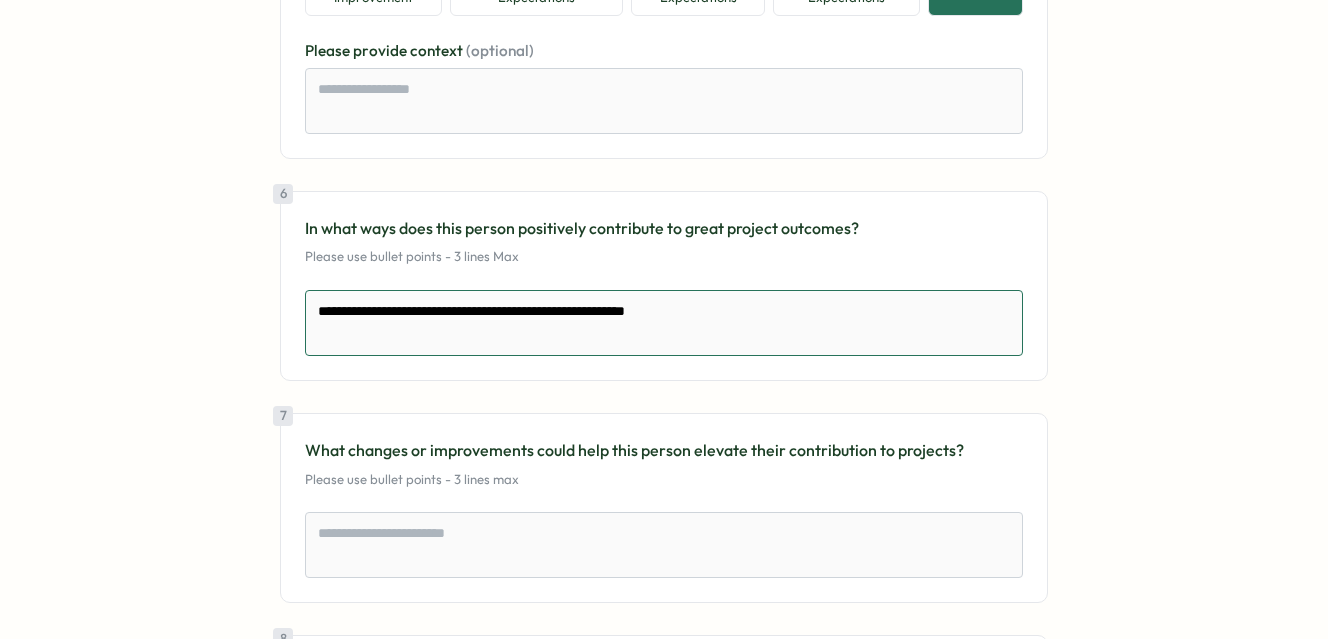 type on "*" 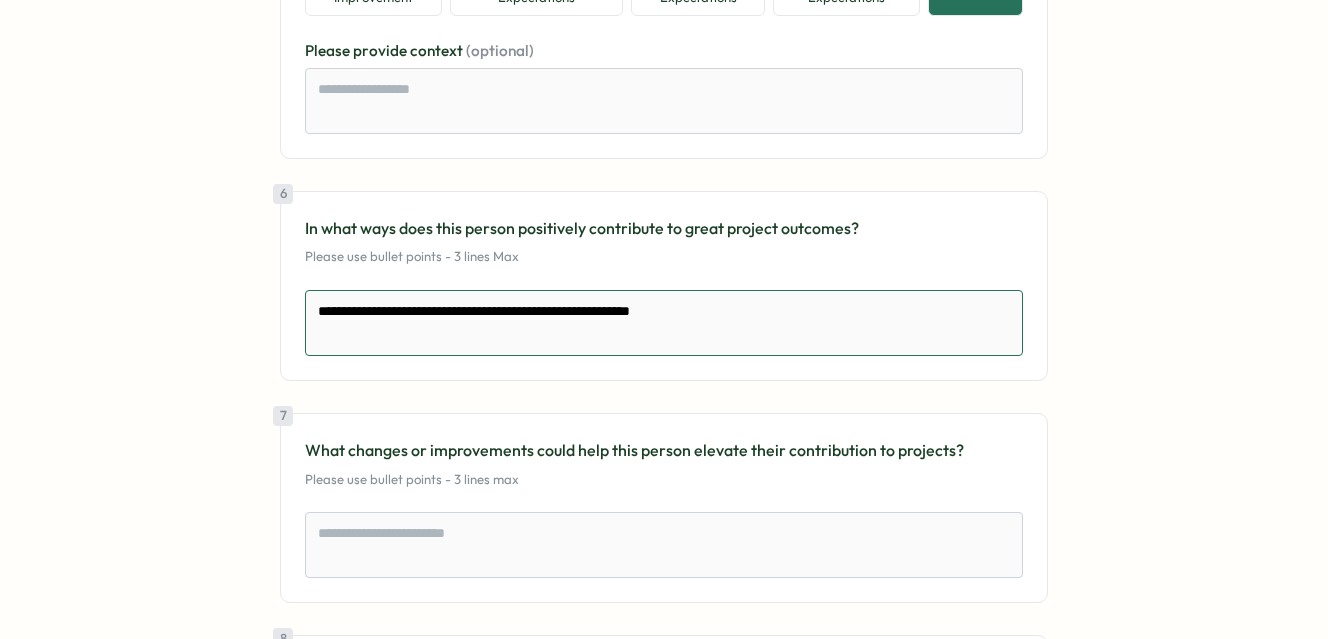 type on "**********" 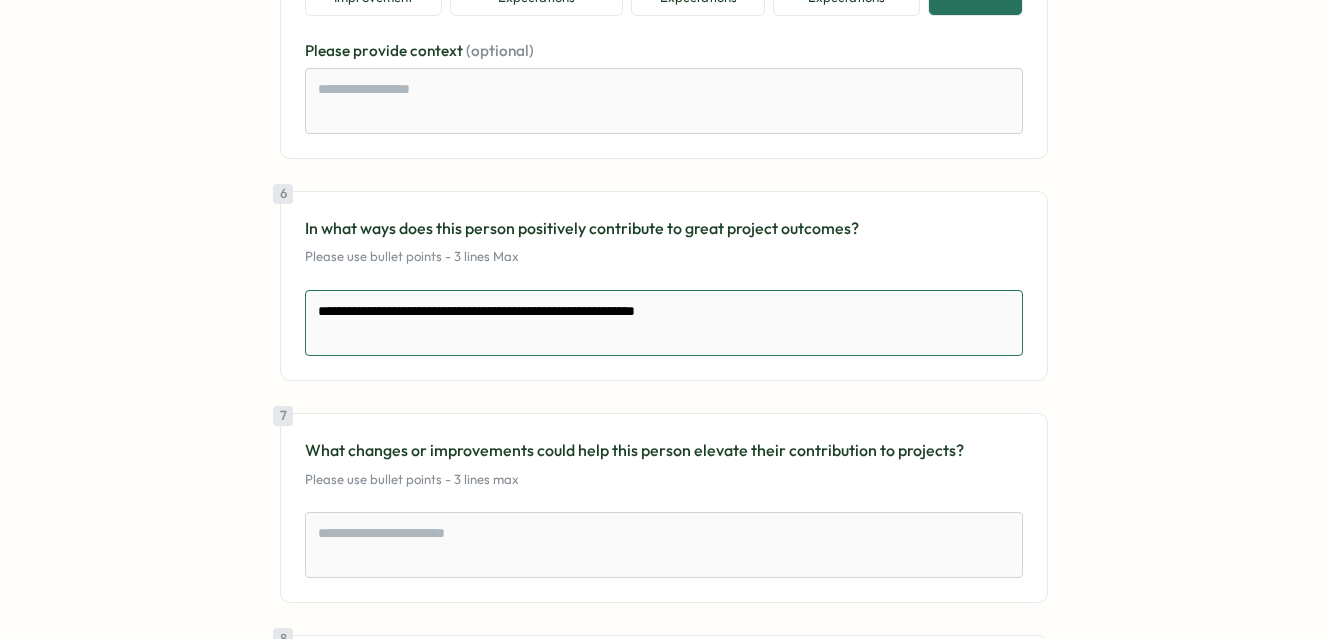type on "**********" 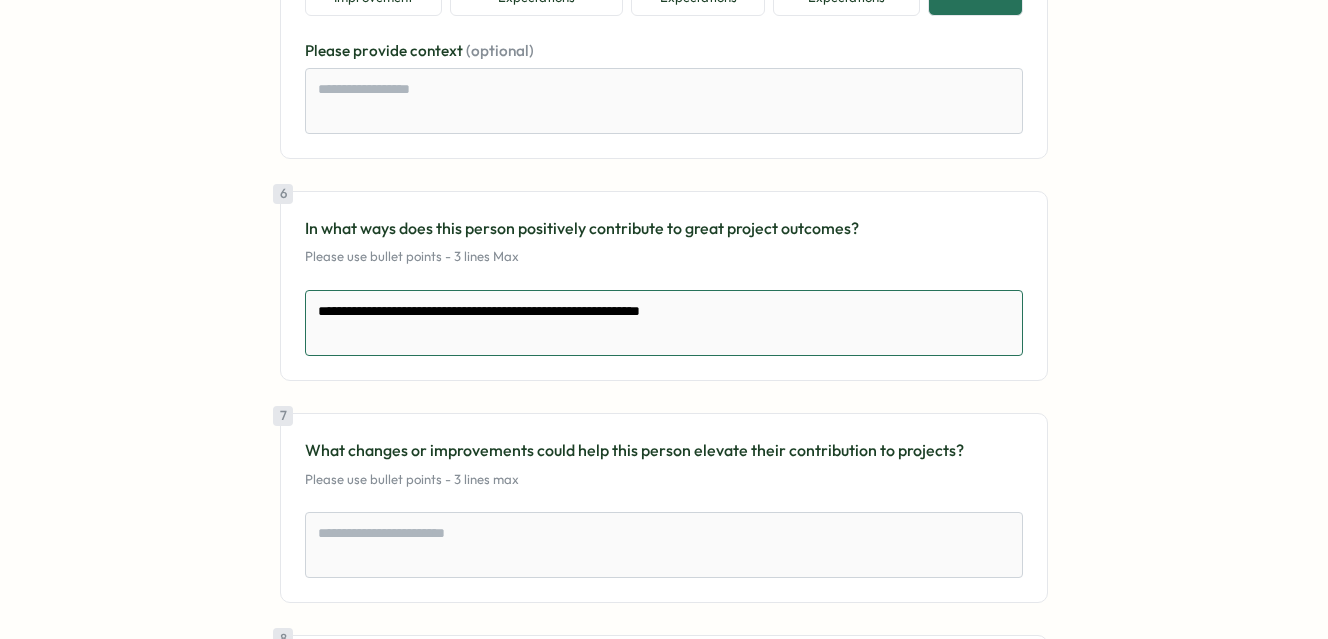 type on "**********" 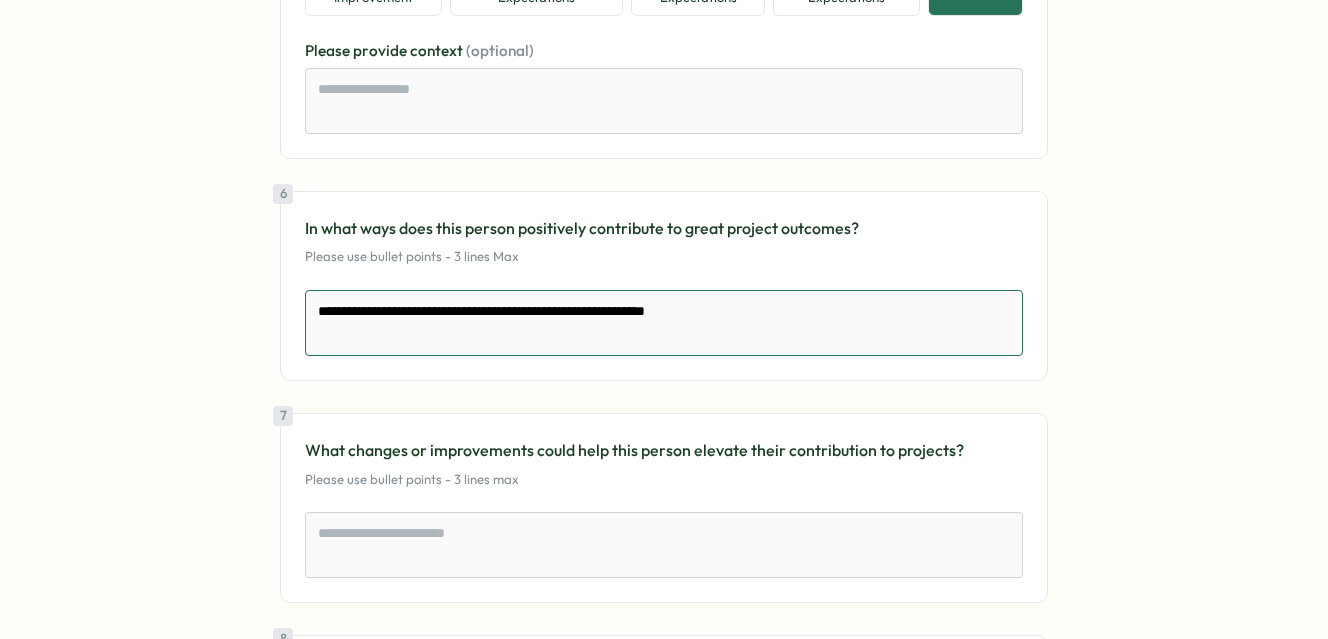 type on "**********" 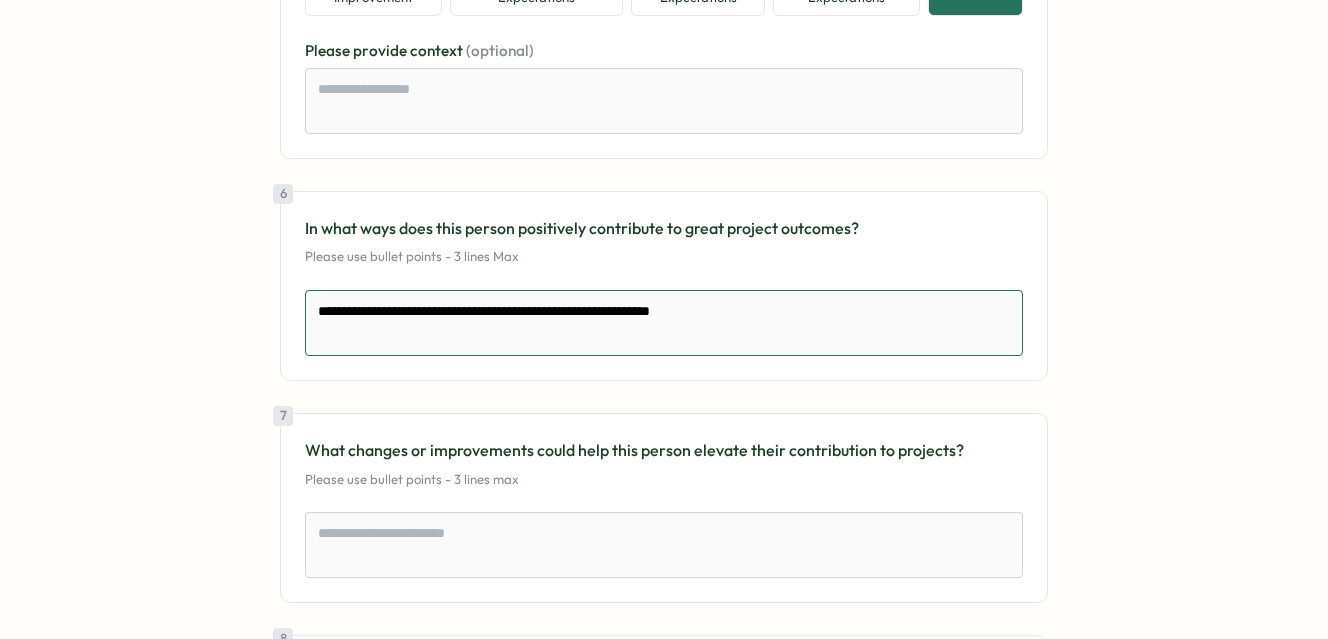 type on "**********" 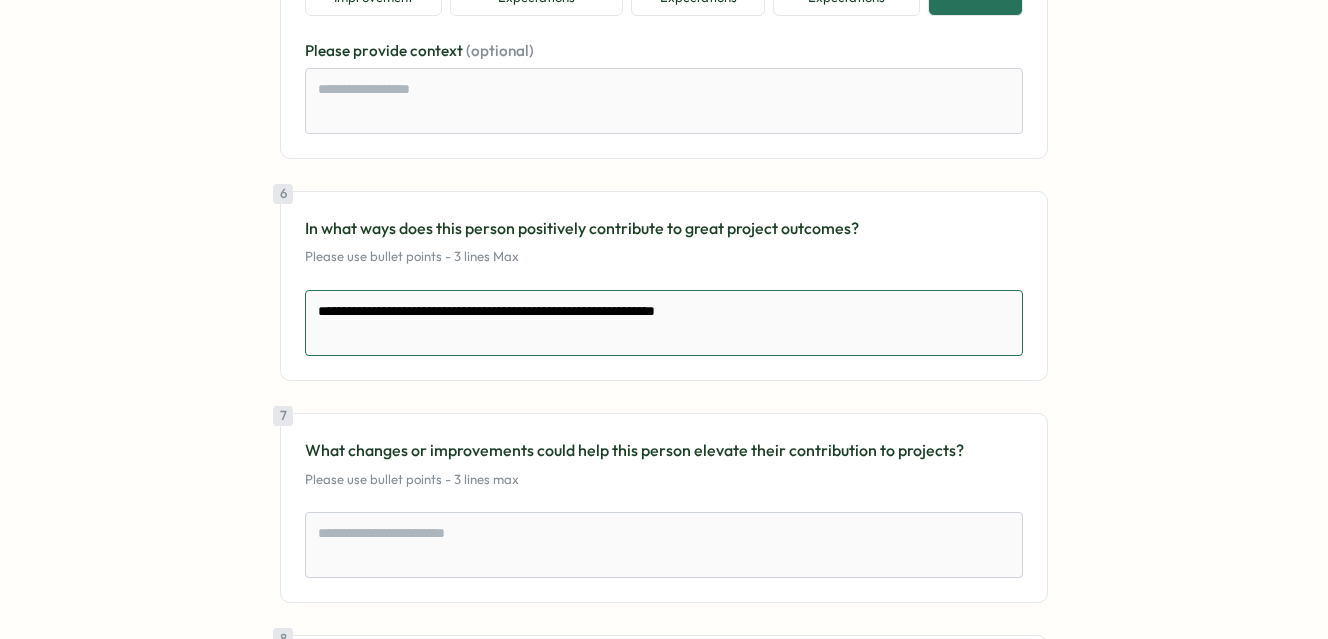 type on "**********" 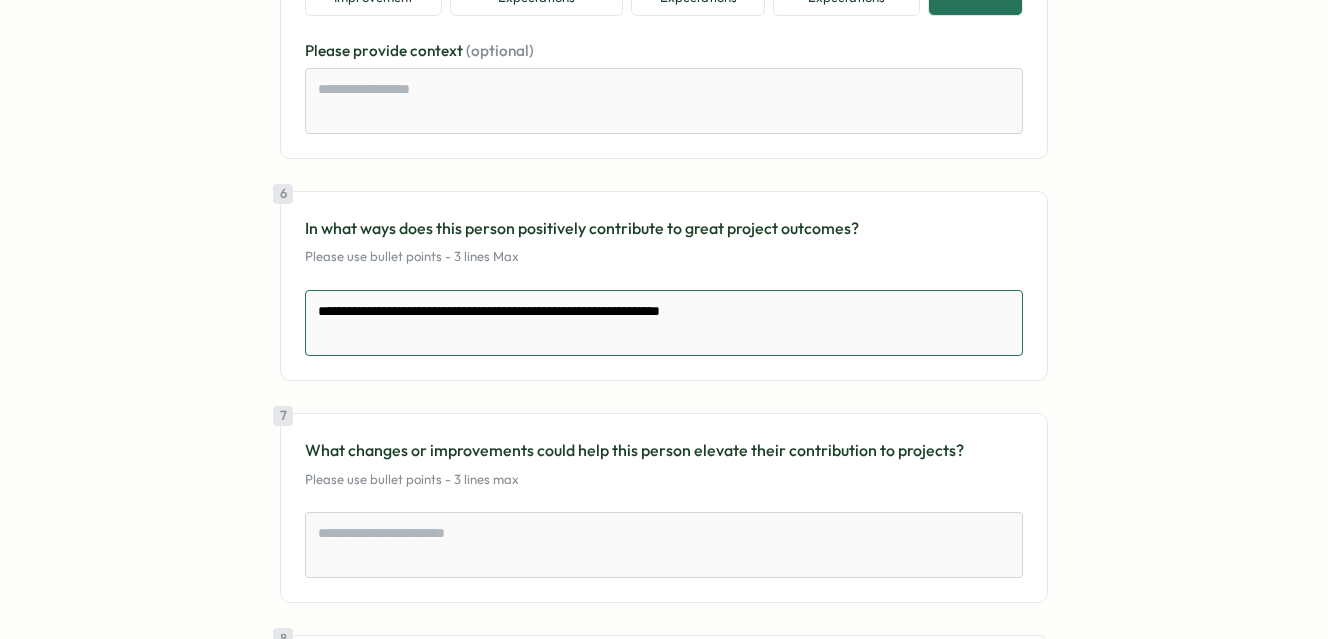 type on "**********" 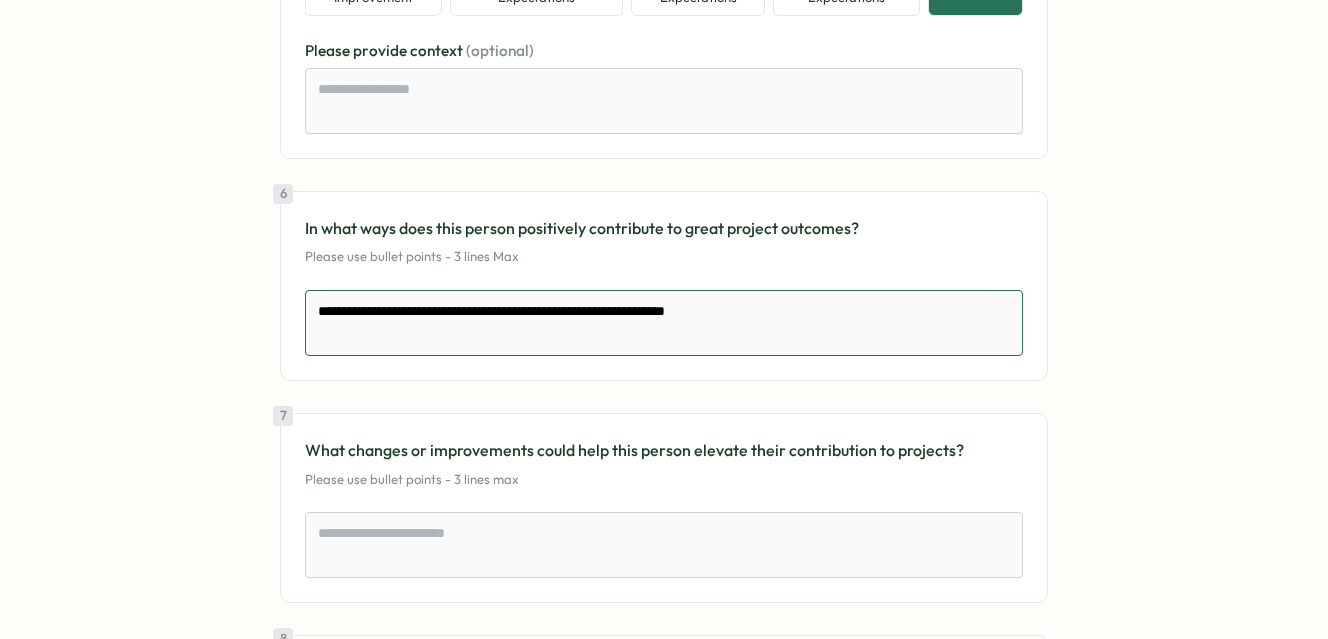 type on "**********" 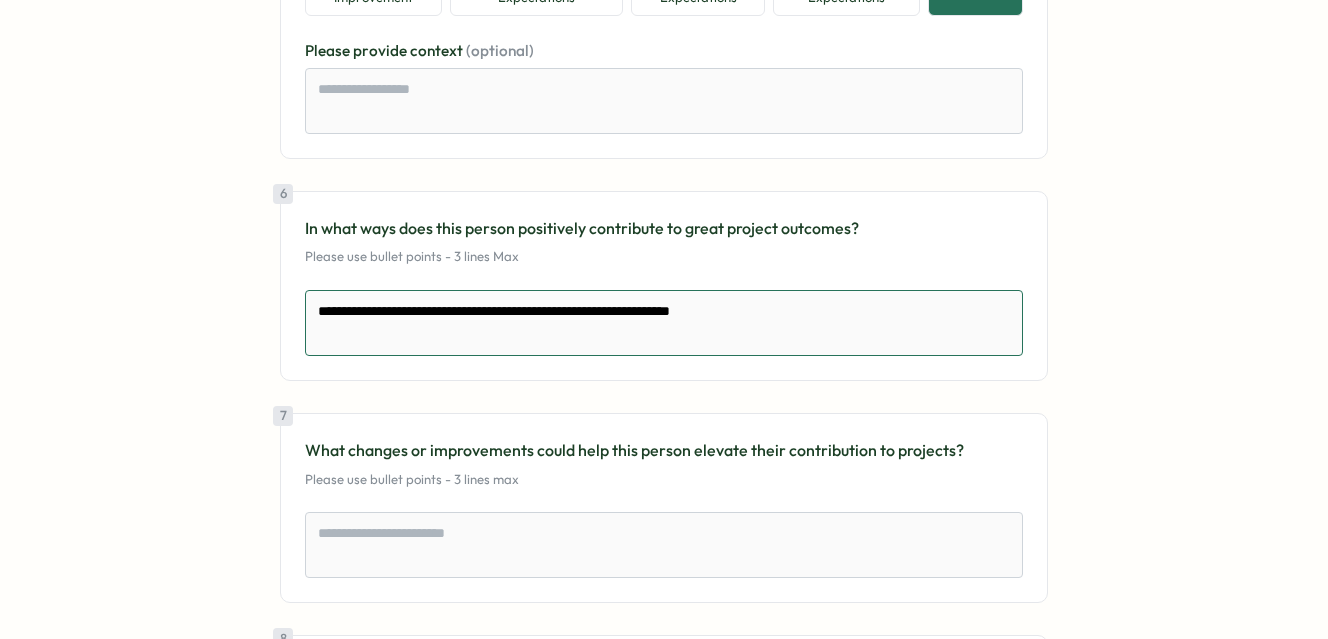 type on "**********" 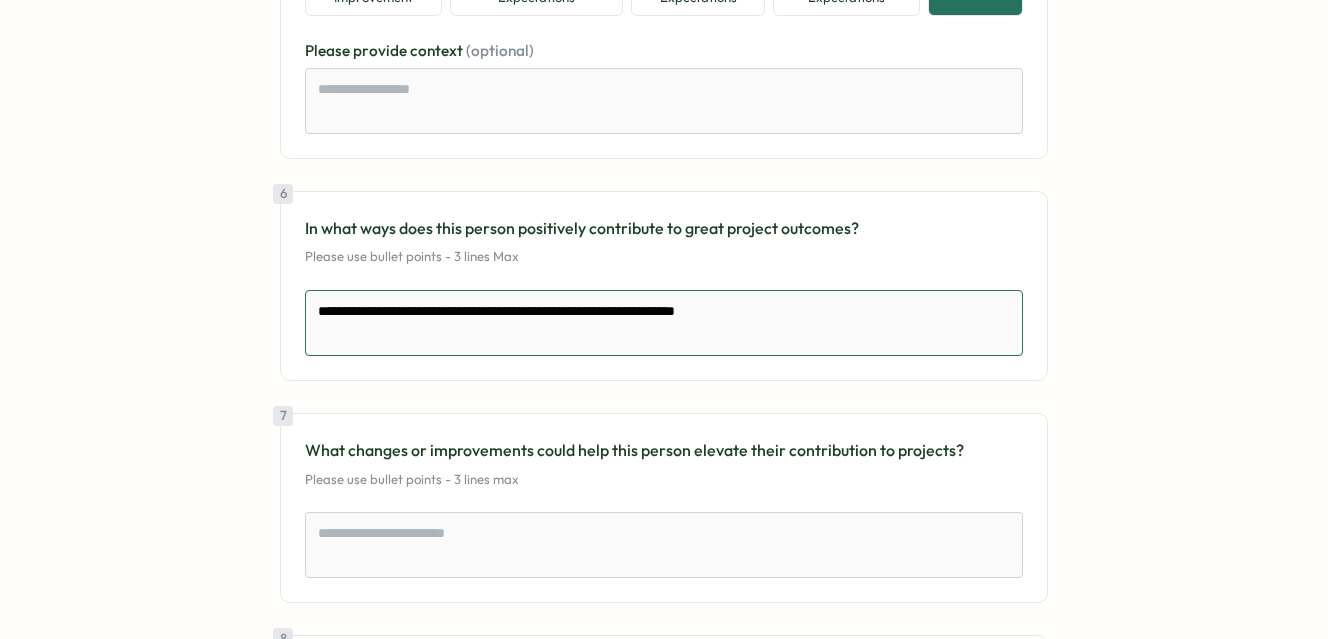 type on "**********" 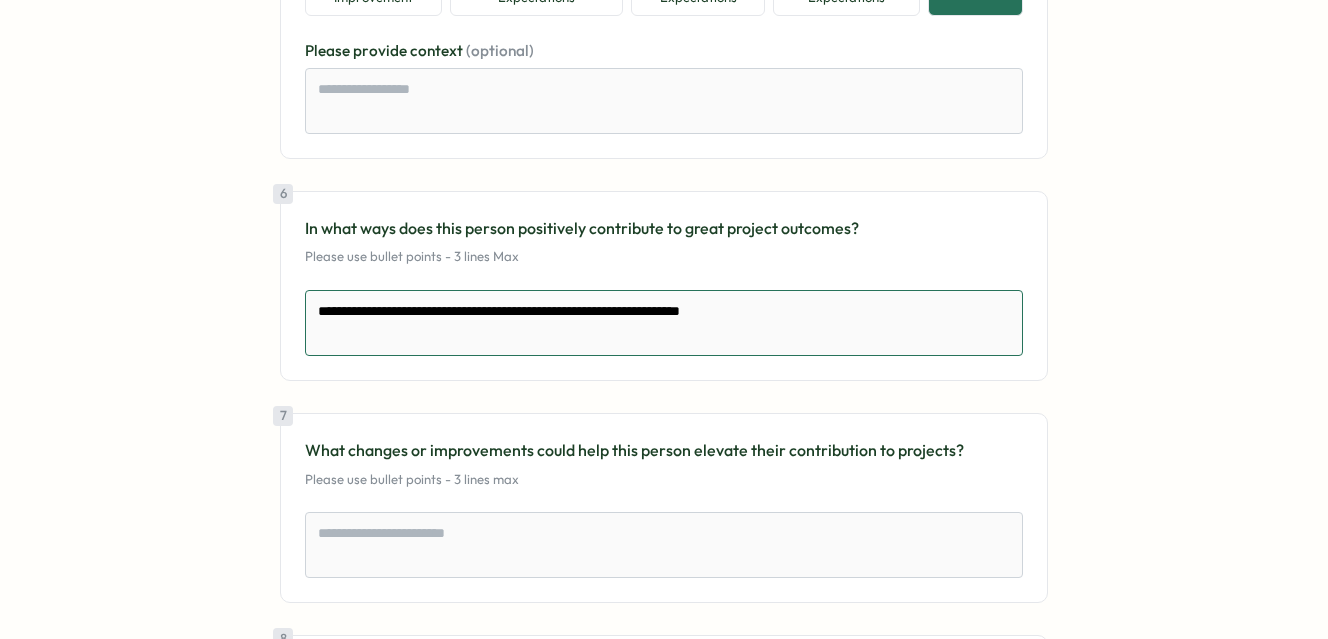 type on "**********" 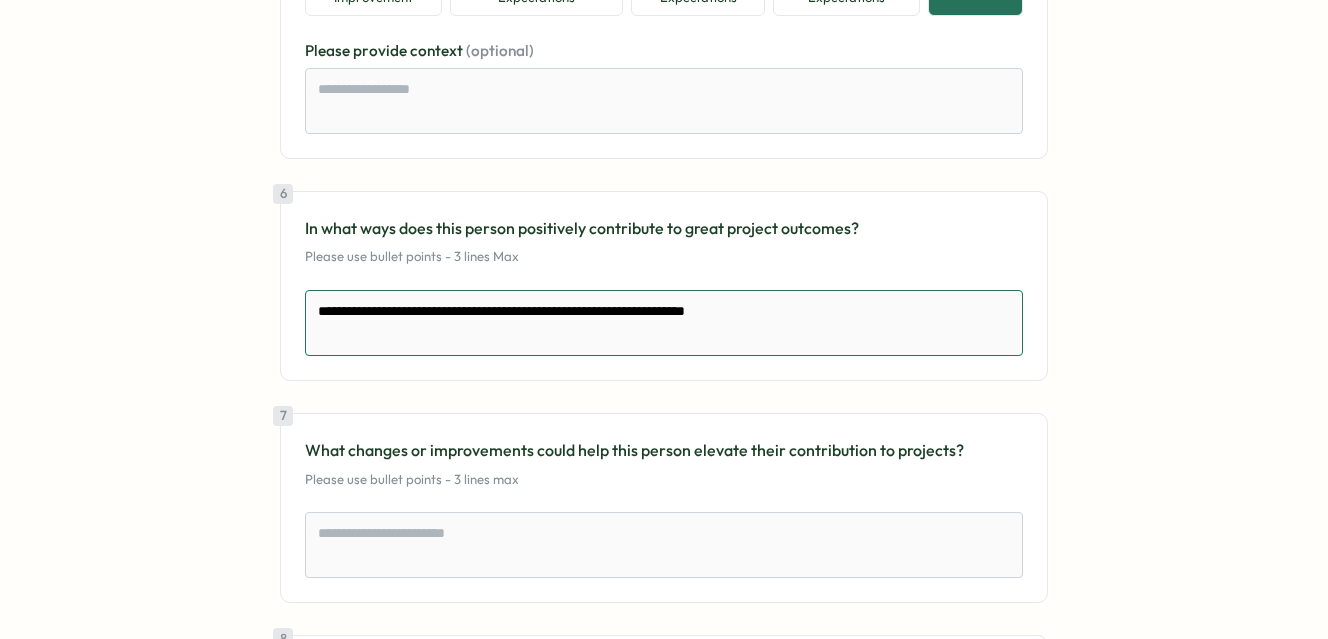 type on "**********" 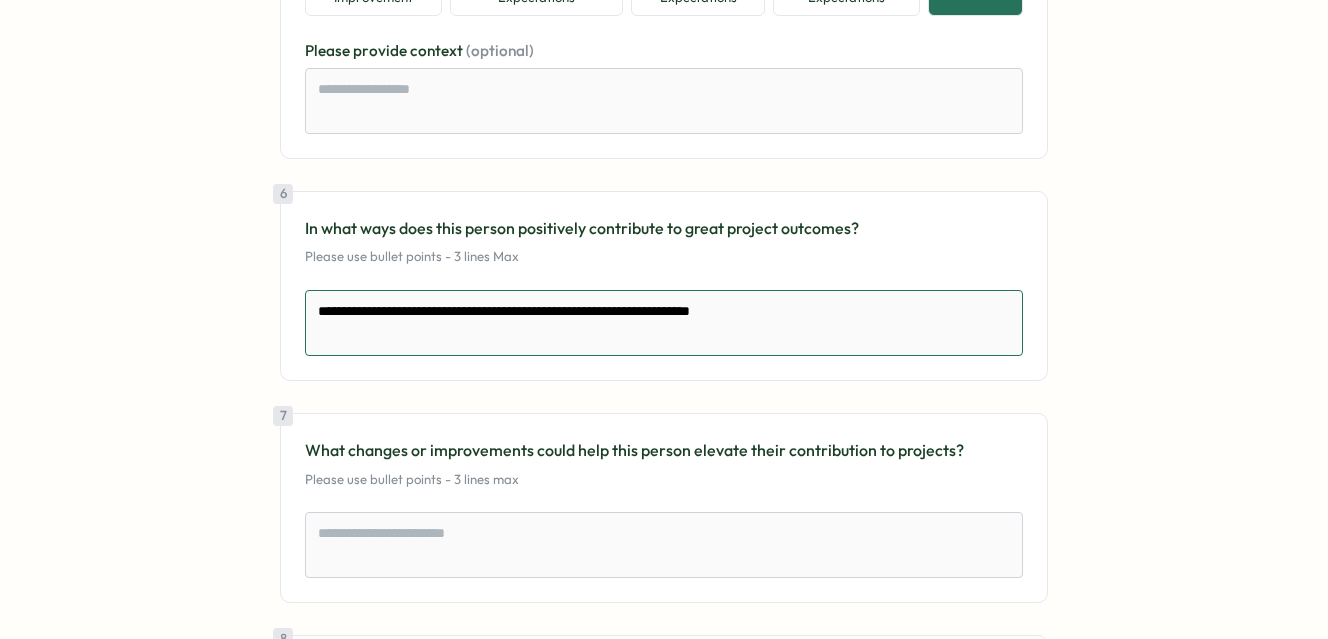 type on "**********" 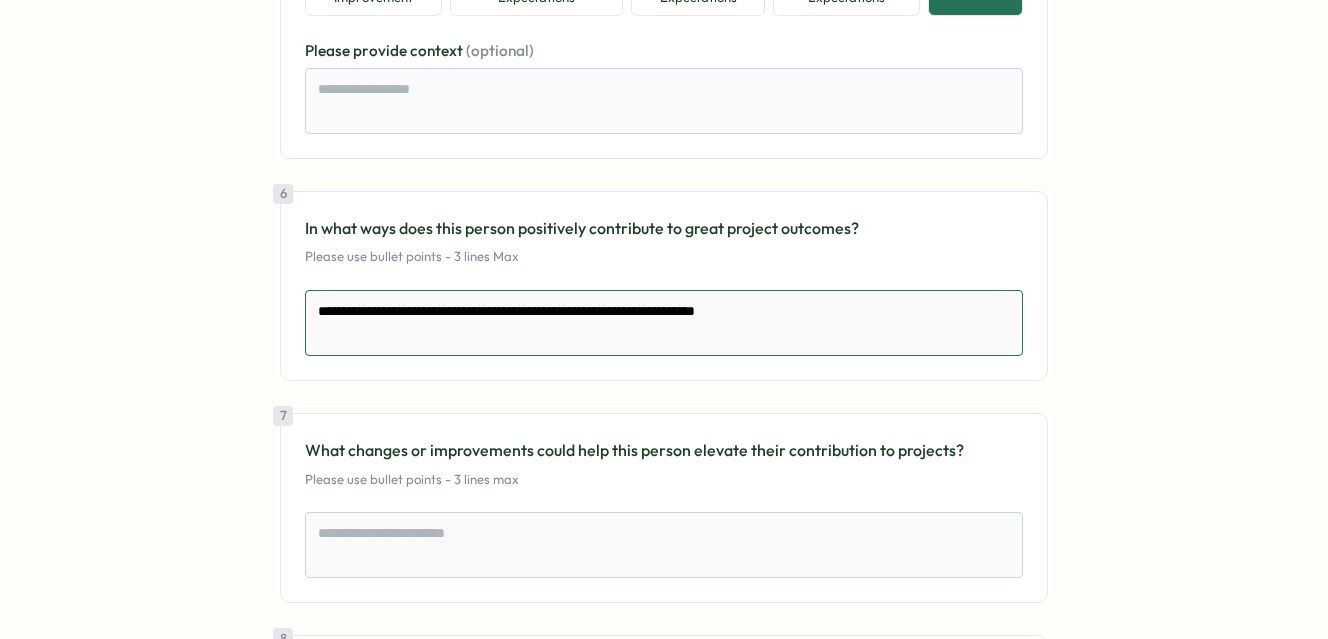 type on "**********" 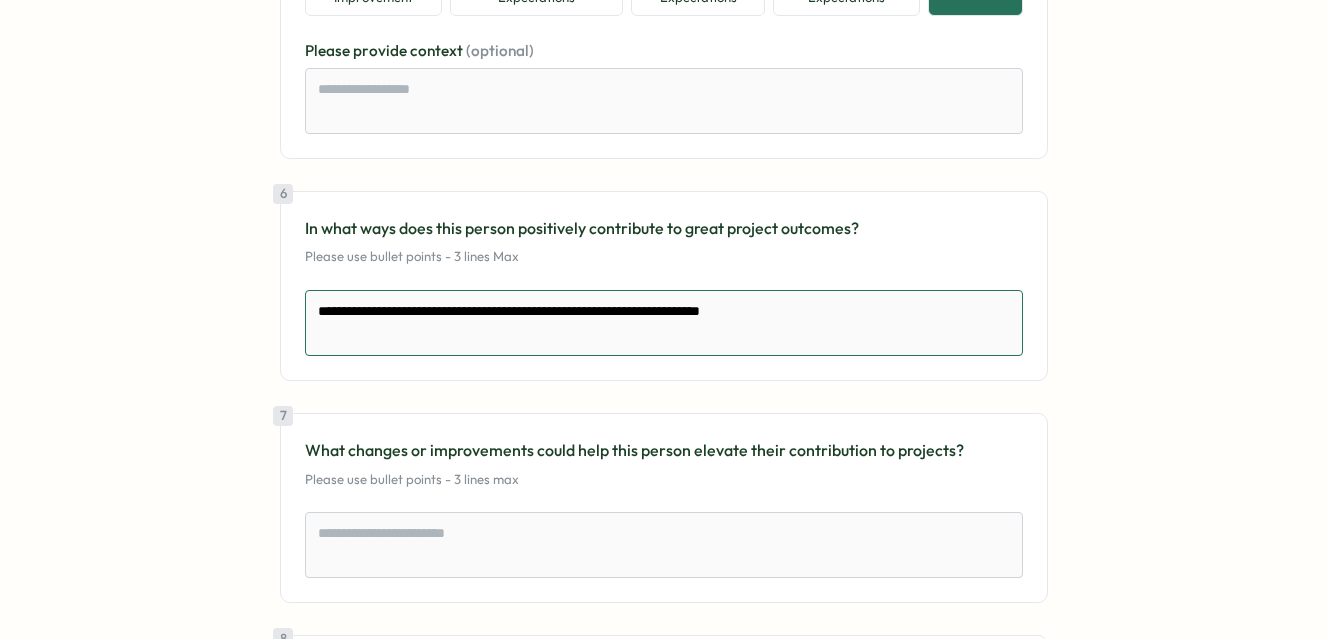 type on "**********" 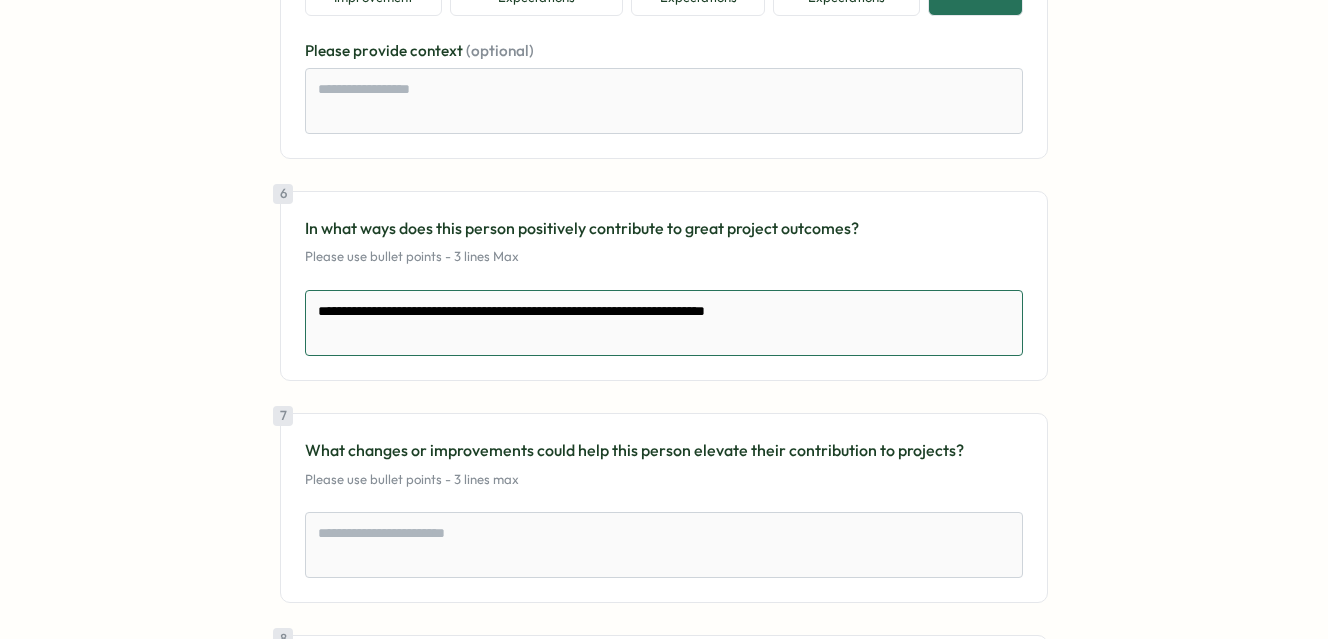 type on "**********" 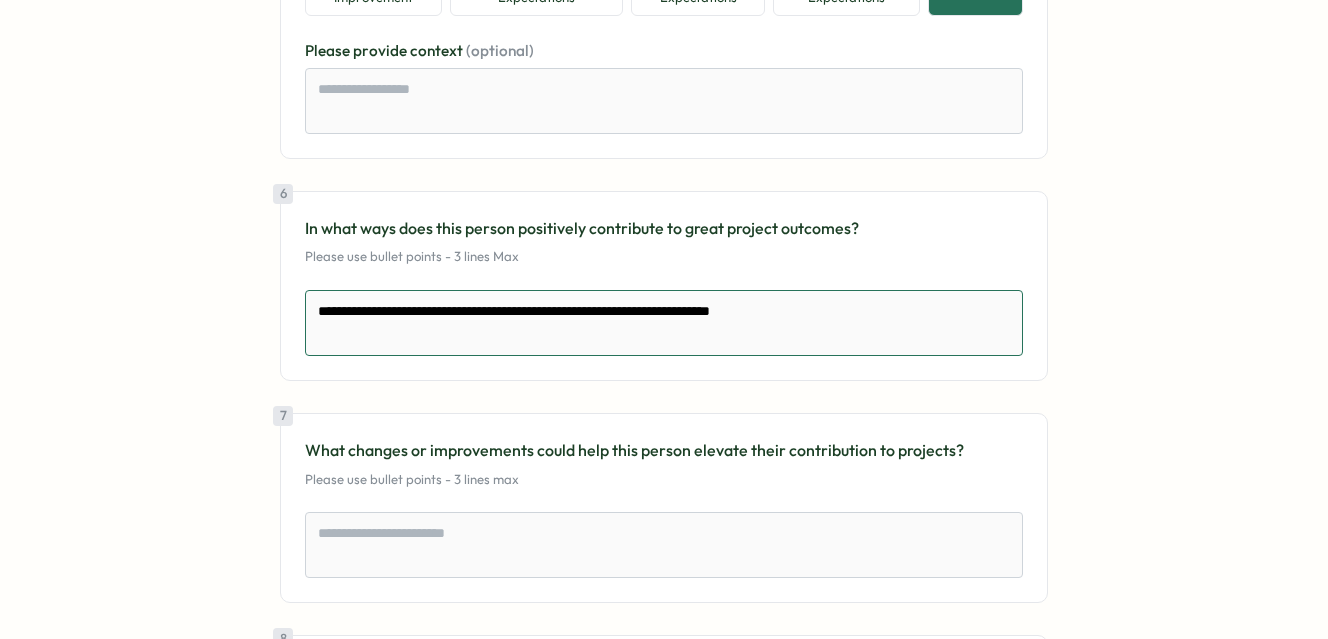 type on "**********" 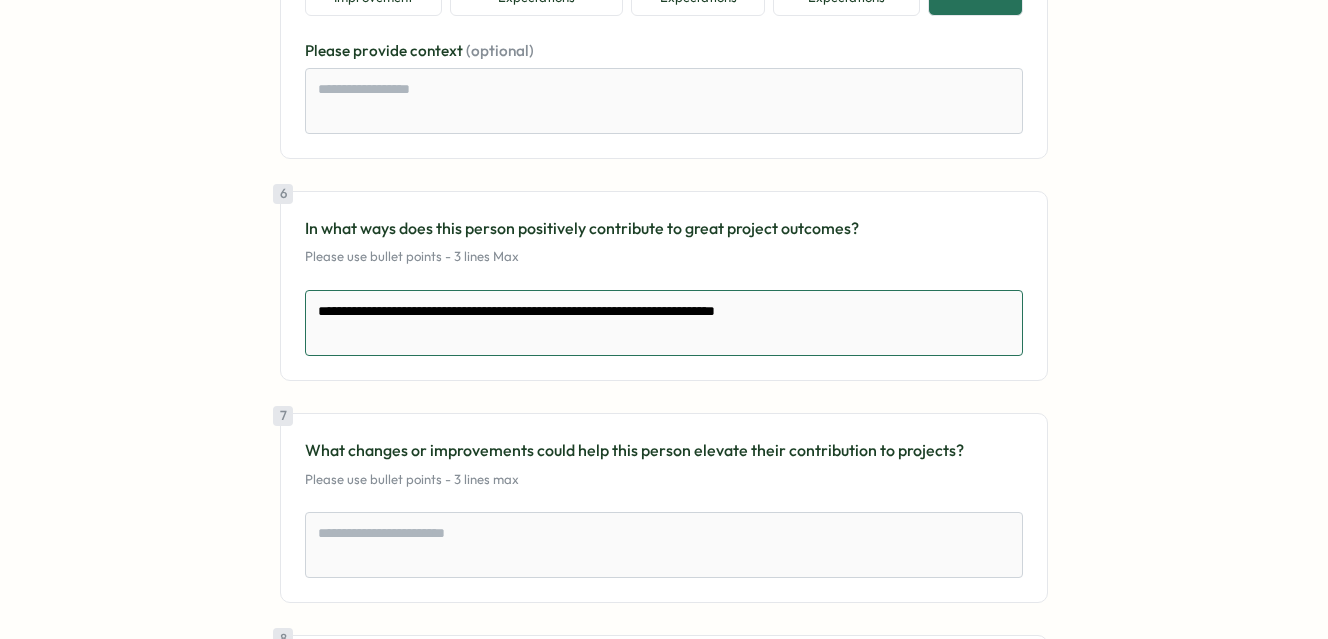 type on "**********" 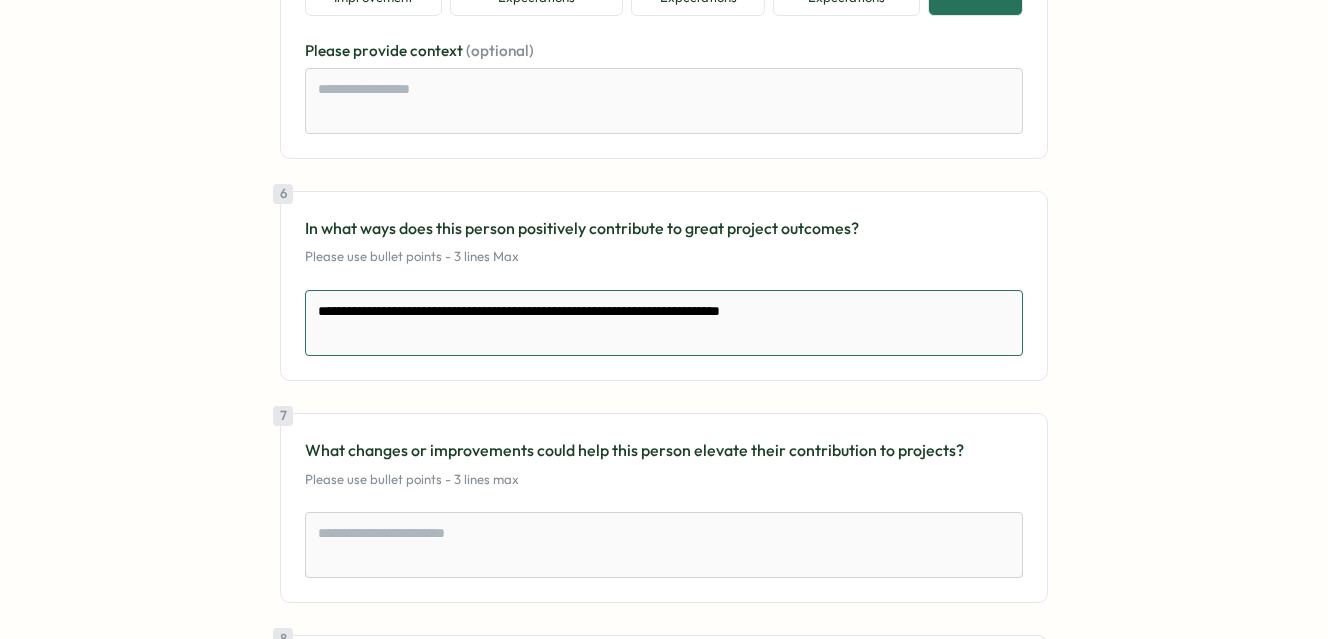 type on "**********" 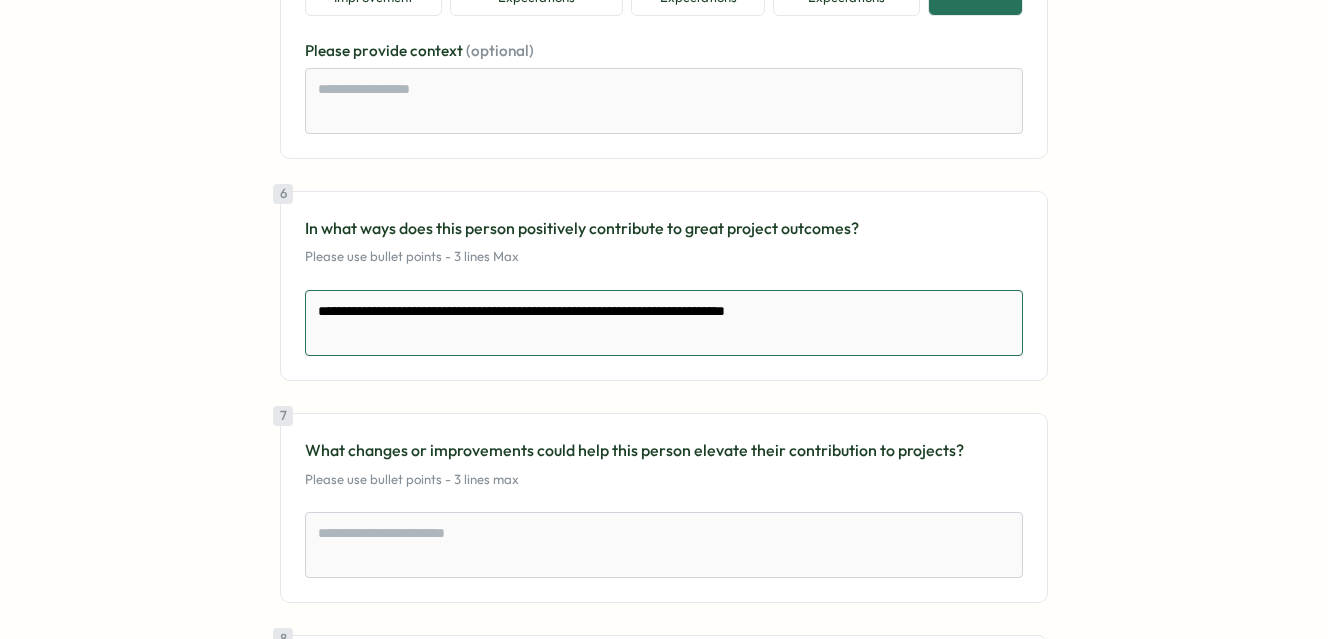 type on "**********" 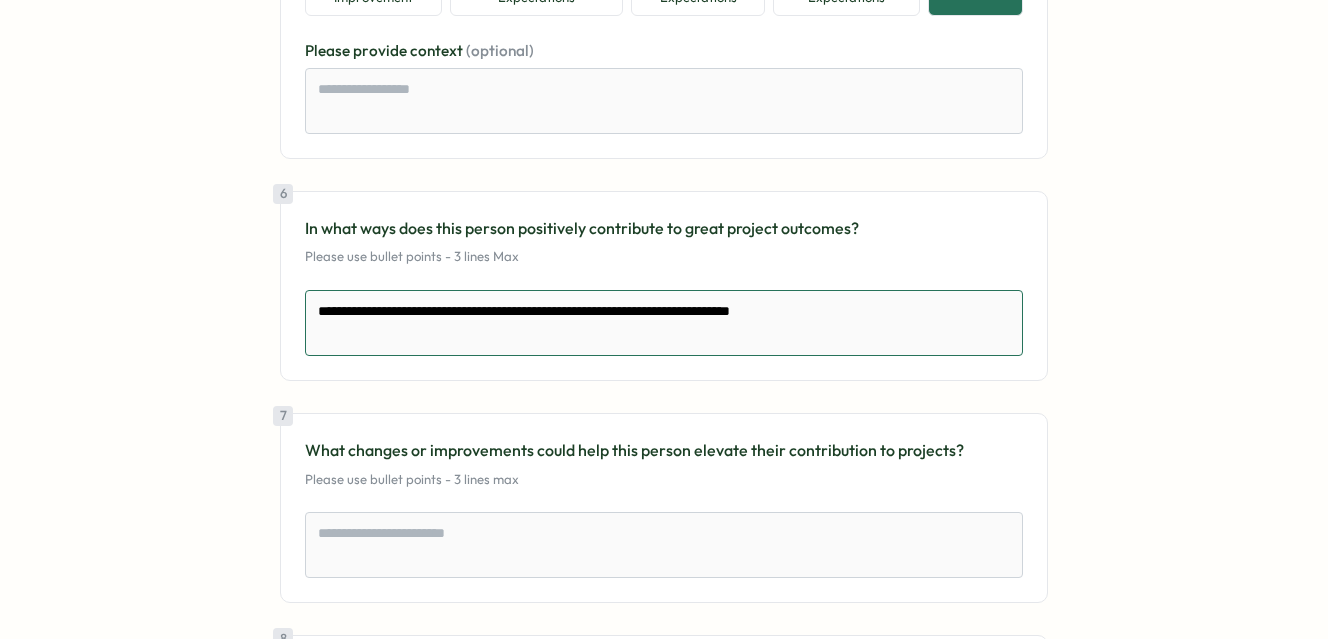 type on "**********" 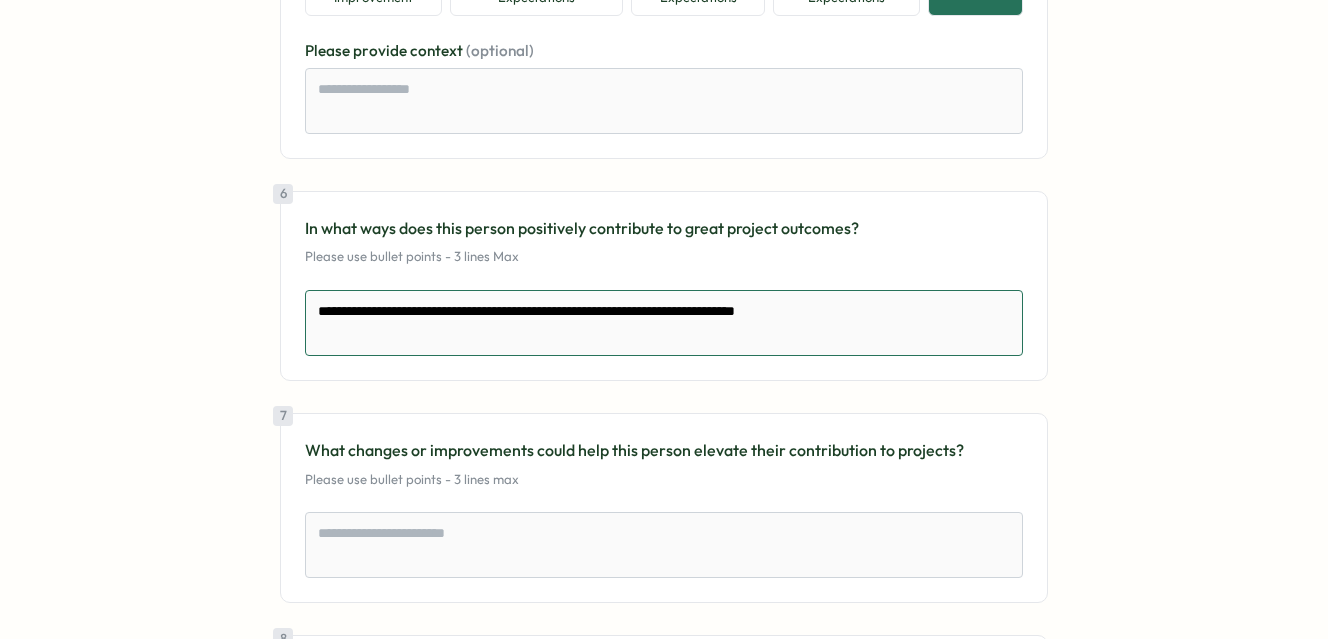 type on "**********" 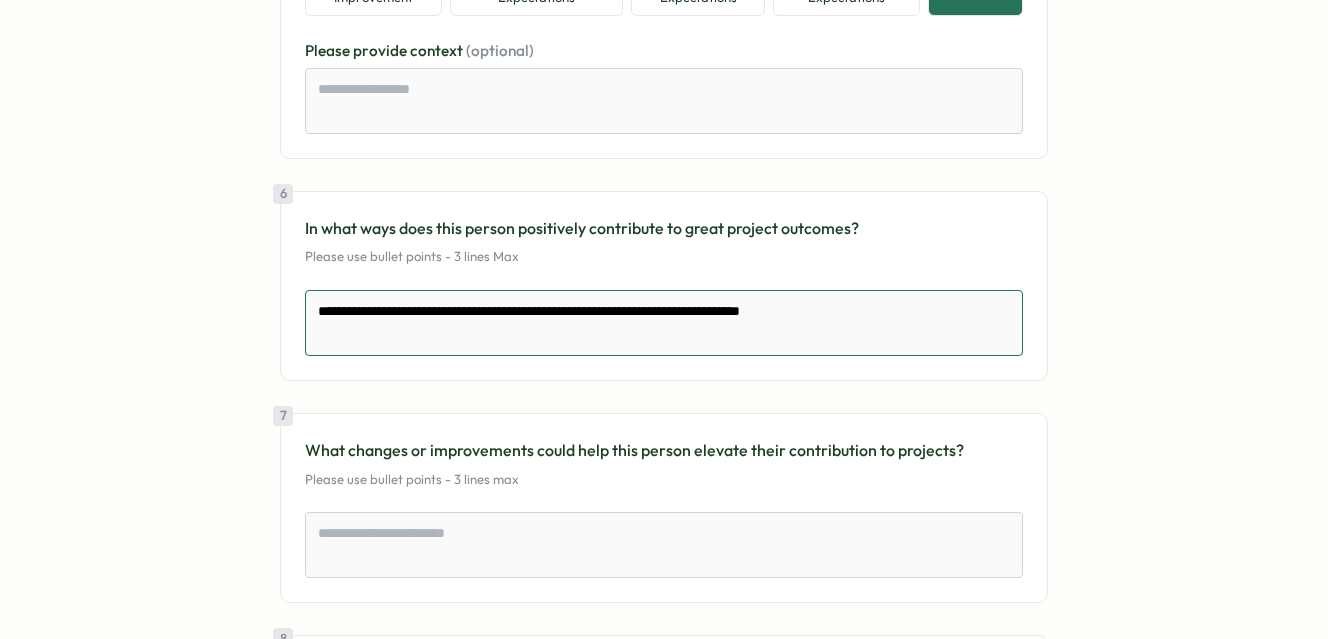 type on "**********" 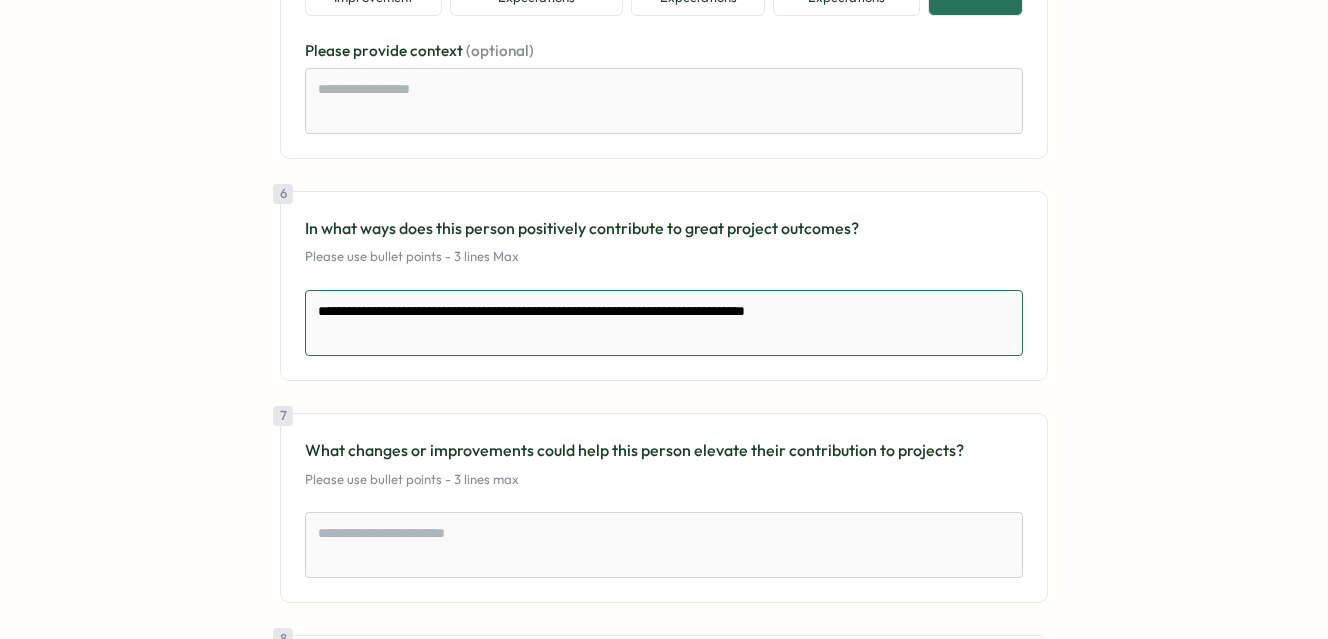 type on "**********" 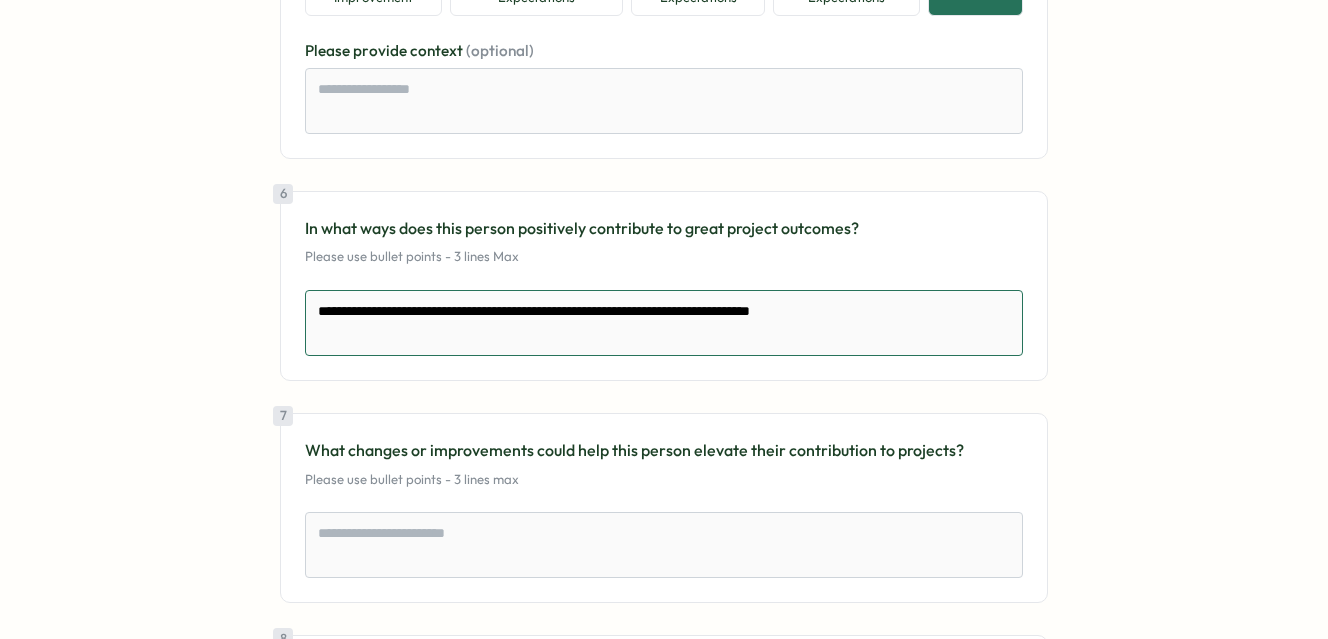 type on "**********" 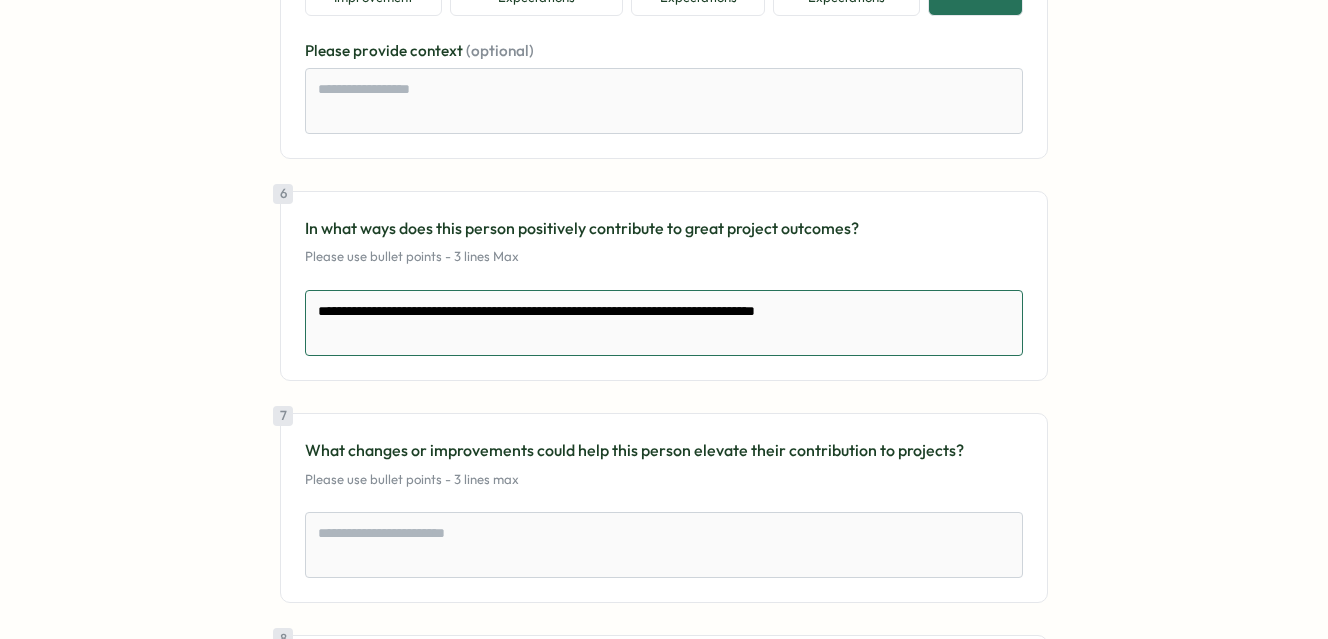 type on "**********" 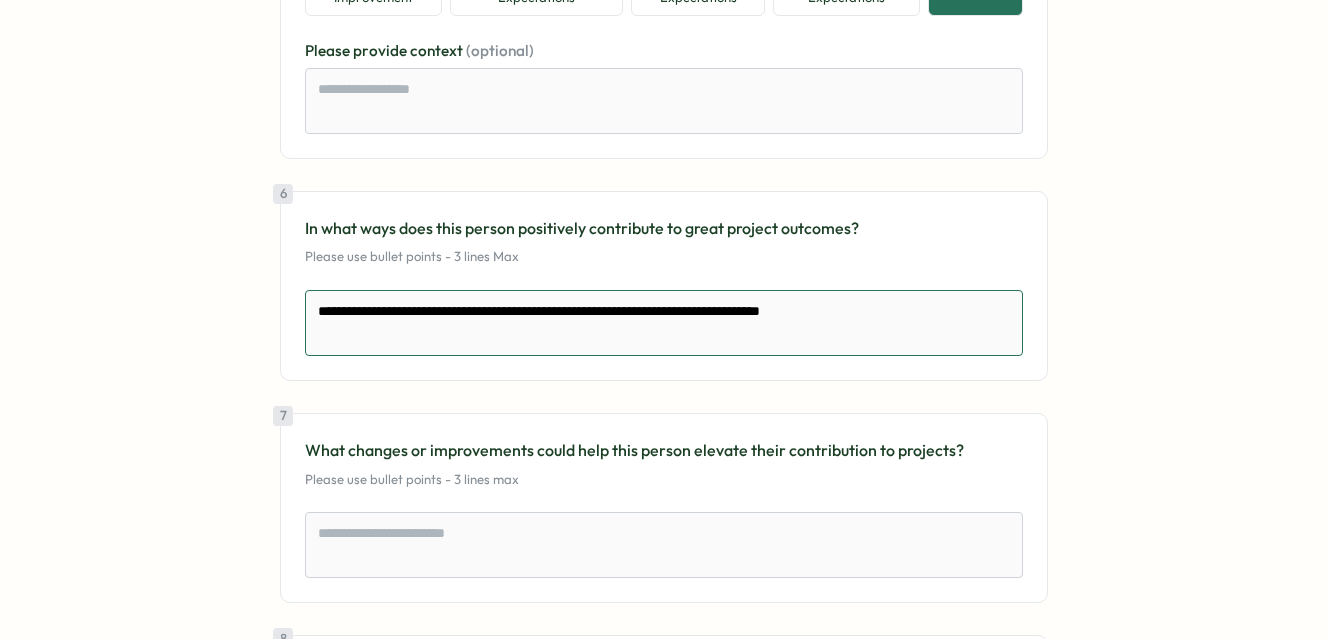 type on "**********" 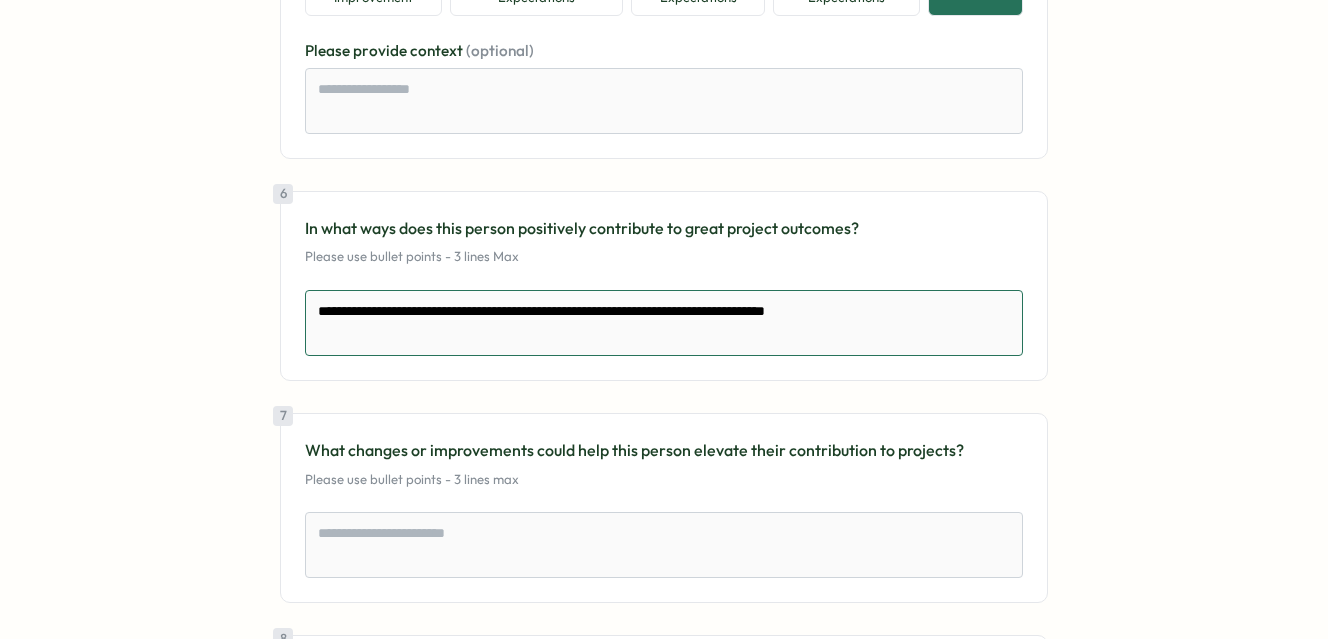 type on "*" 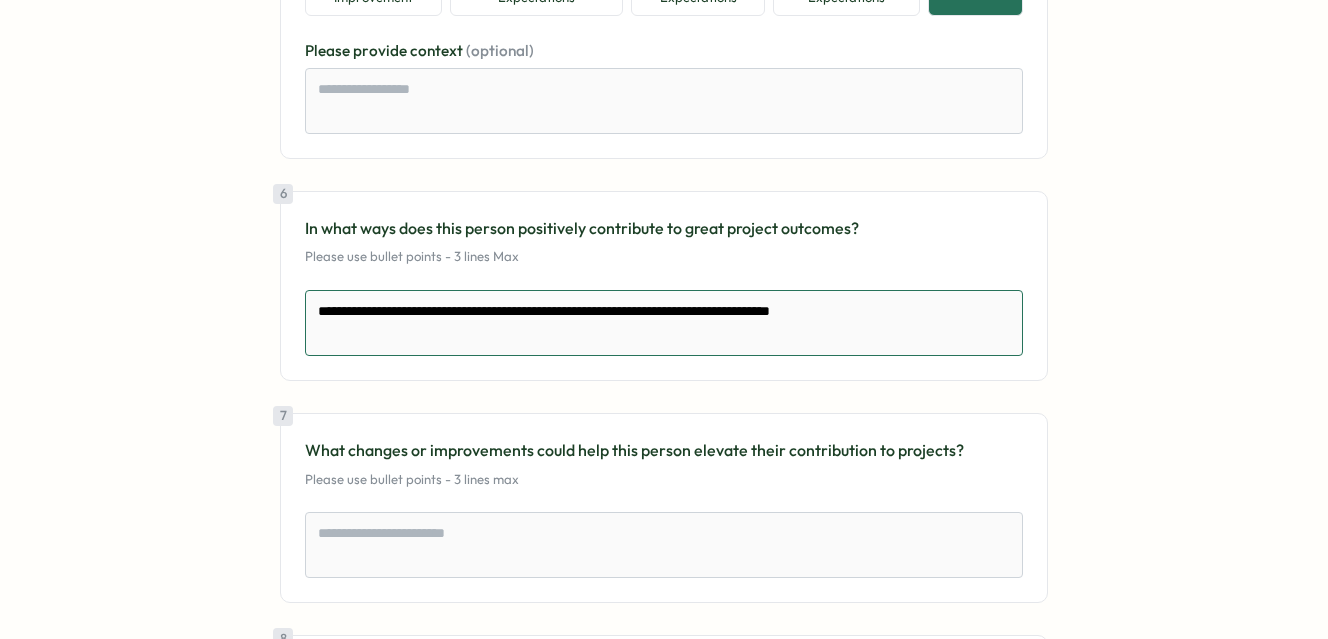 type on "**********" 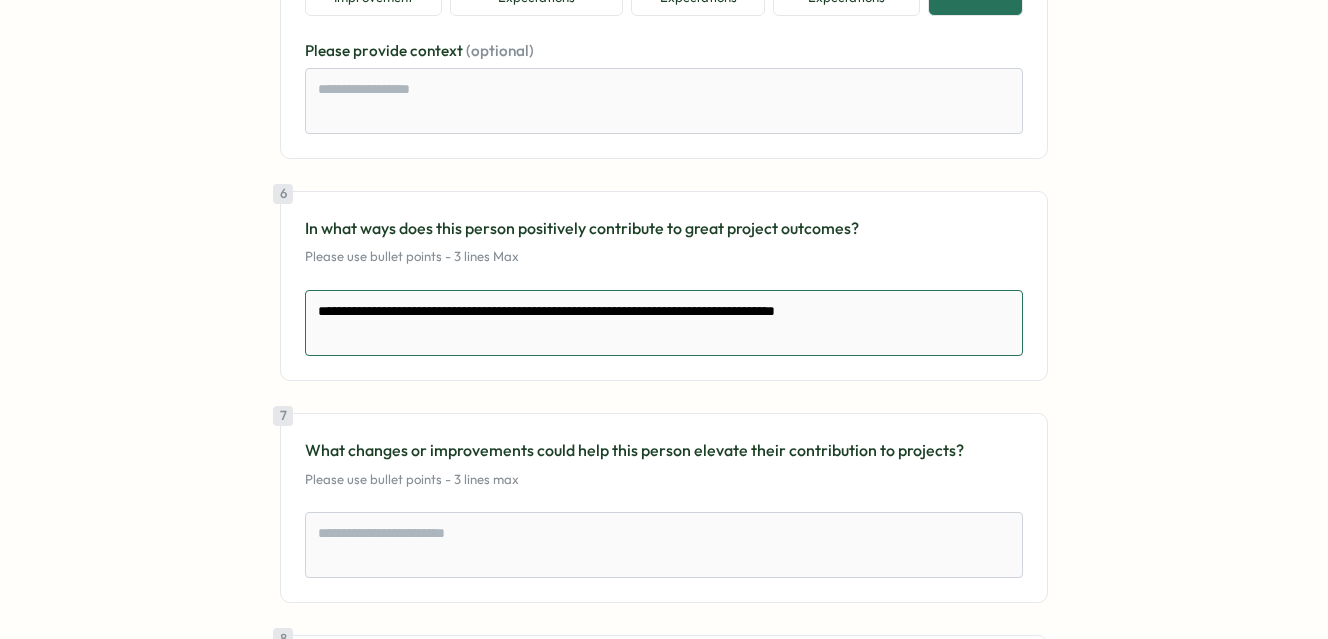 type on "**********" 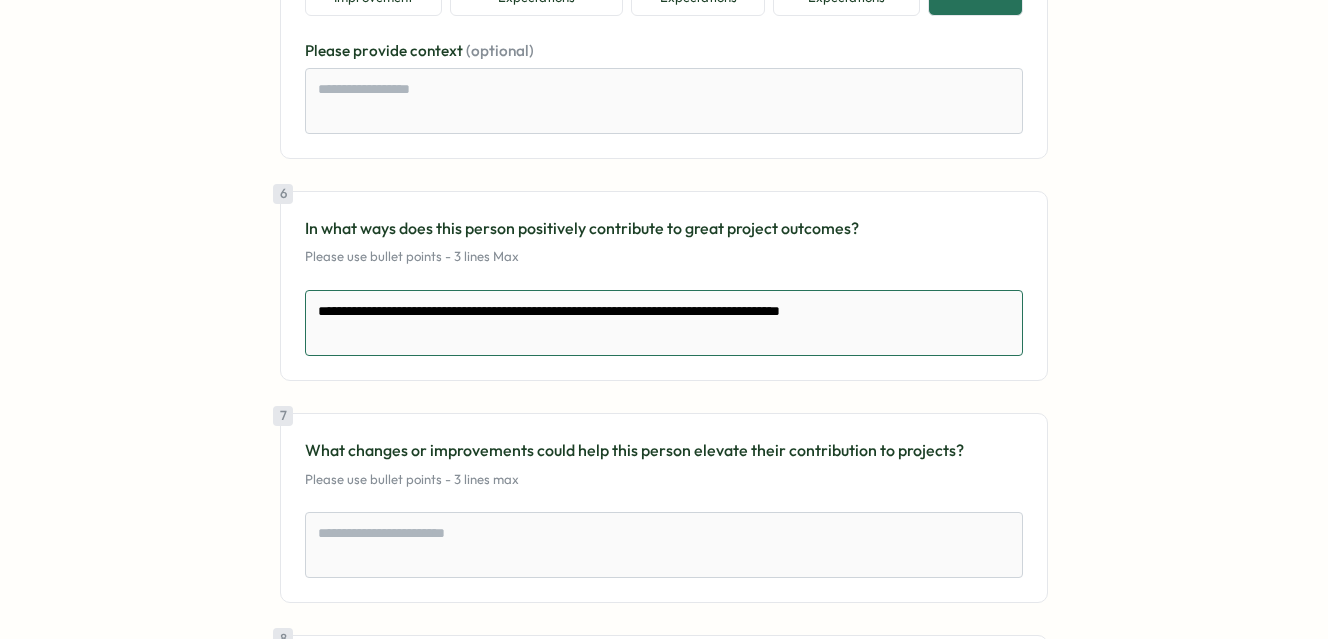 type on "**********" 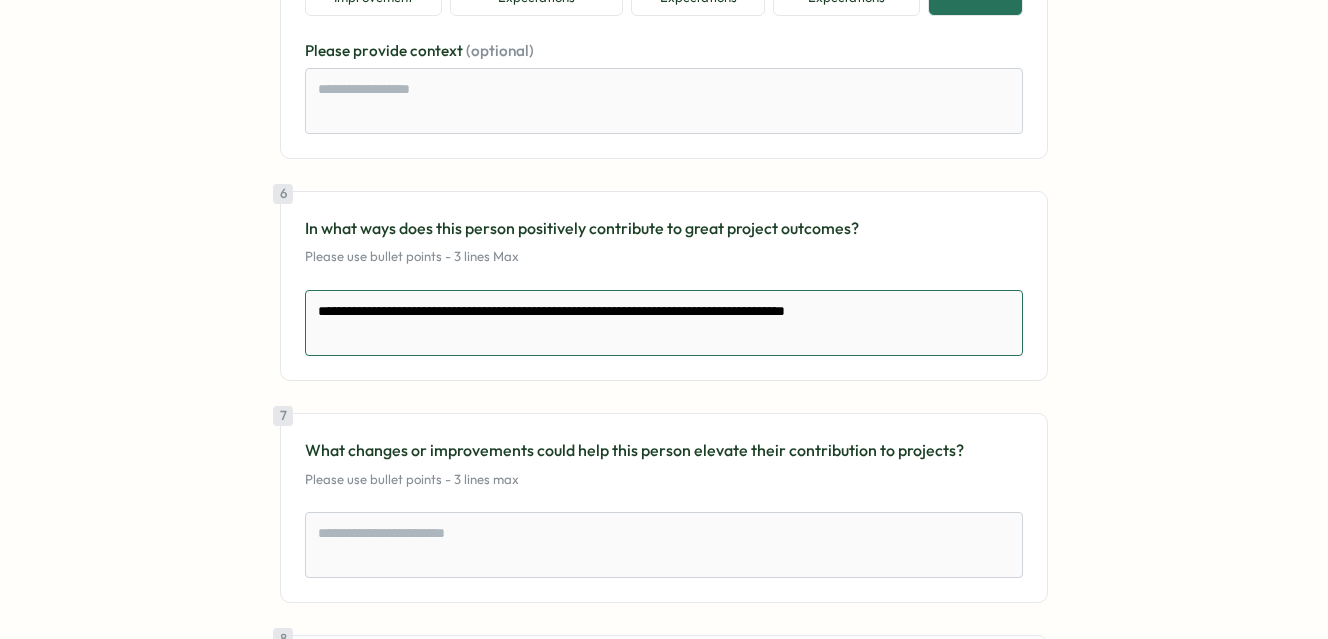 type on "**********" 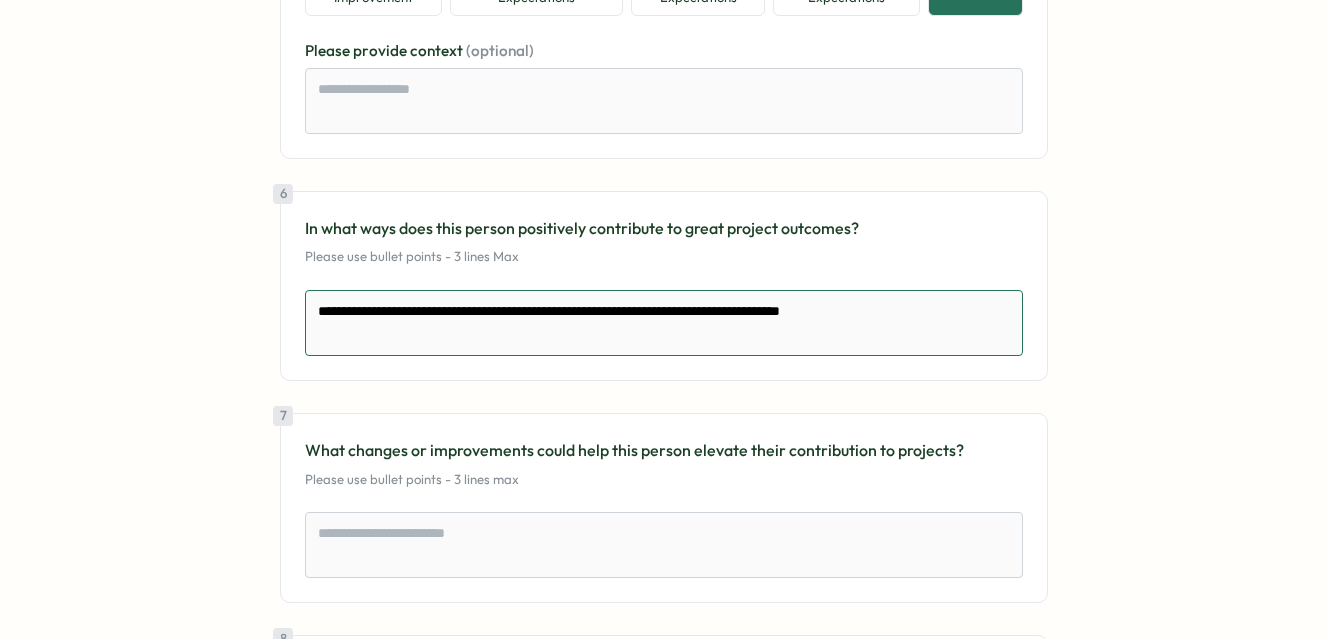 type on "**********" 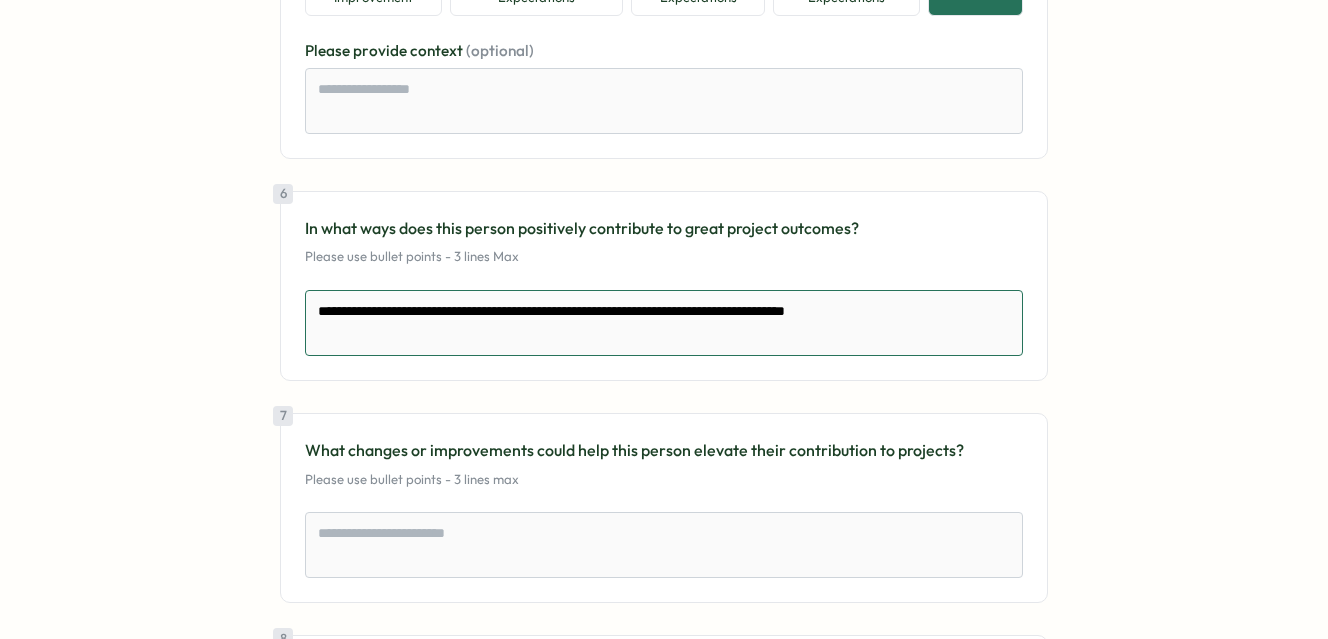 type on "**********" 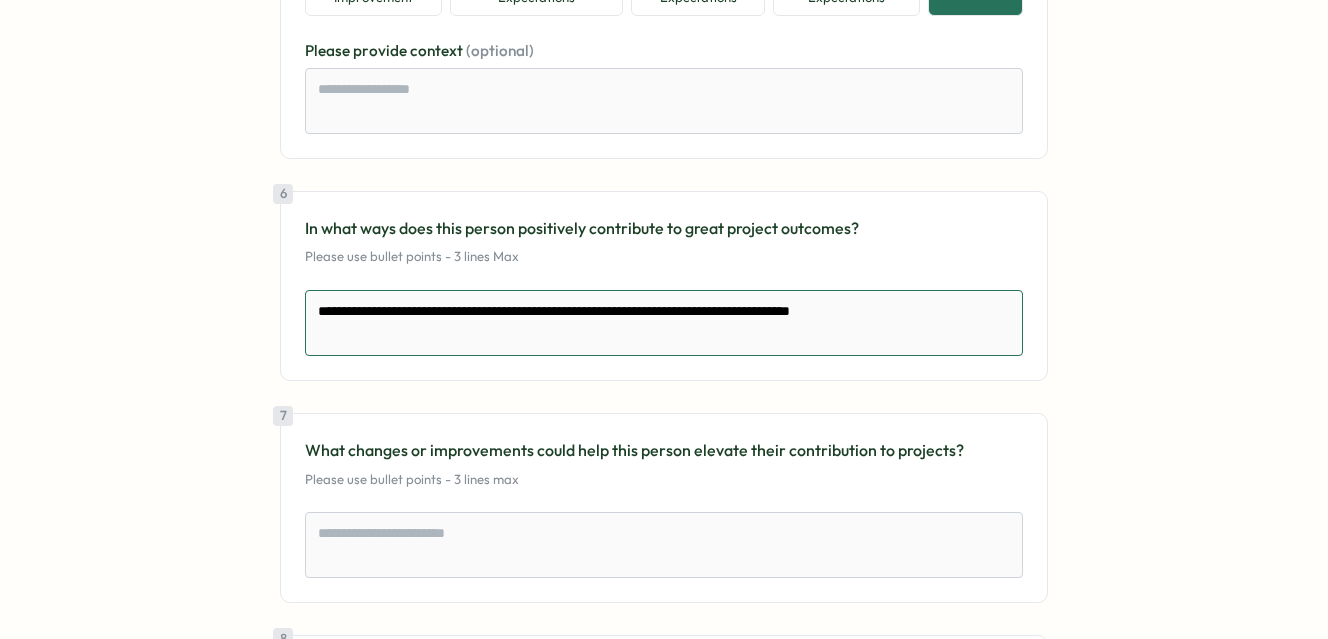 type 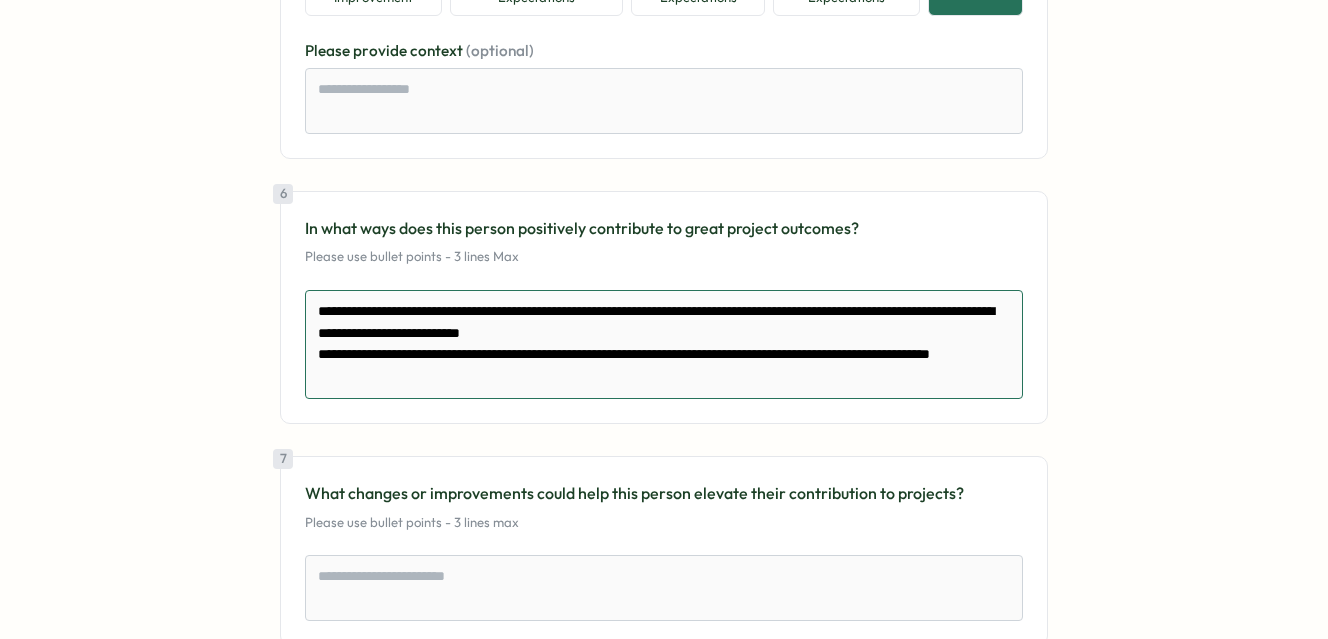 click on "**********" at bounding box center (664, 344) 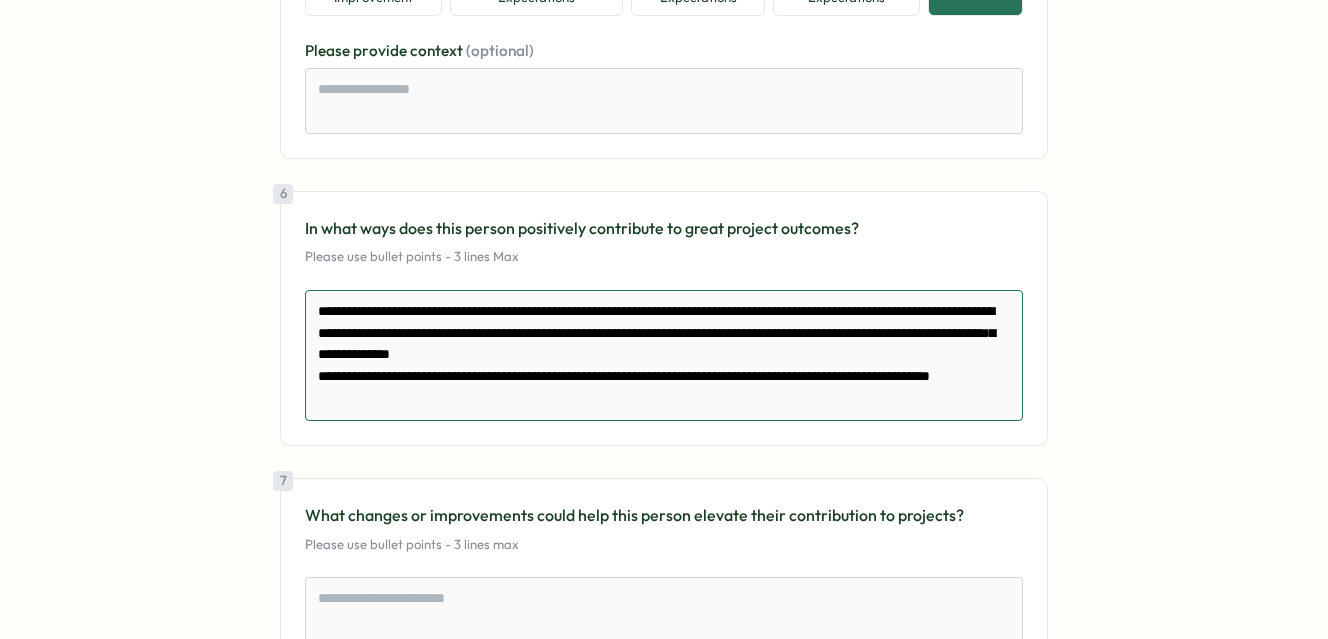 click on "**********" at bounding box center (664, 355) 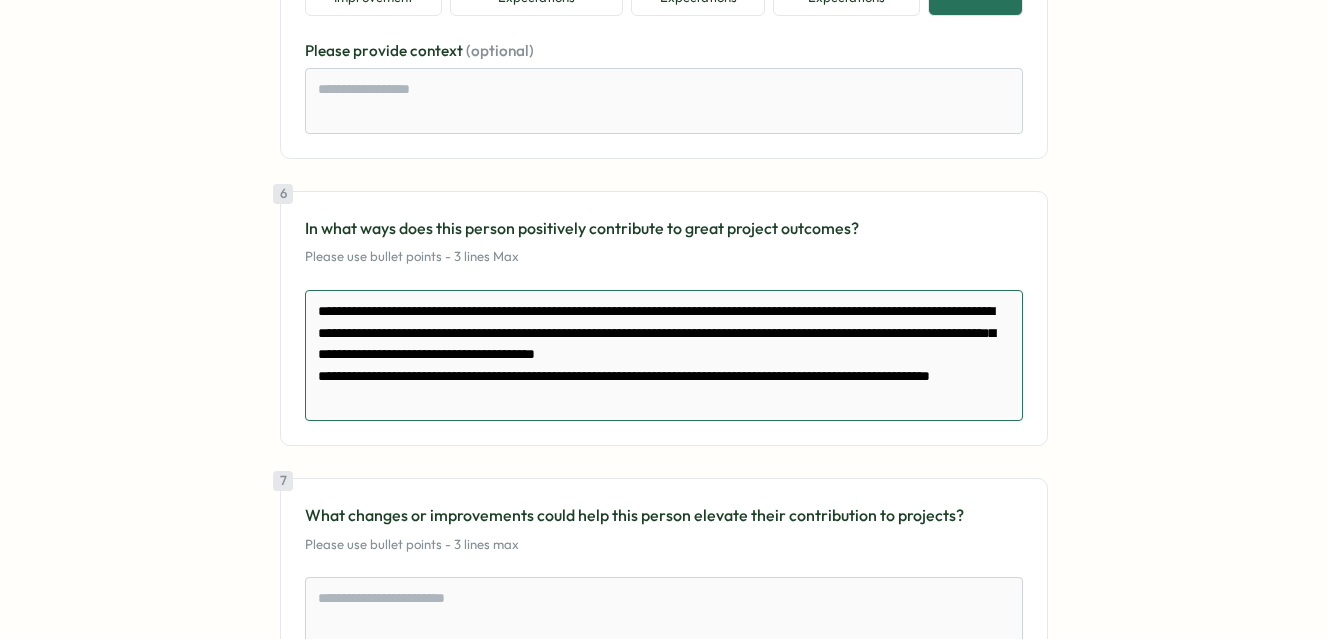click on "**********" at bounding box center [664, 355] 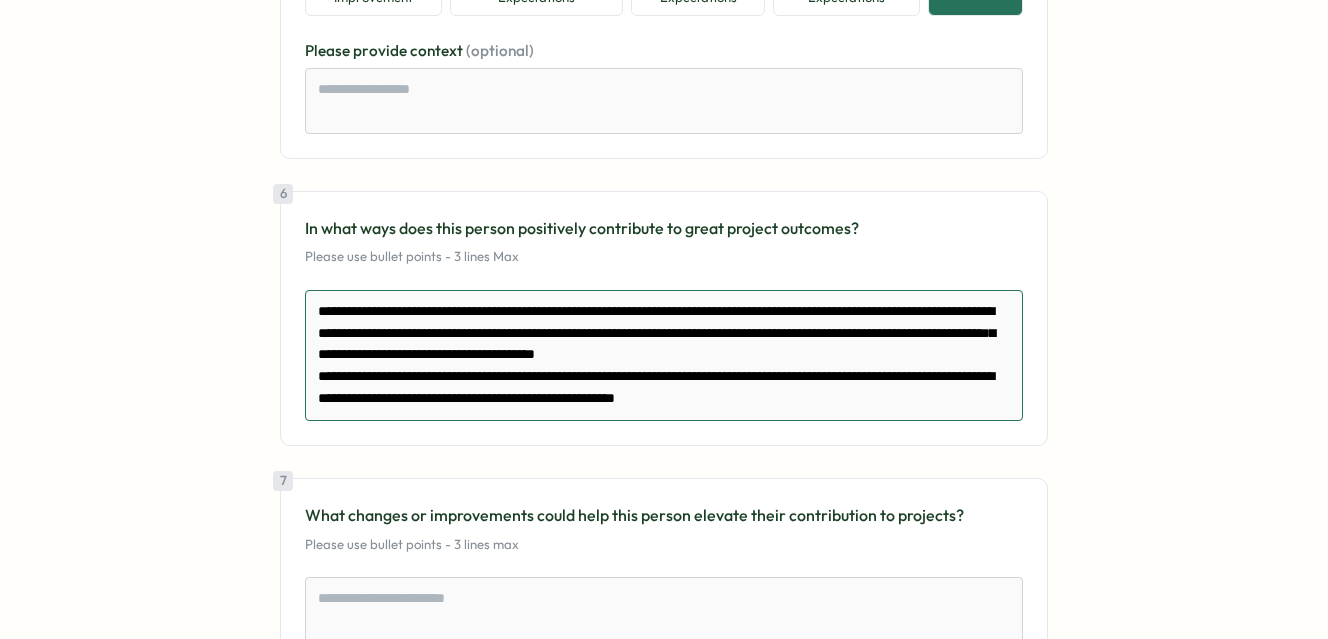 drag, startPoint x: 911, startPoint y: 457, endPoint x: 453, endPoint y: 450, distance: 458.0535 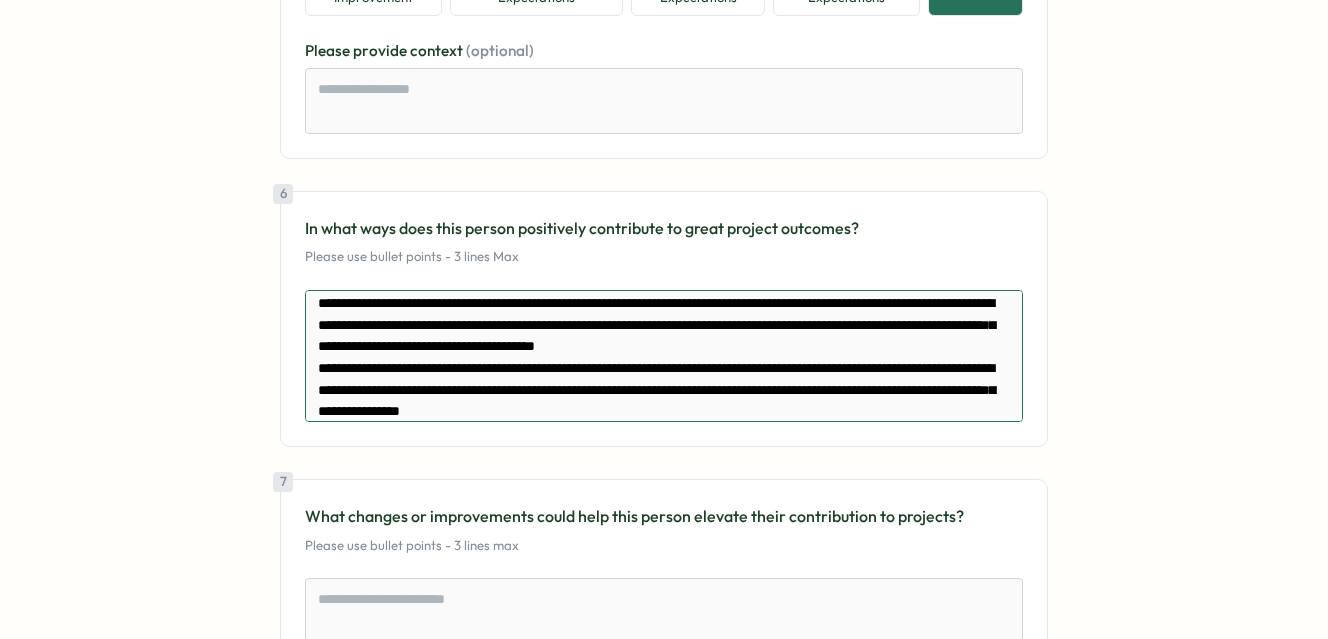scroll, scrollTop: 20, scrollLeft: 0, axis: vertical 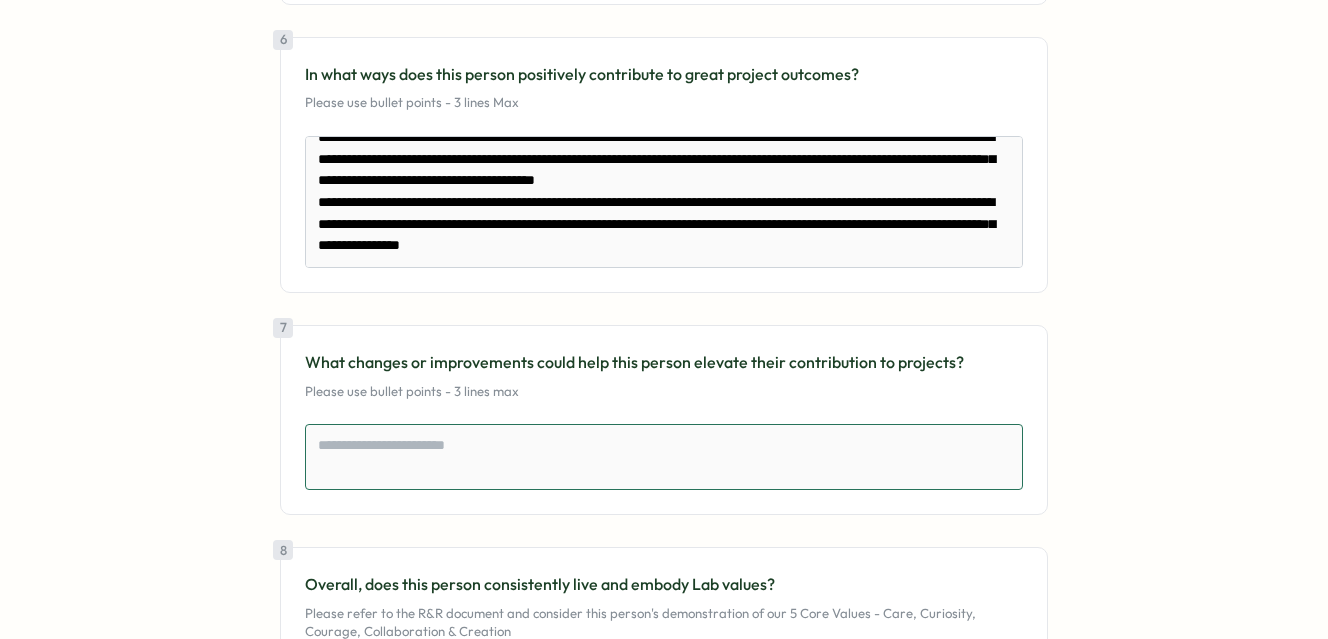 click at bounding box center (664, 457) 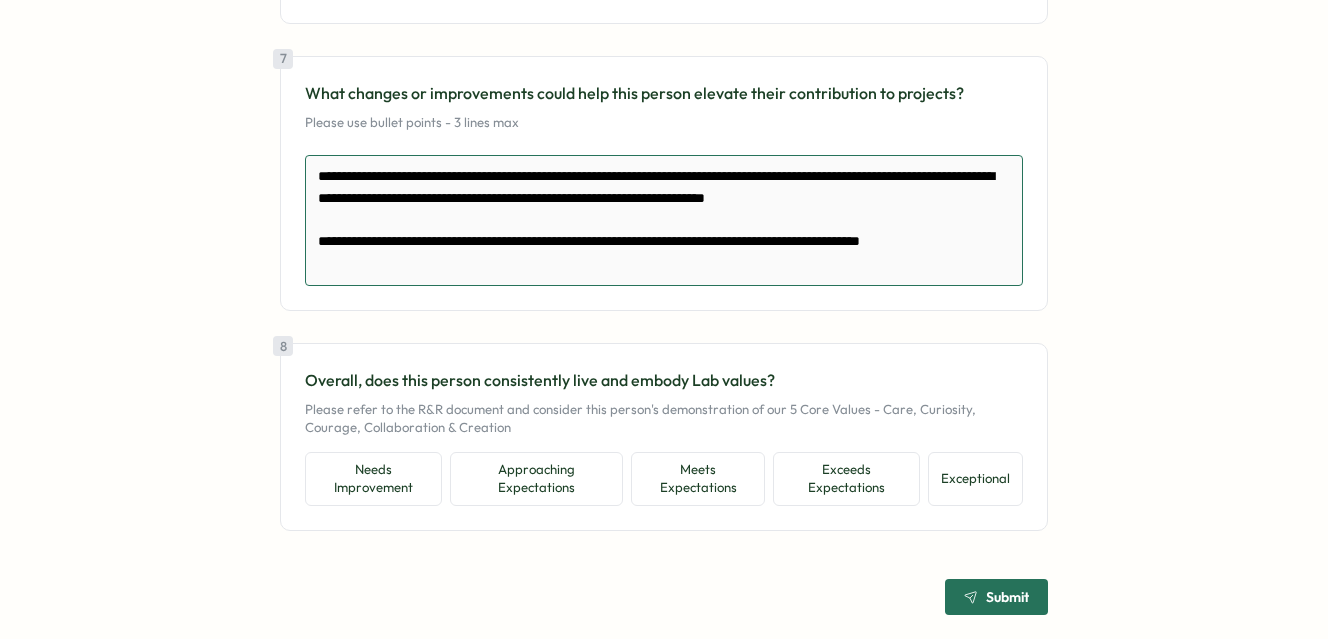scroll, scrollTop: 2235, scrollLeft: 0, axis: vertical 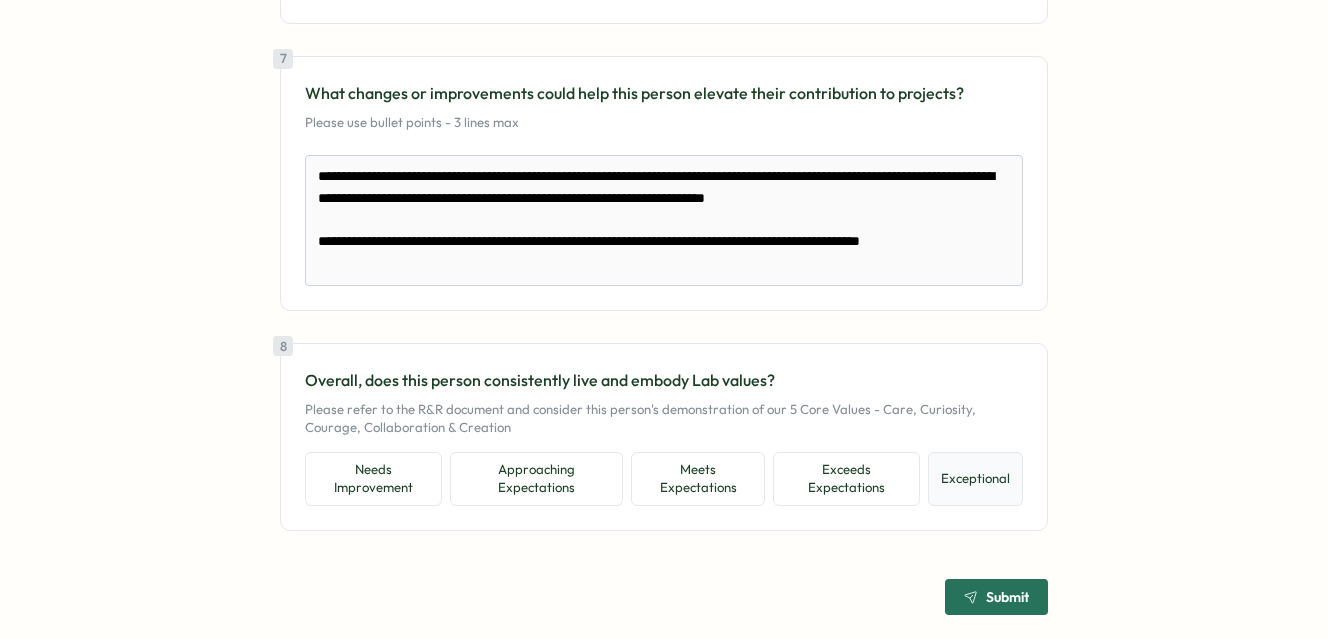click on "Exceptional" at bounding box center (975, 478) 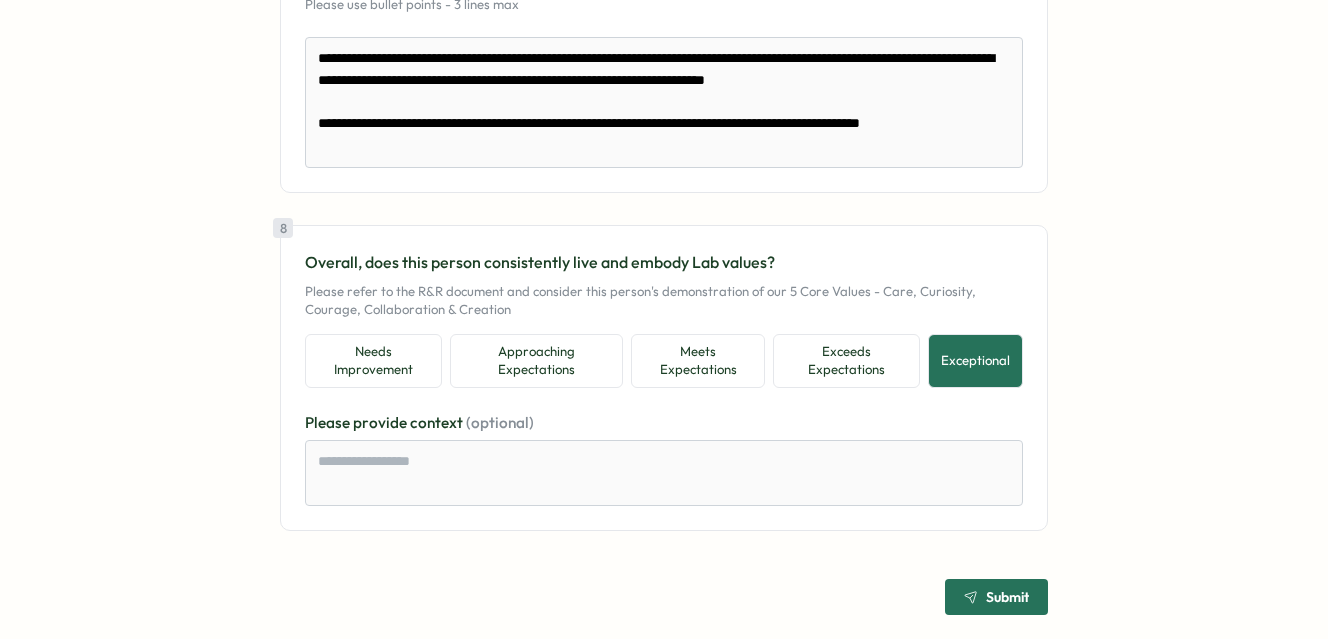 scroll, scrollTop: 2353, scrollLeft: 0, axis: vertical 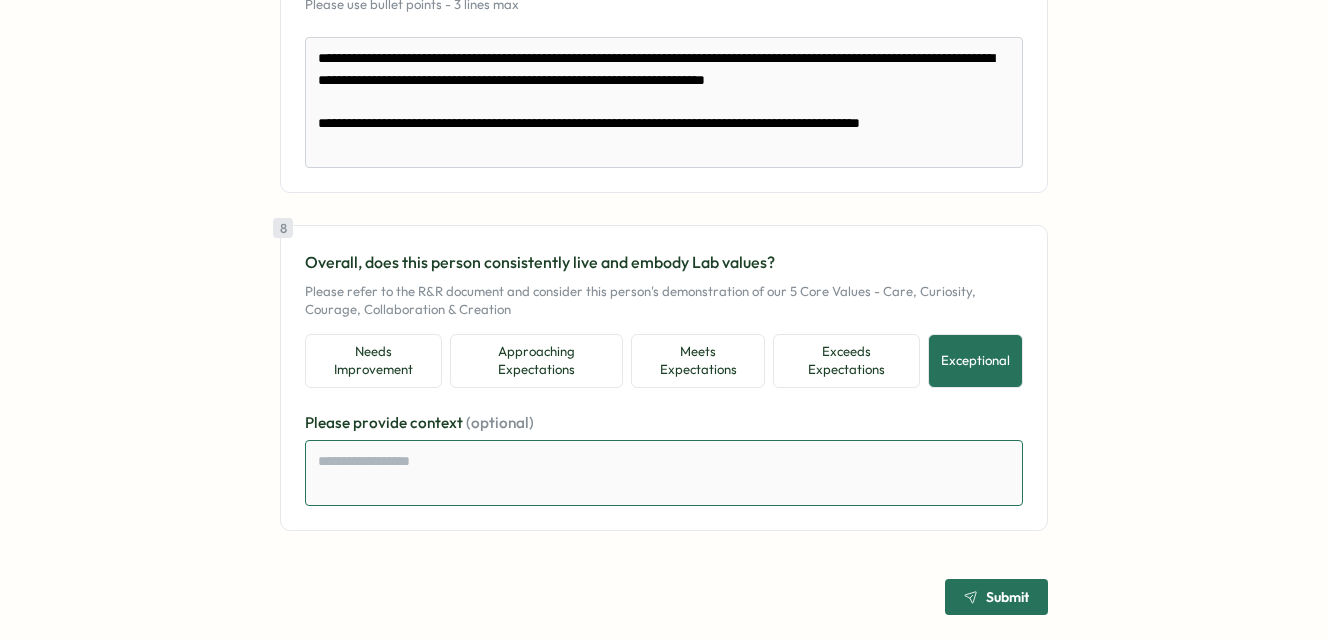 click at bounding box center (664, 473) 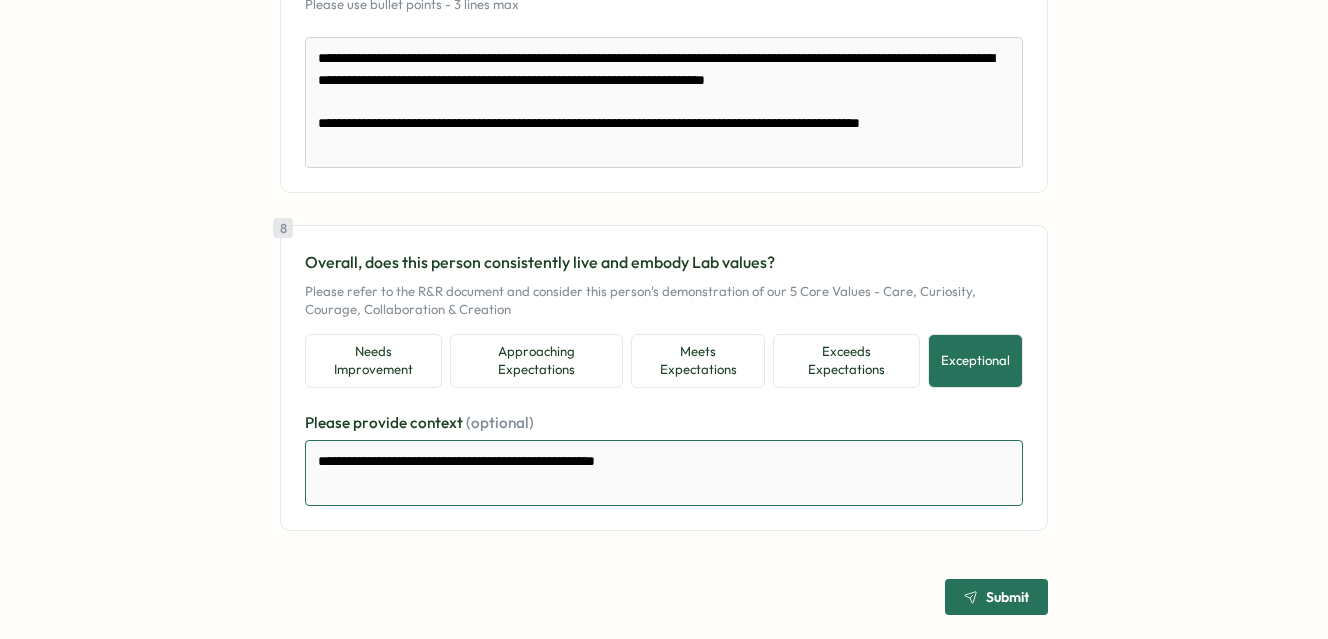 scroll, scrollTop: 2315, scrollLeft: 0, axis: vertical 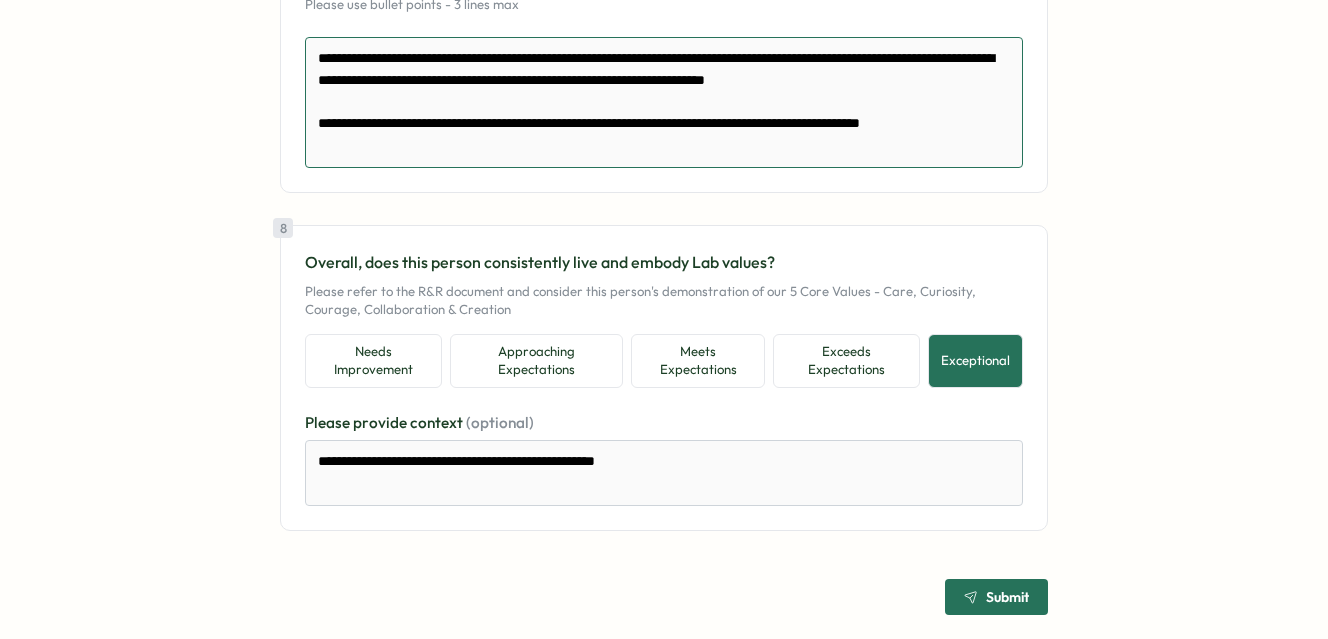click on "**********" at bounding box center (664, 102) 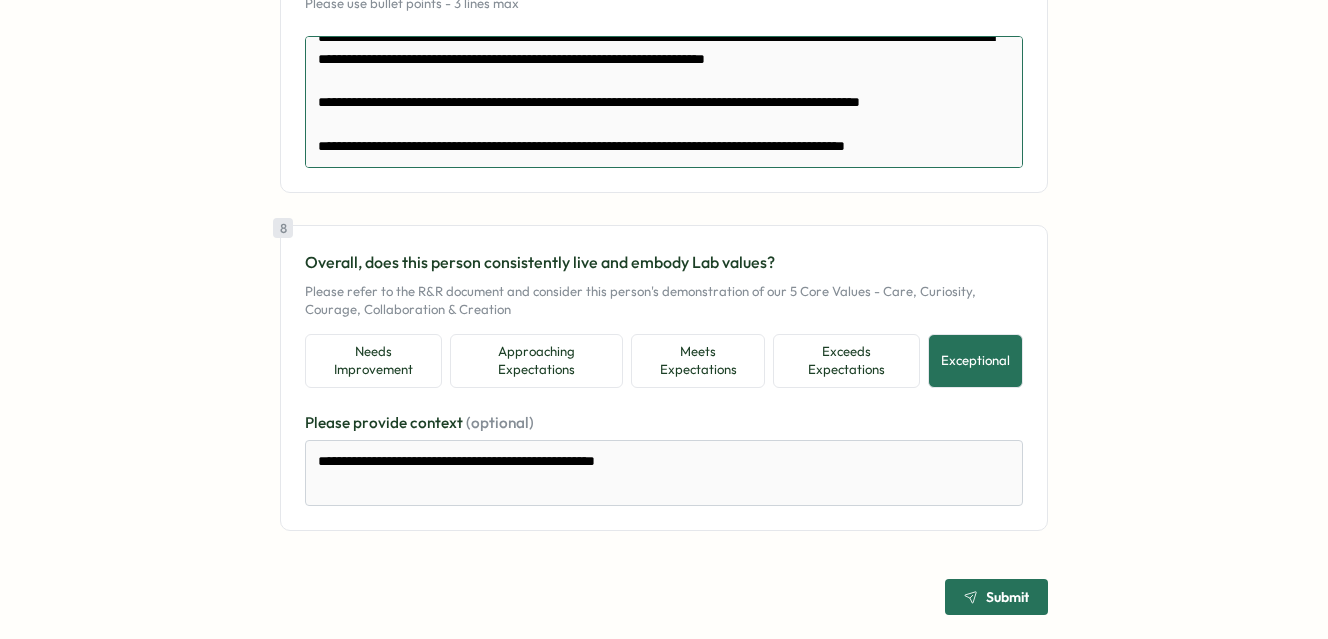 scroll, scrollTop: 51, scrollLeft: 0, axis: vertical 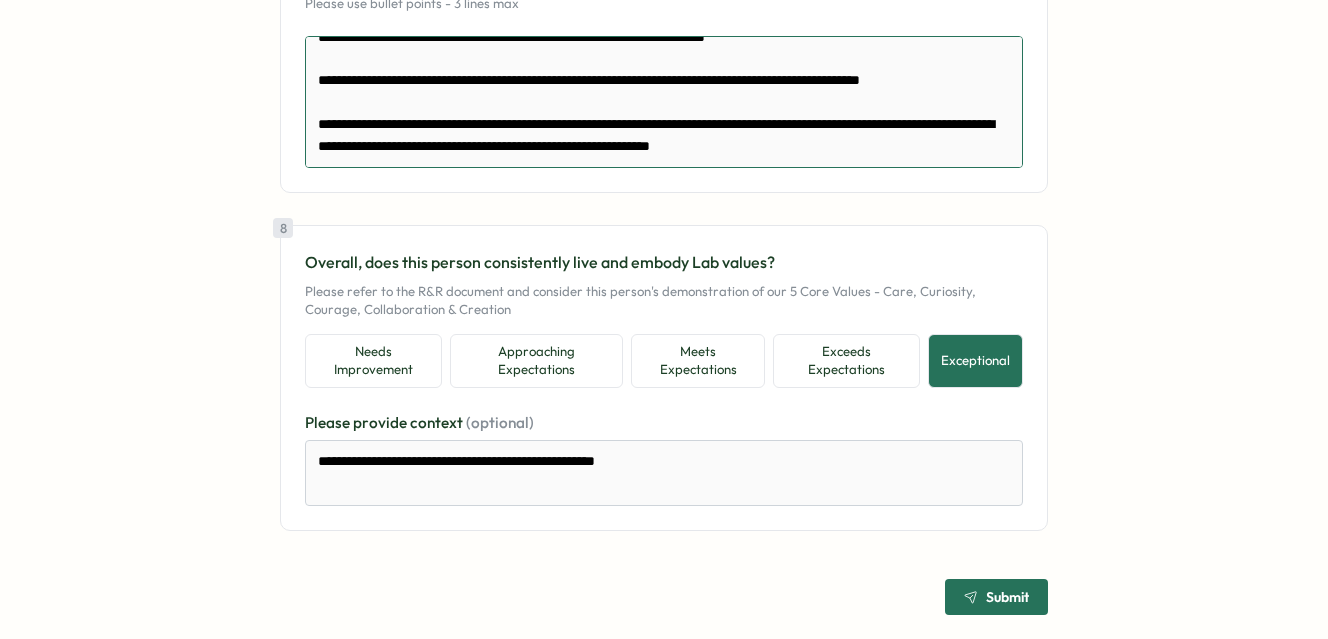 drag, startPoint x: 978, startPoint y: 199, endPoint x: 322, endPoint y: 151, distance: 657.7537 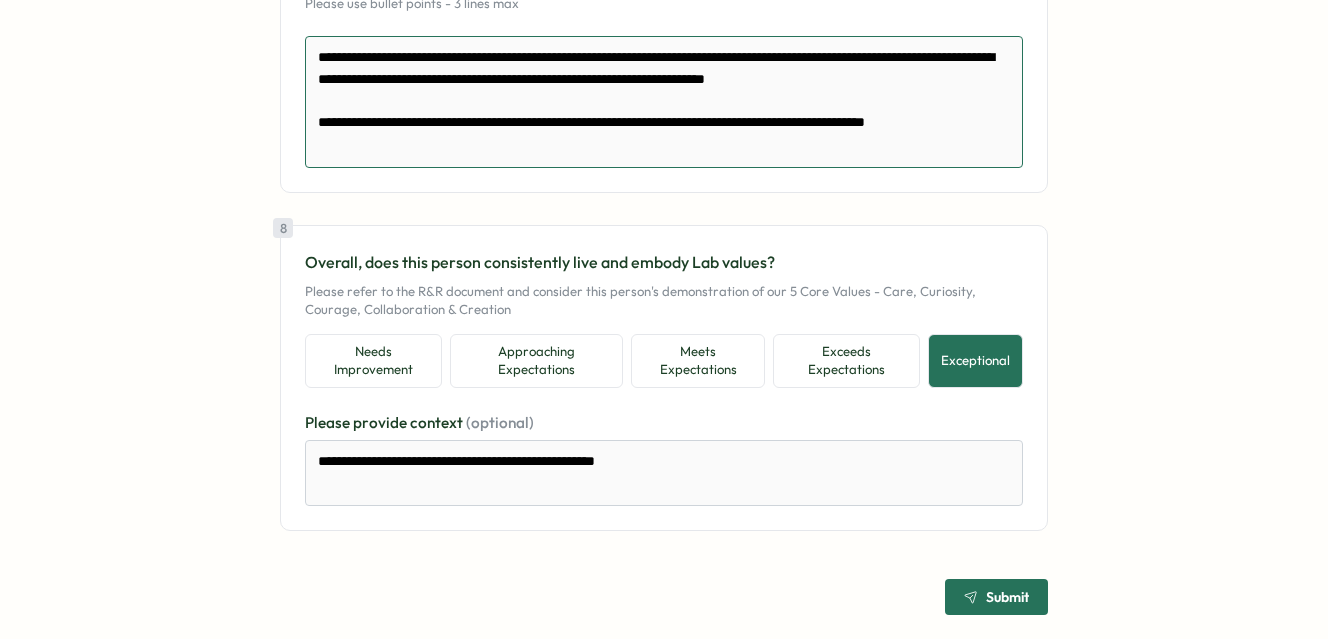 scroll, scrollTop: 7, scrollLeft: 0, axis: vertical 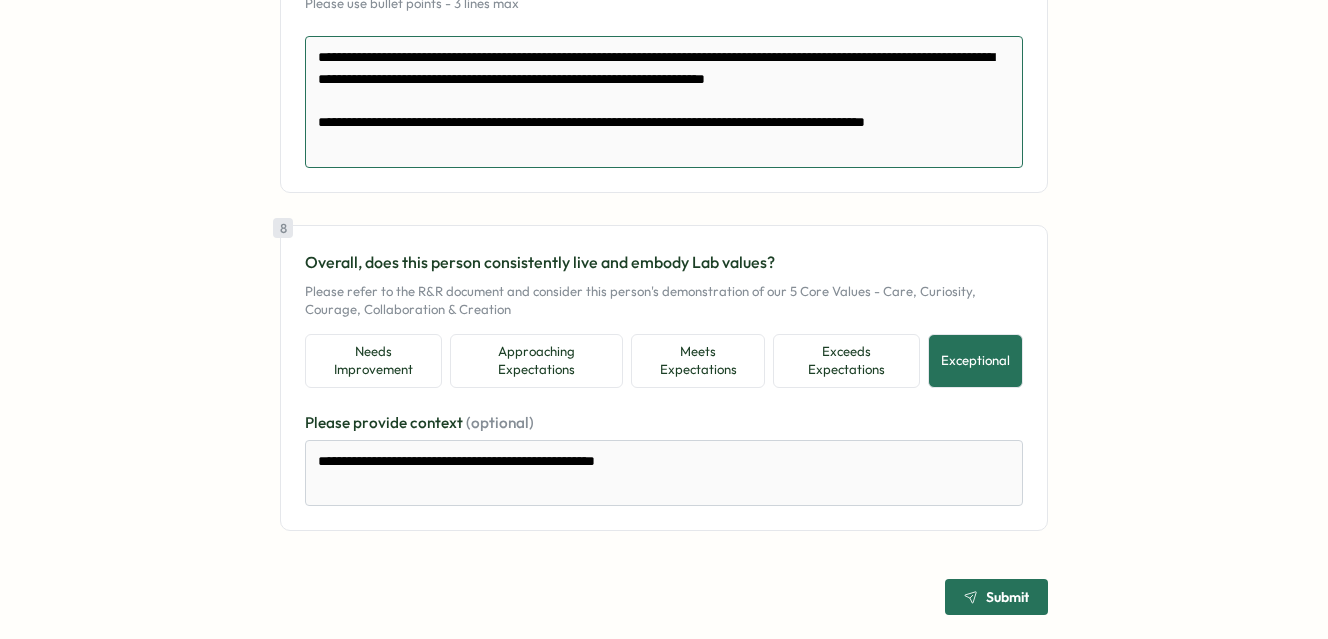 click on "**********" at bounding box center [664, 102] 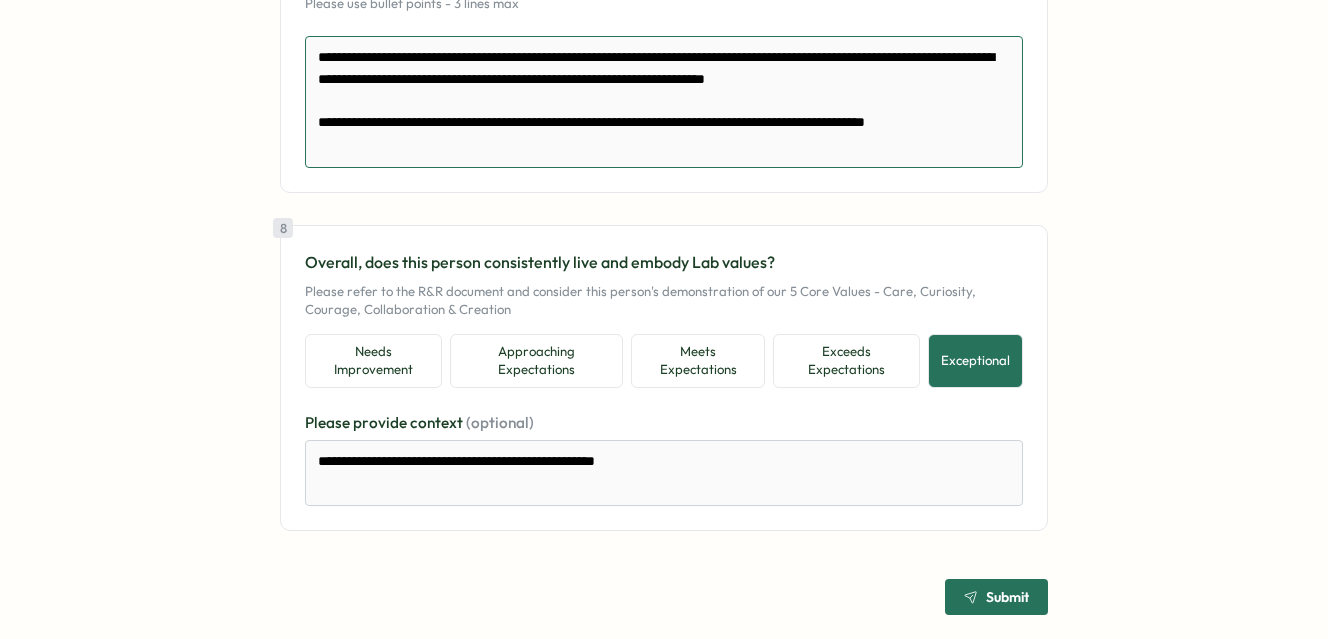 click on "**********" at bounding box center [664, 102] 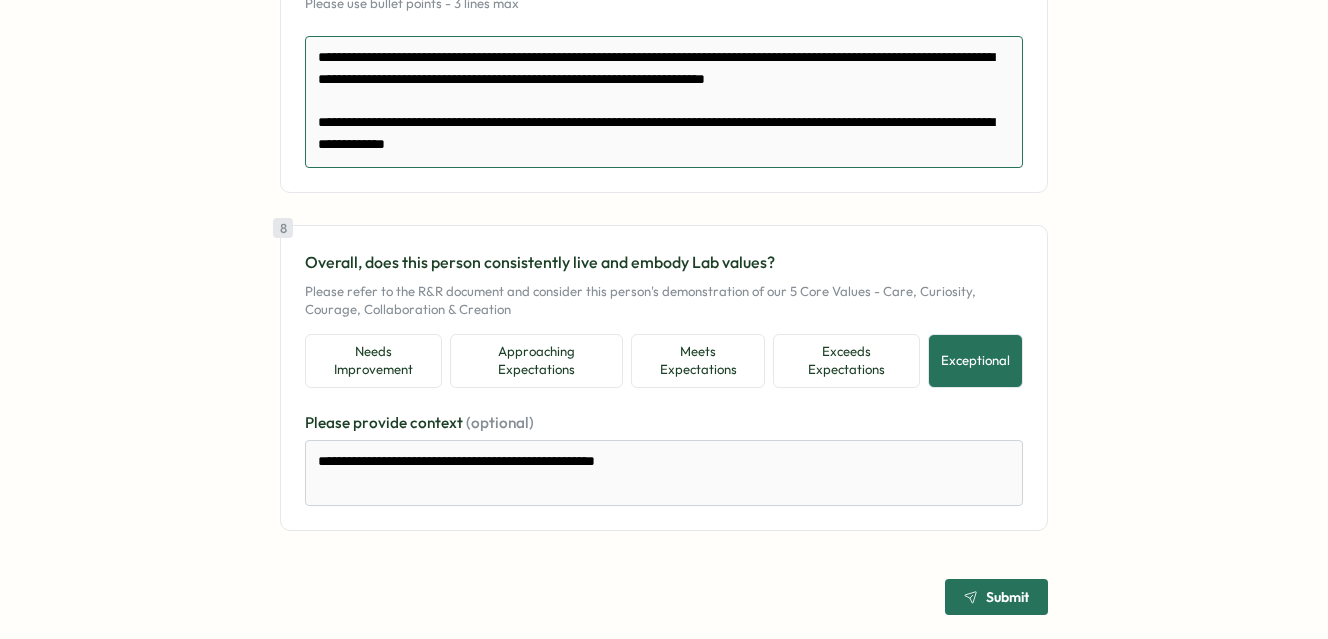 scroll, scrollTop: 2354, scrollLeft: 0, axis: vertical 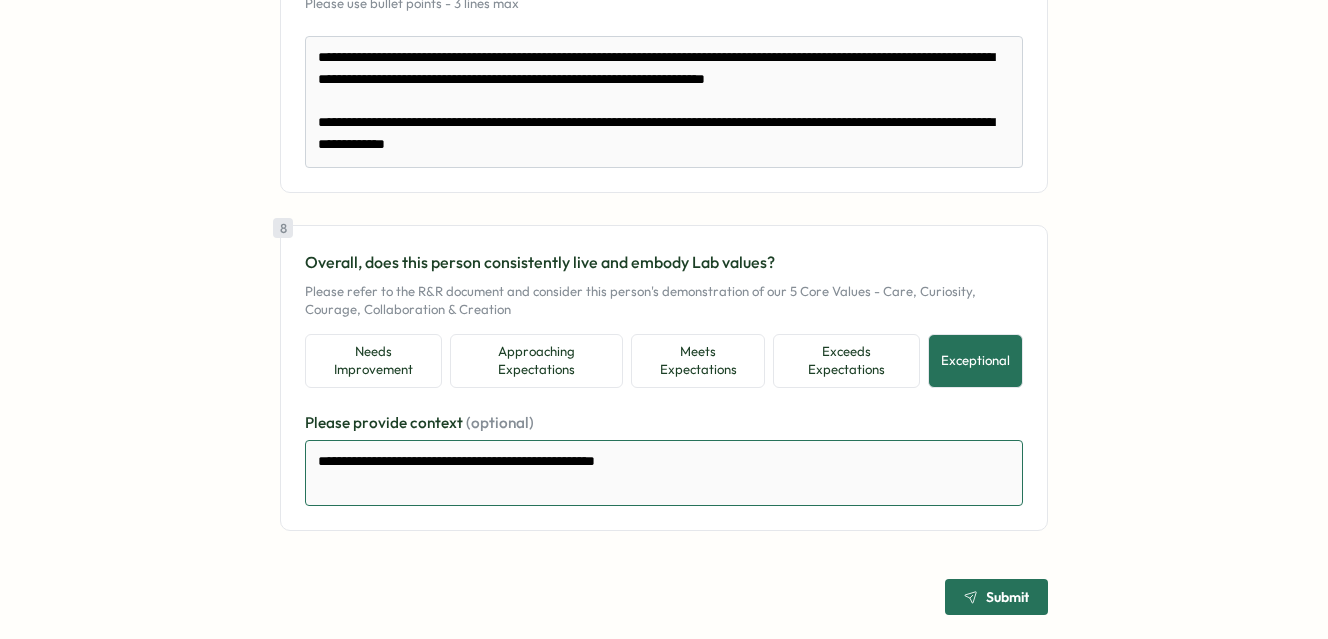 click on "**********" at bounding box center (664, 473) 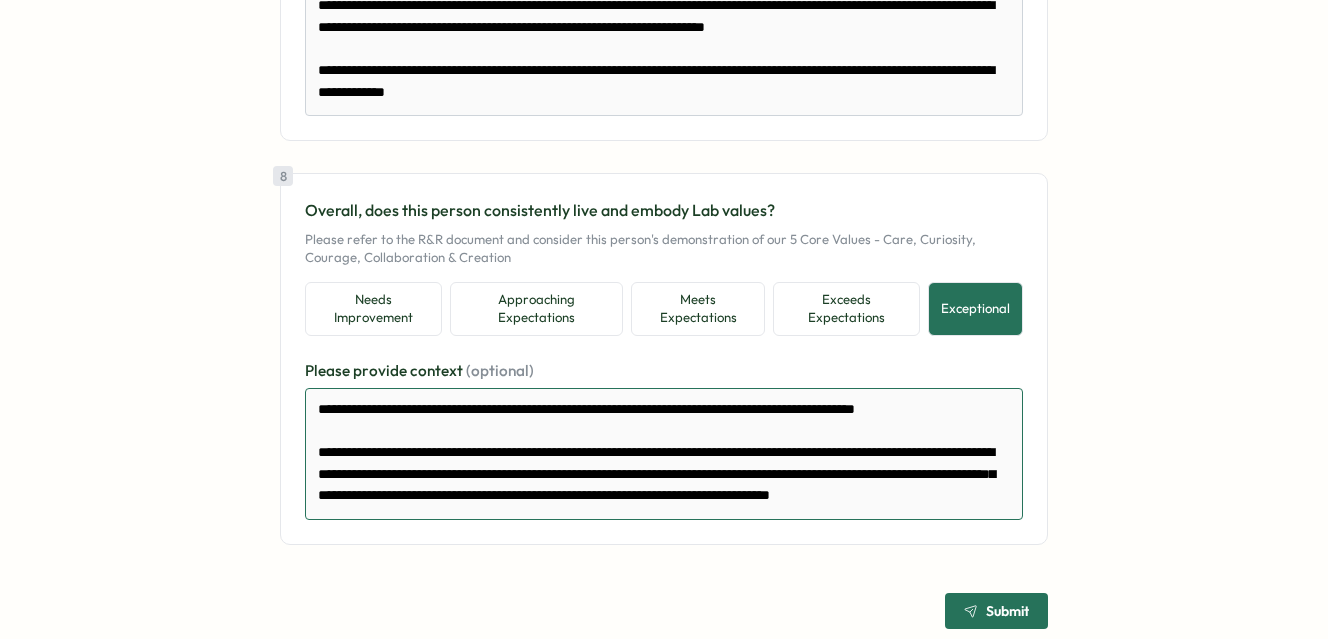 scroll, scrollTop: 20, scrollLeft: 0, axis: vertical 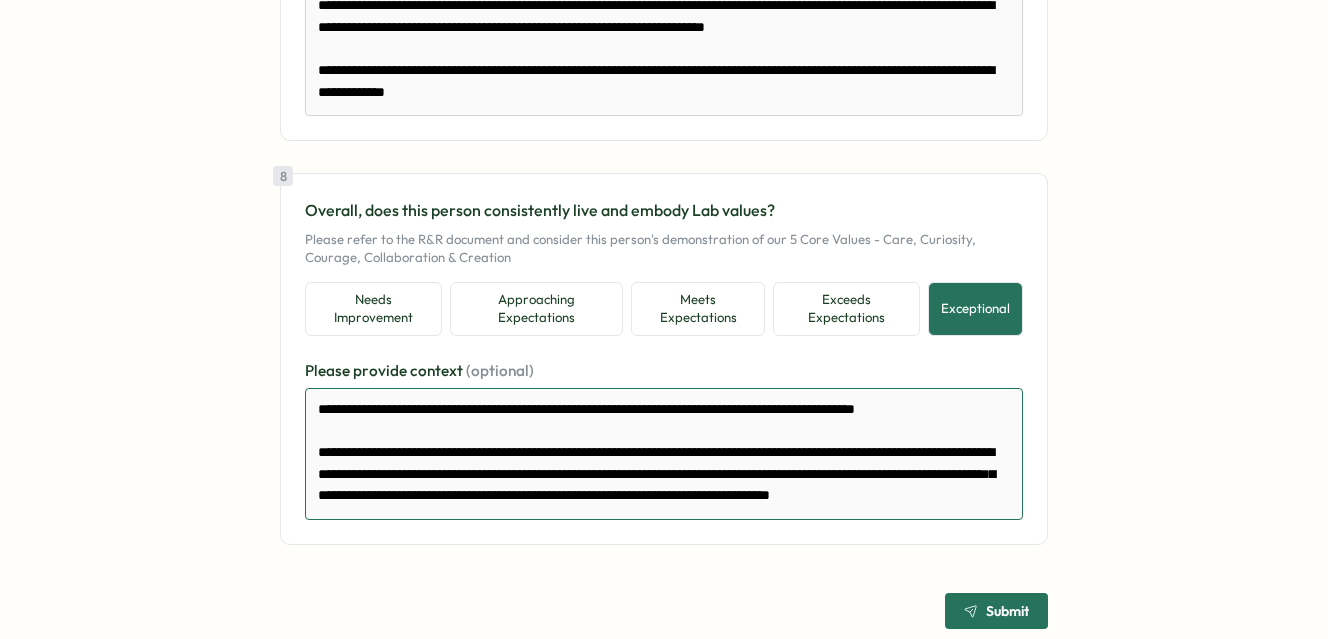 drag, startPoint x: 871, startPoint y: 506, endPoint x: 870, endPoint y: 522, distance: 16.03122 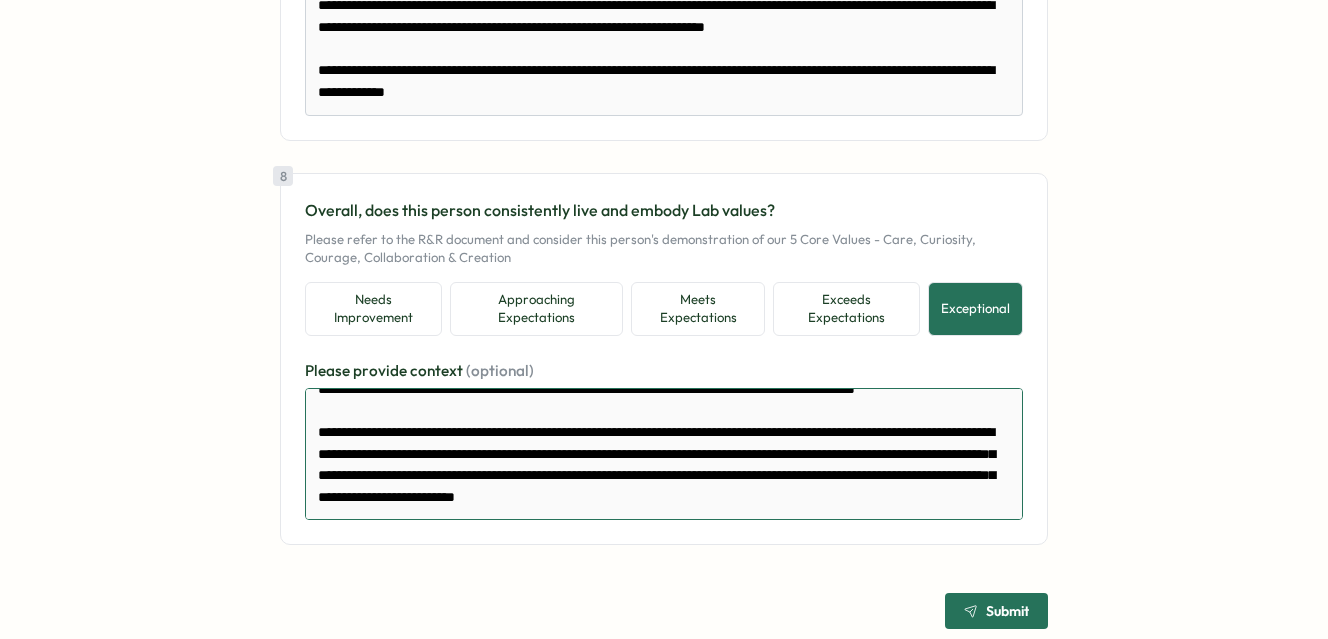 scroll, scrollTop: 42, scrollLeft: 0, axis: vertical 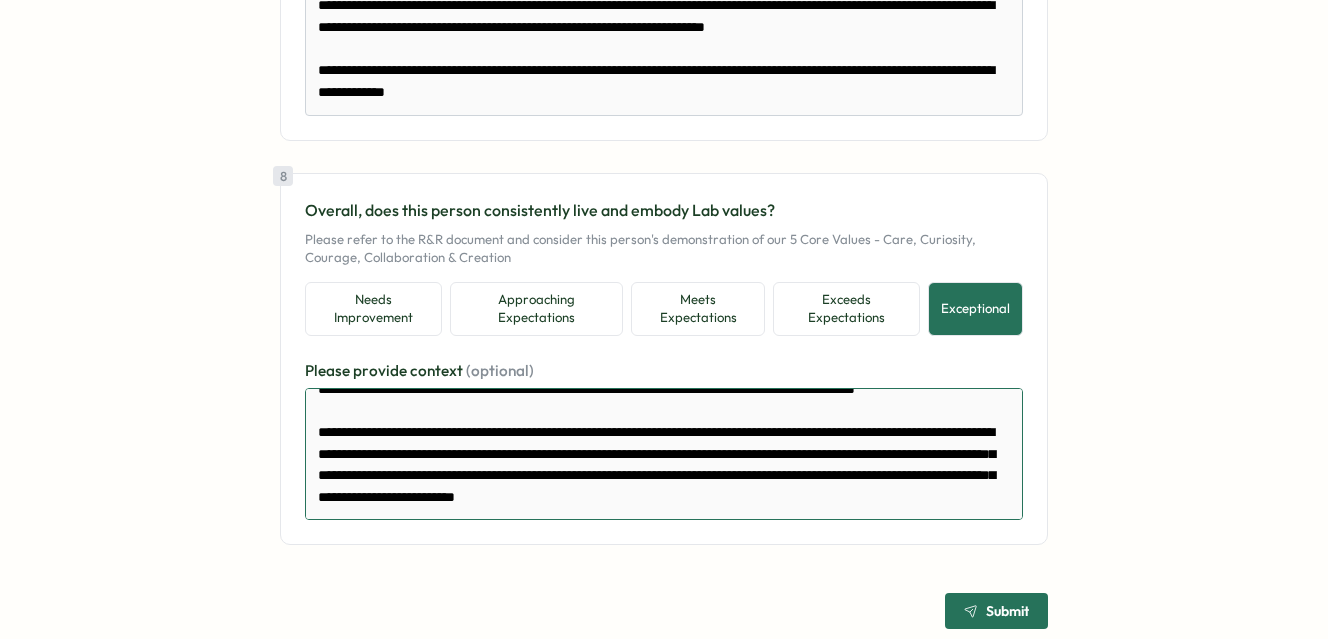 click on "**********" at bounding box center [664, 454] 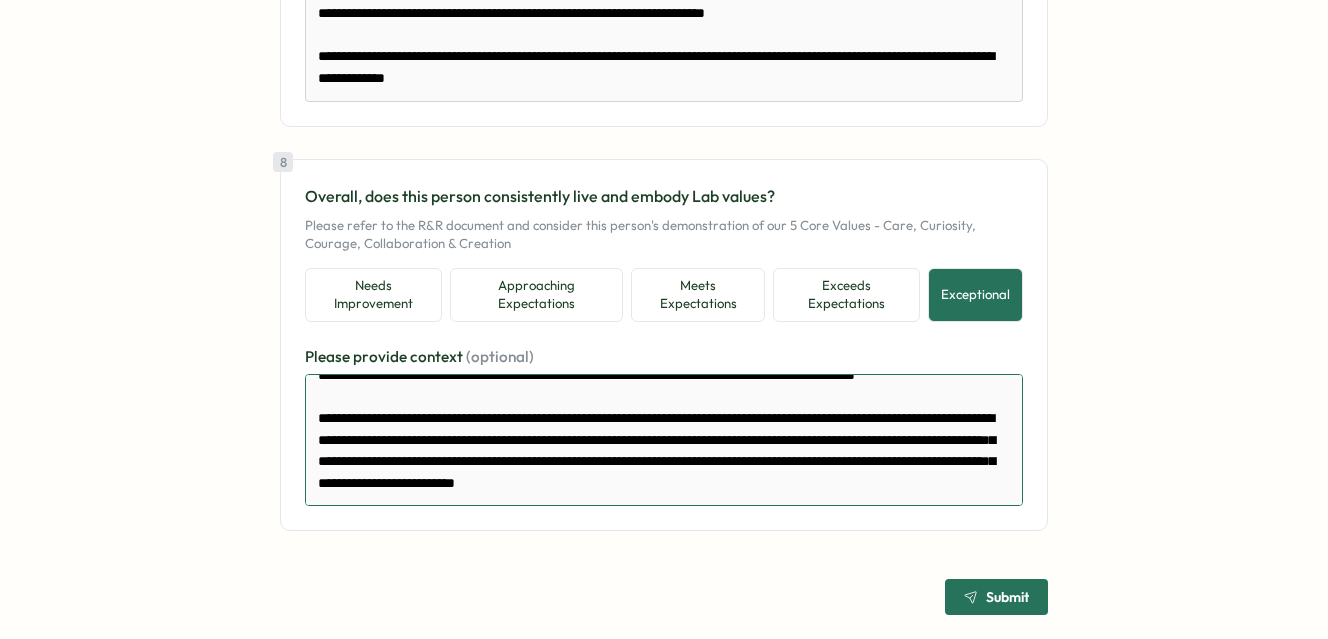 scroll, scrollTop: 2404, scrollLeft: 0, axis: vertical 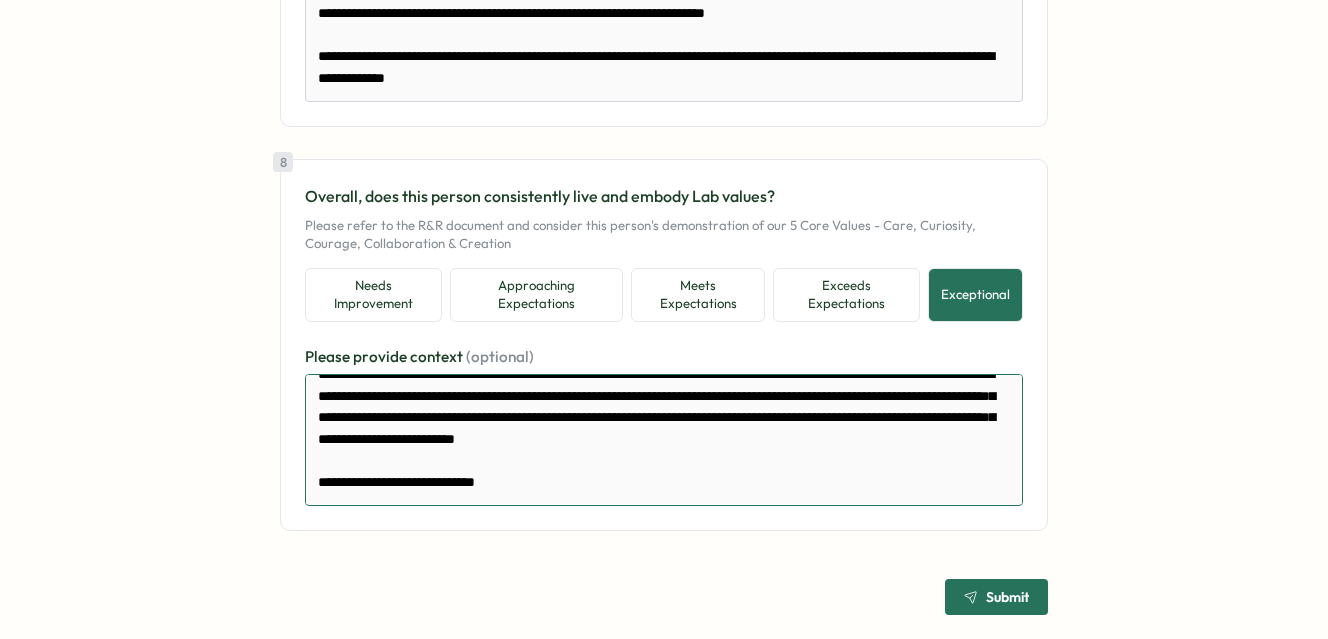 drag, startPoint x: 502, startPoint y: 513, endPoint x: 408, endPoint y: 500, distance: 94.89468 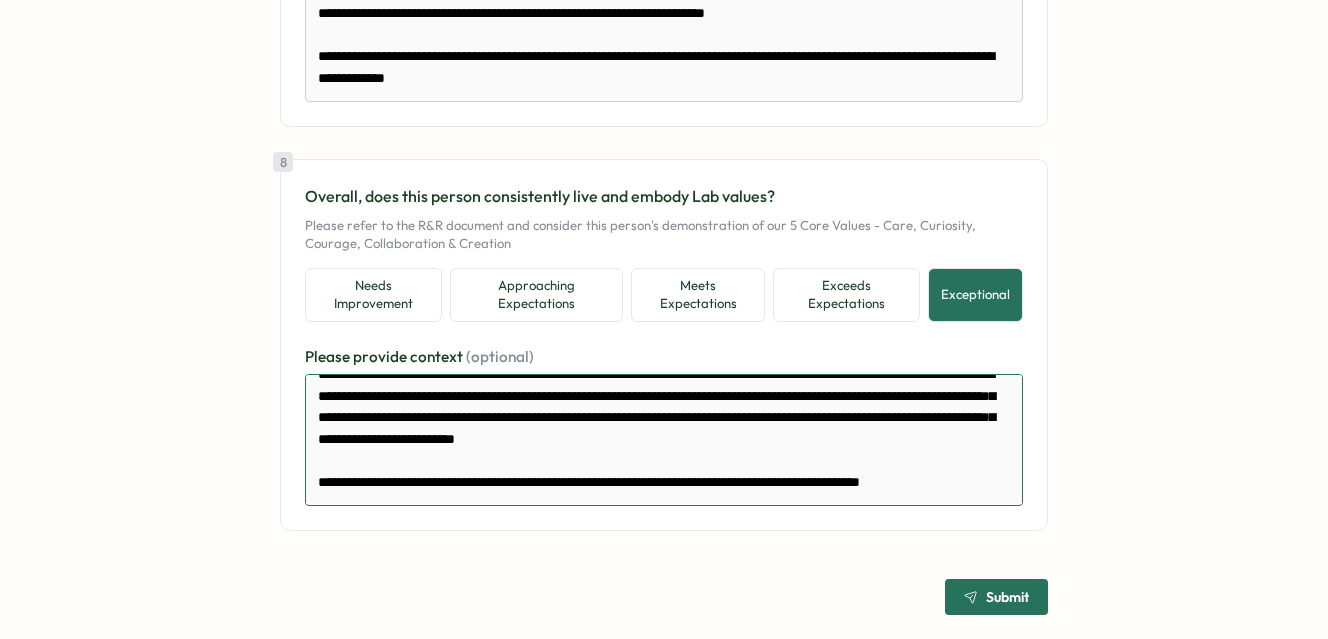 scroll, scrollTop: 94, scrollLeft: 0, axis: vertical 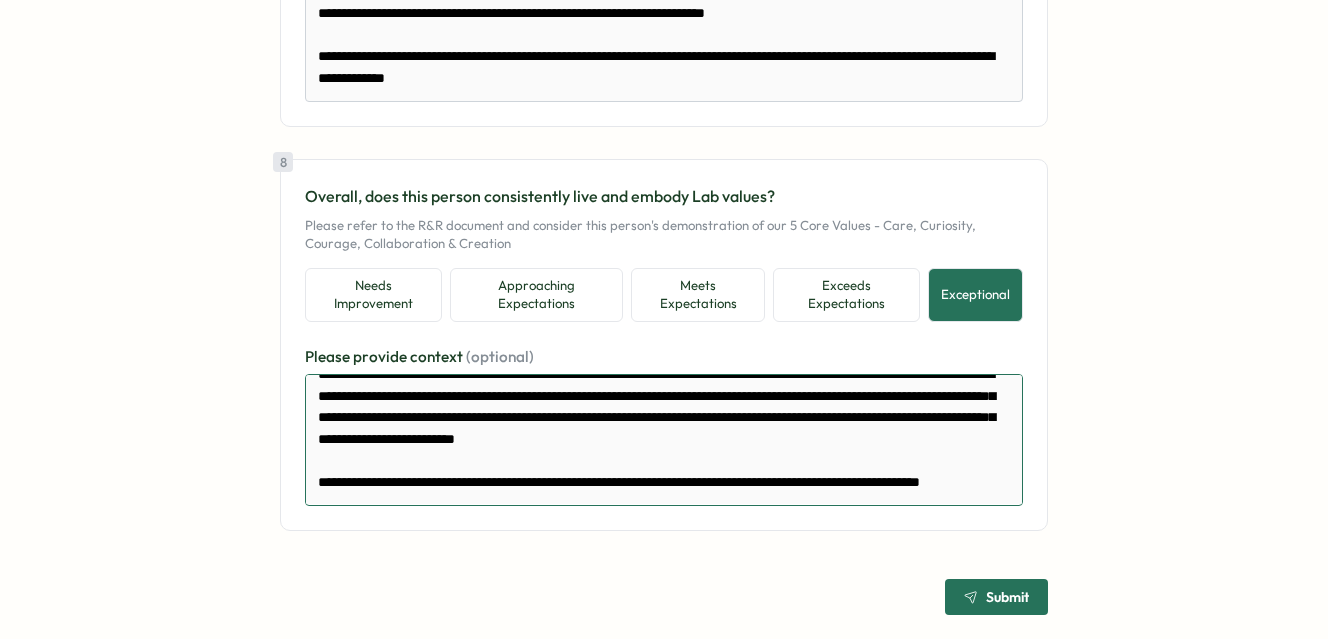 click on "**********" at bounding box center (664, 440) 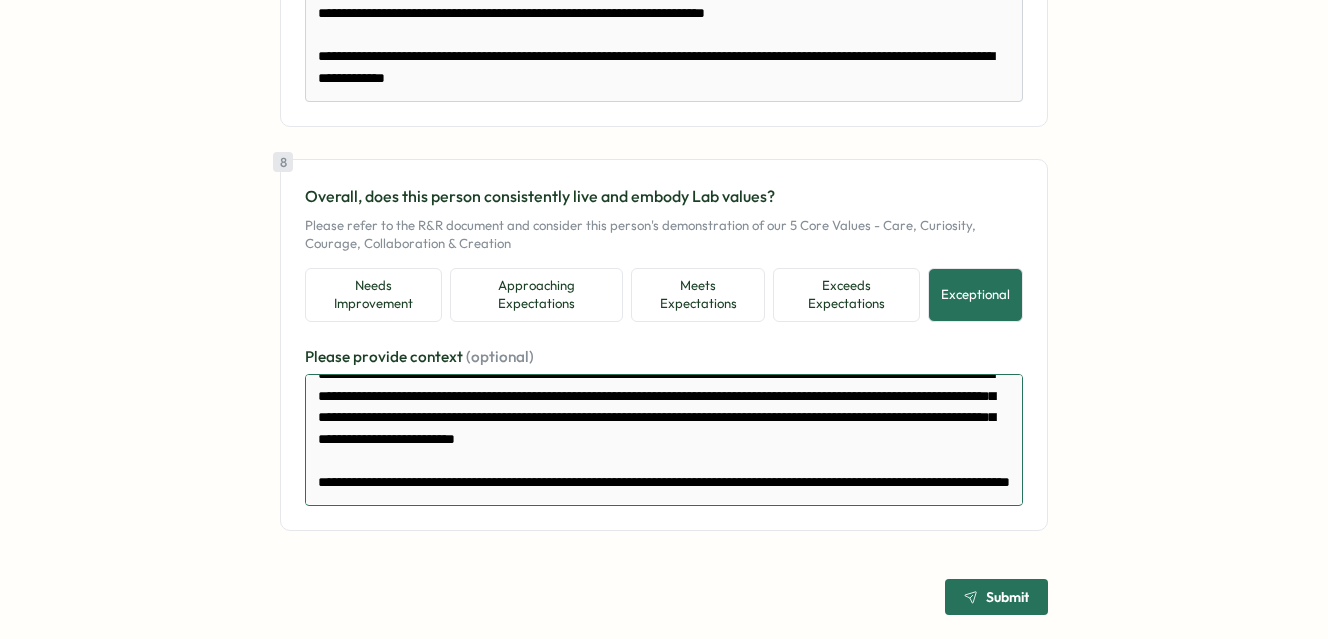 drag, startPoint x: 556, startPoint y: 506, endPoint x: 479, endPoint y: 505, distance: 77.00649 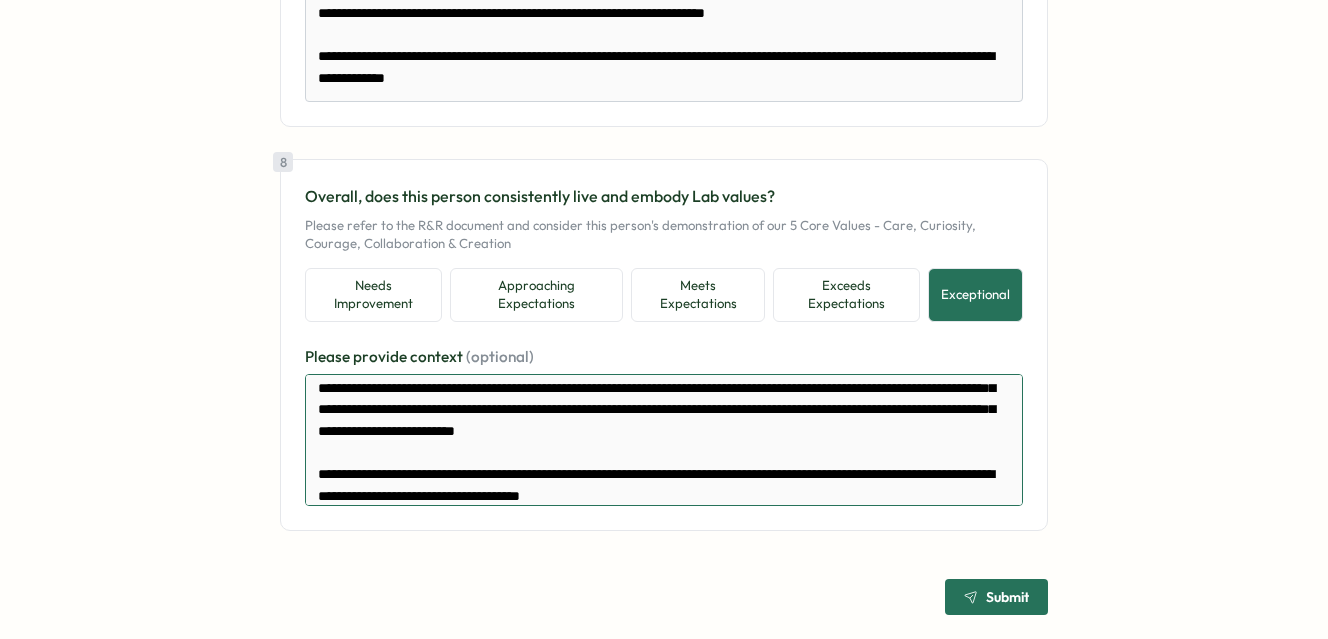 scroll, scrollTop: 107, scrollLeft: 0, axis: vertical 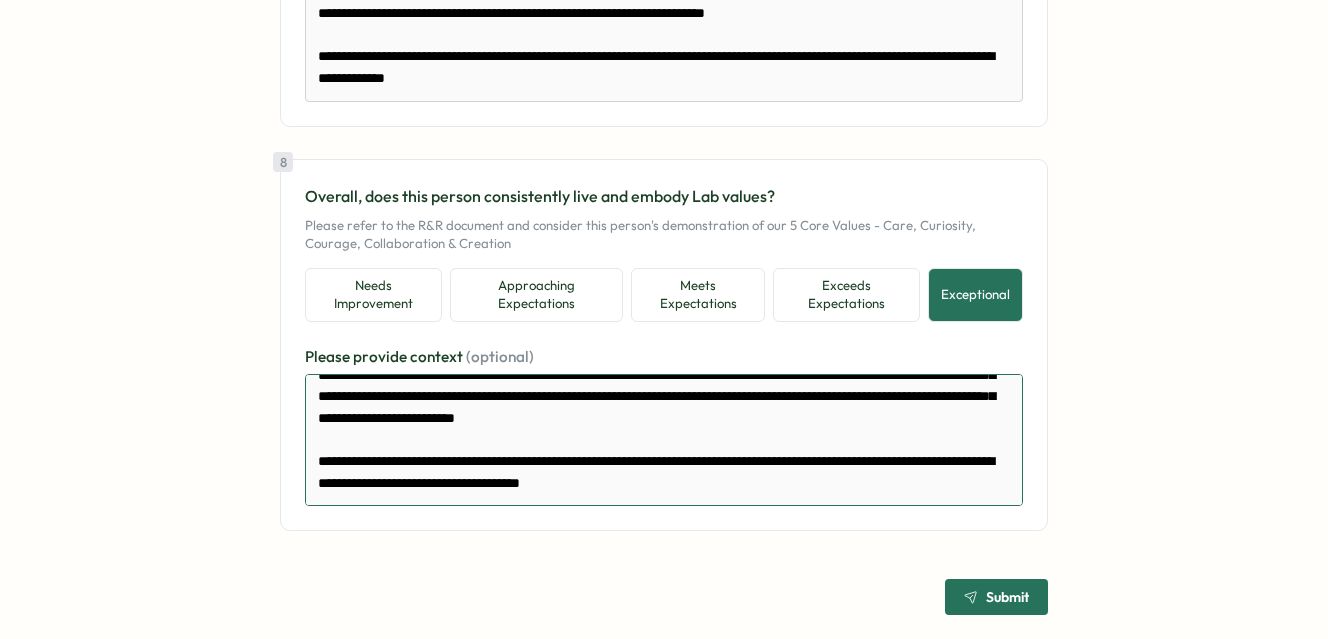 click on "**********" at bounding box center [664, 440] 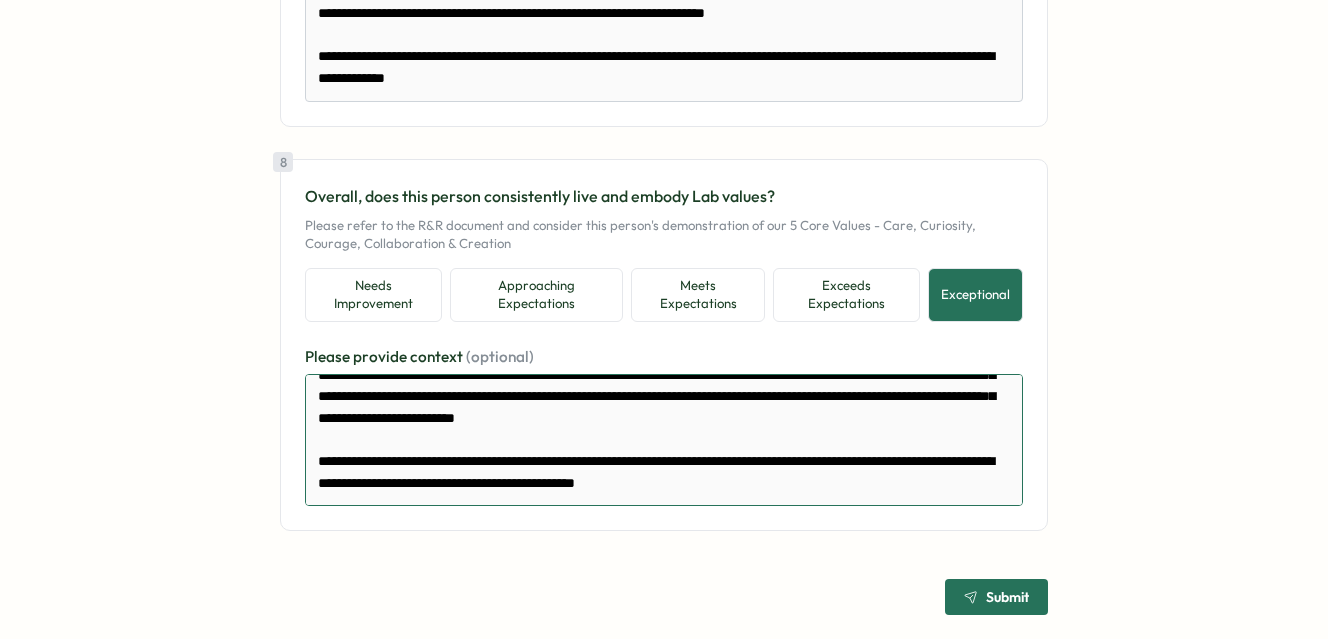 scroll, scrollTop: 2420, scrollLeft: 0, axis: vertical 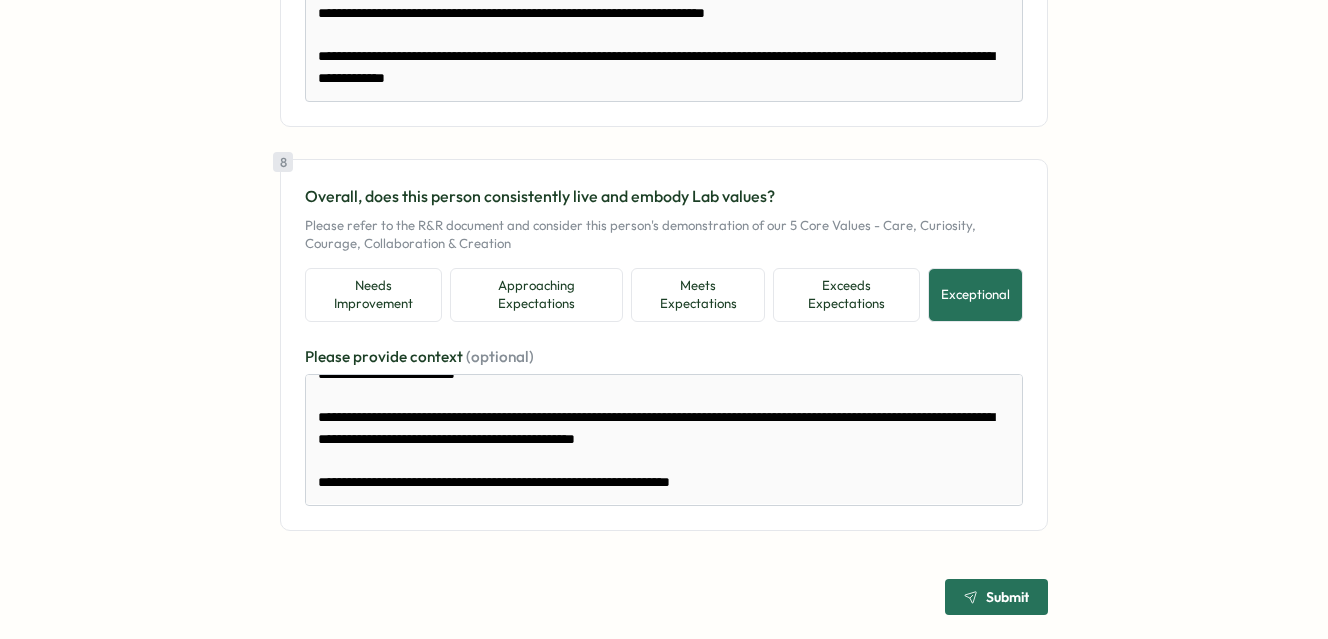 click on "Submit" at bounding box center (996, 597) 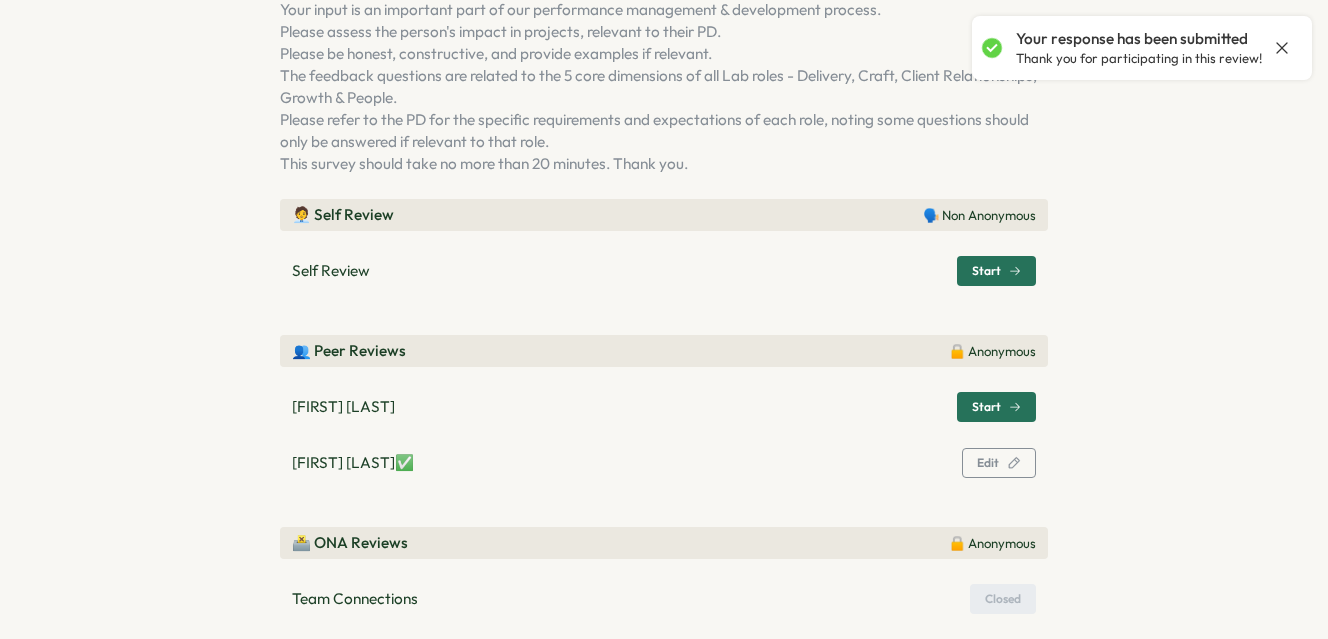 scroll, scrollTop: 227, scrollLeft: 0, axis: vertical 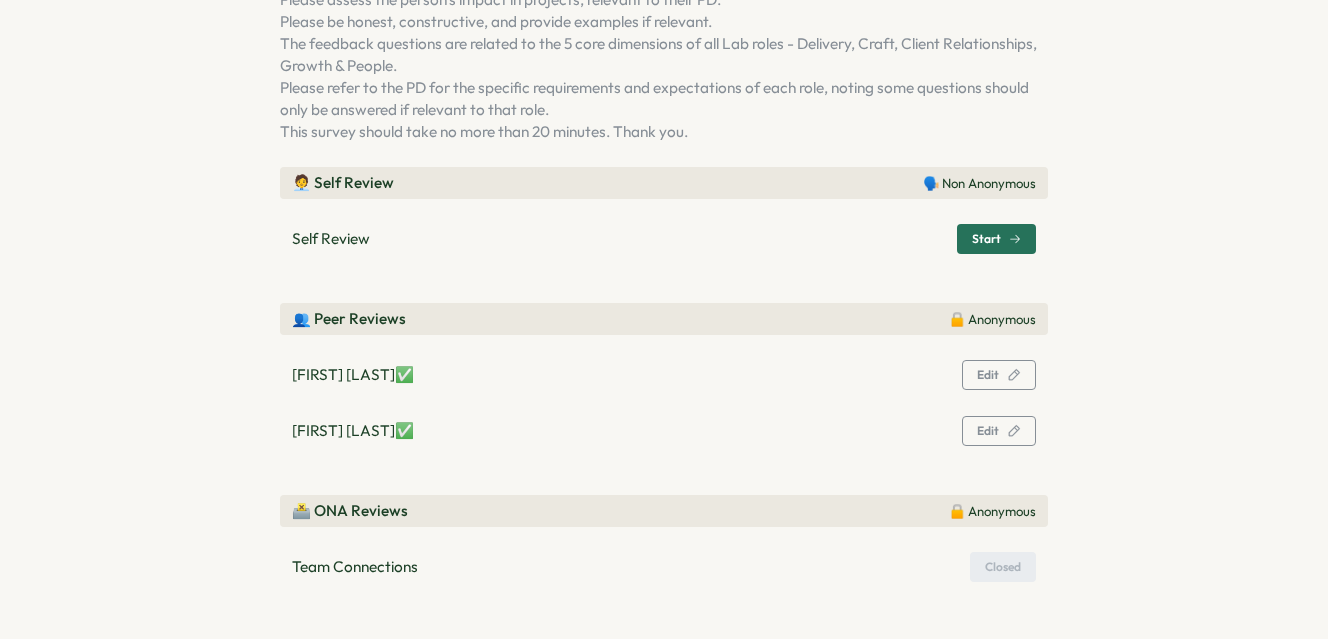 click on "Closed" at bounding box center (1003, 567) 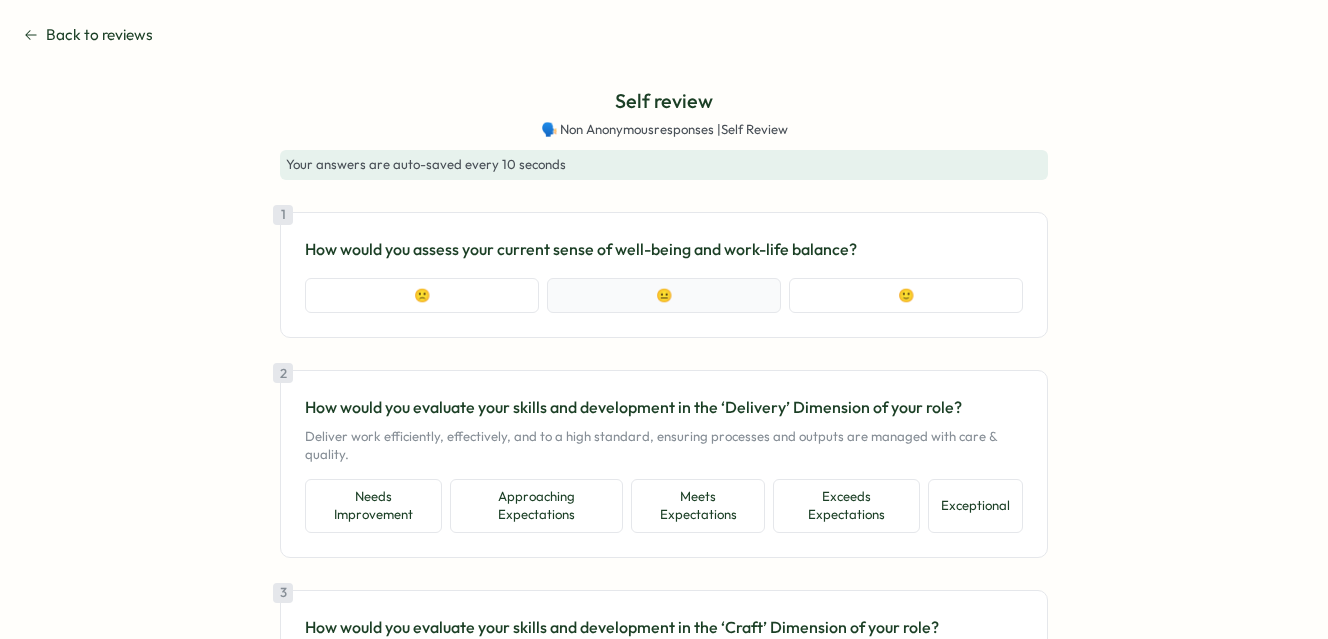 click on "😐" at bounding box center [664, 296] 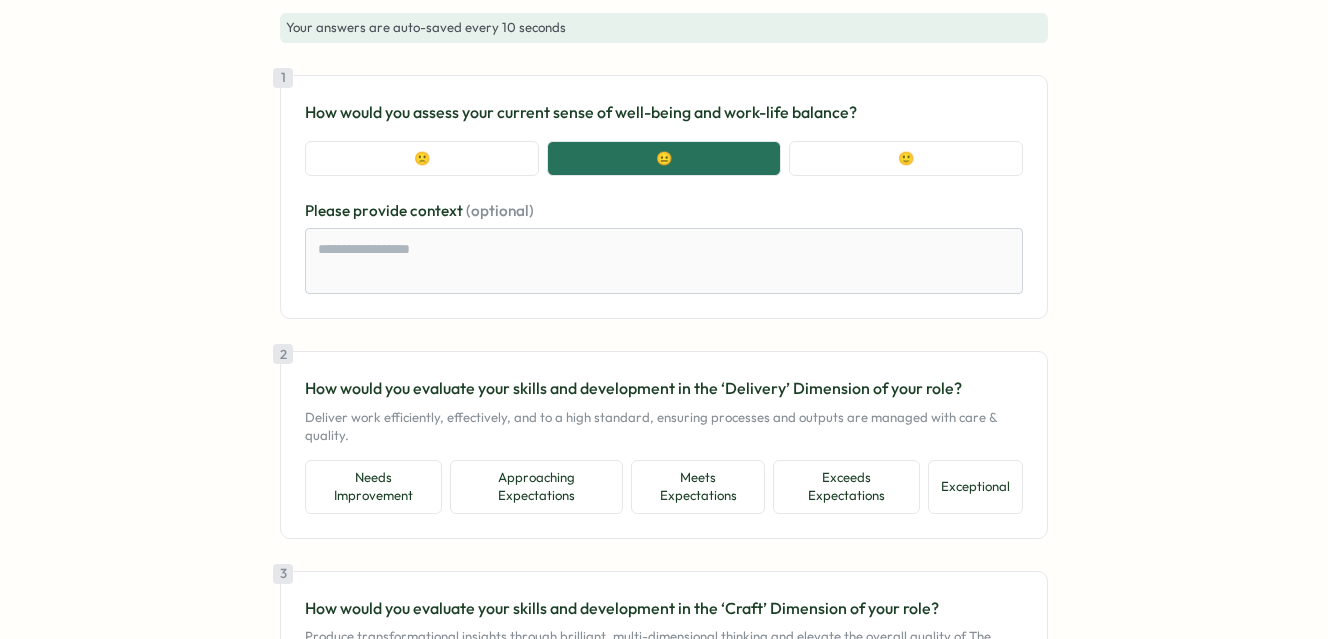 scroll, scrollTop: 141, scrollLeft: 0, axis: vertical 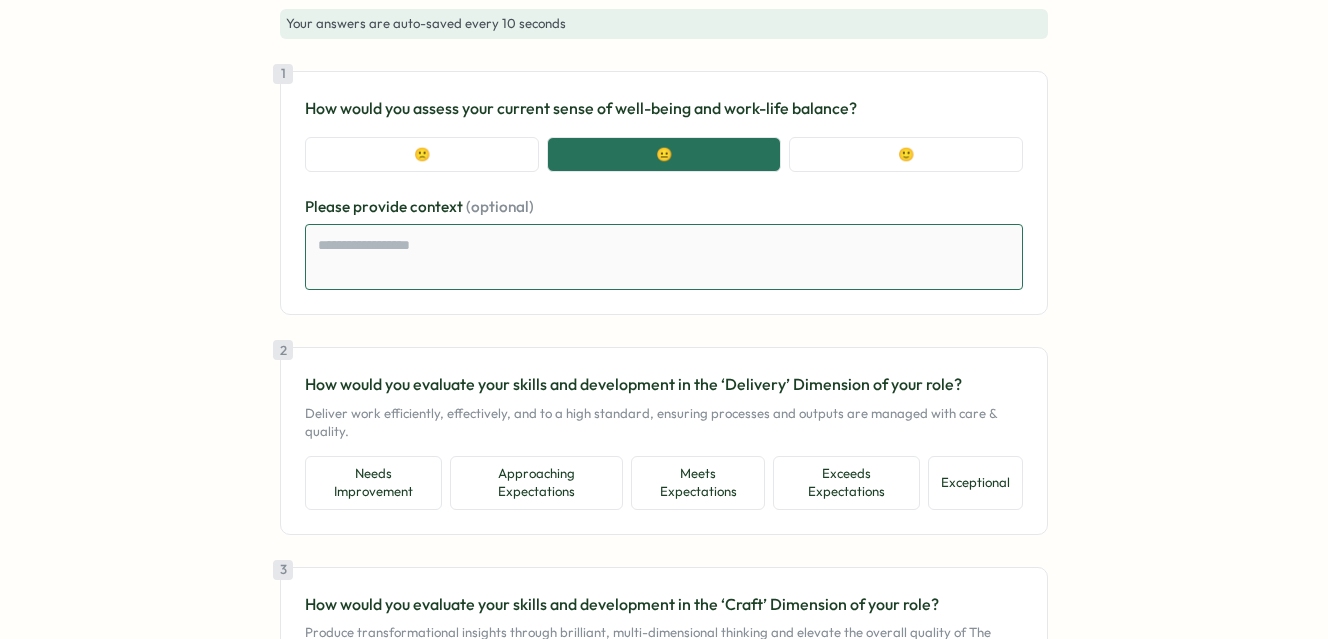 click at bounding box center [664, 257] 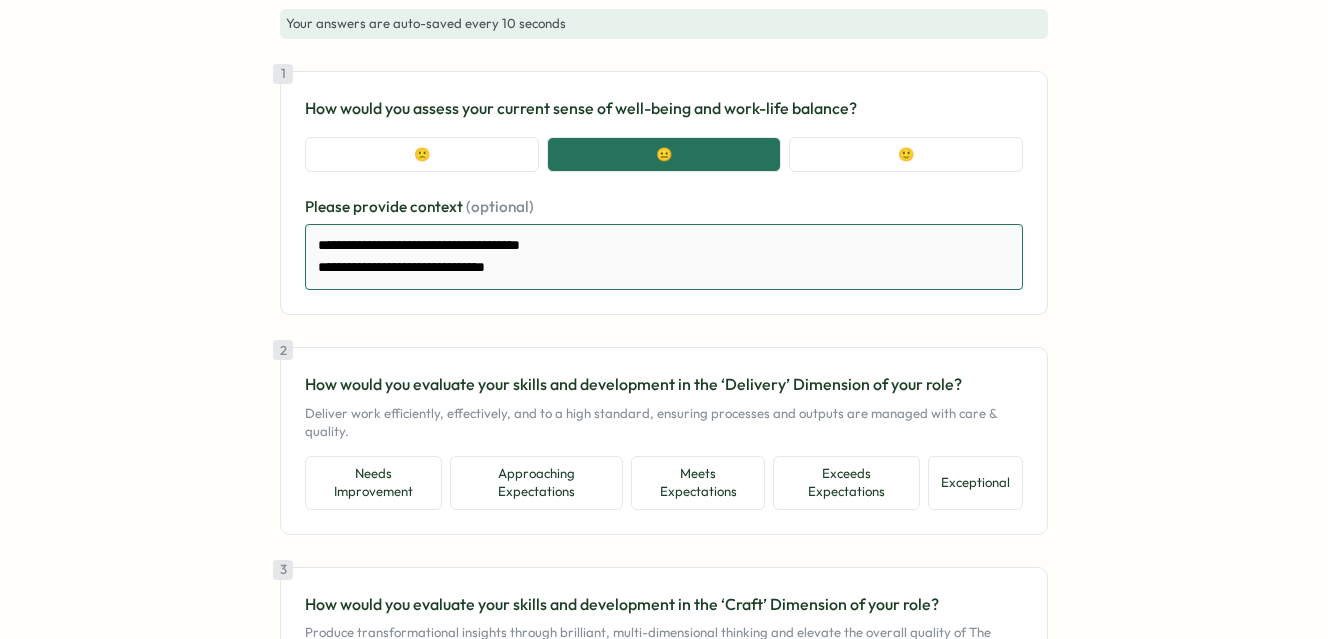 drag, startPoint x: 544, startPoint y: 274, endPoint x: 293, endPoint y: 248, distance: 252.34302 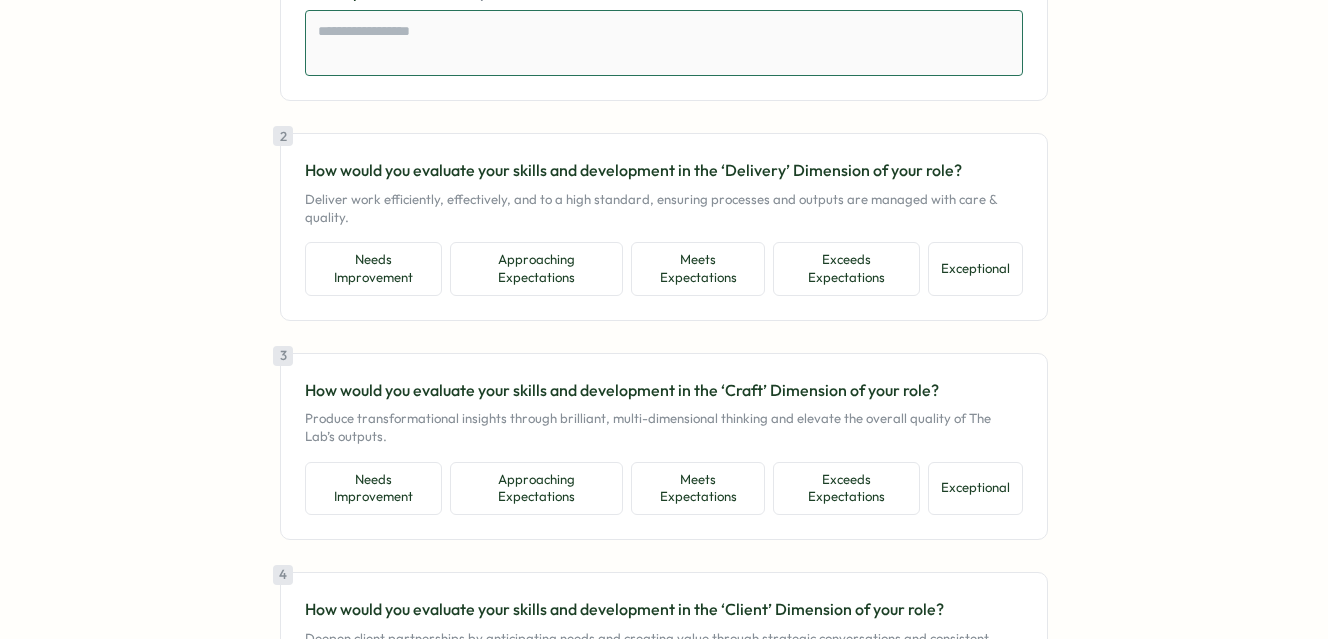 scroll, scrollTop: 378, scrollLeft: 0, axis: vertical 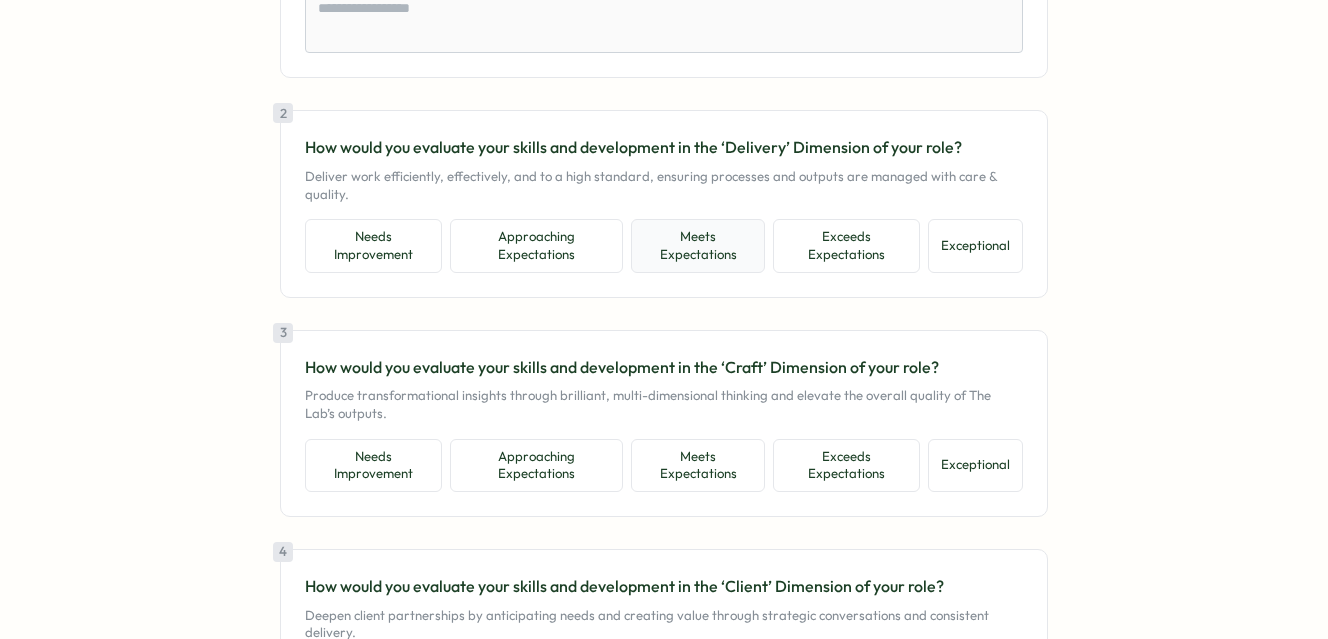 click on "Meets Expectations" at bounding box center [698, 245] 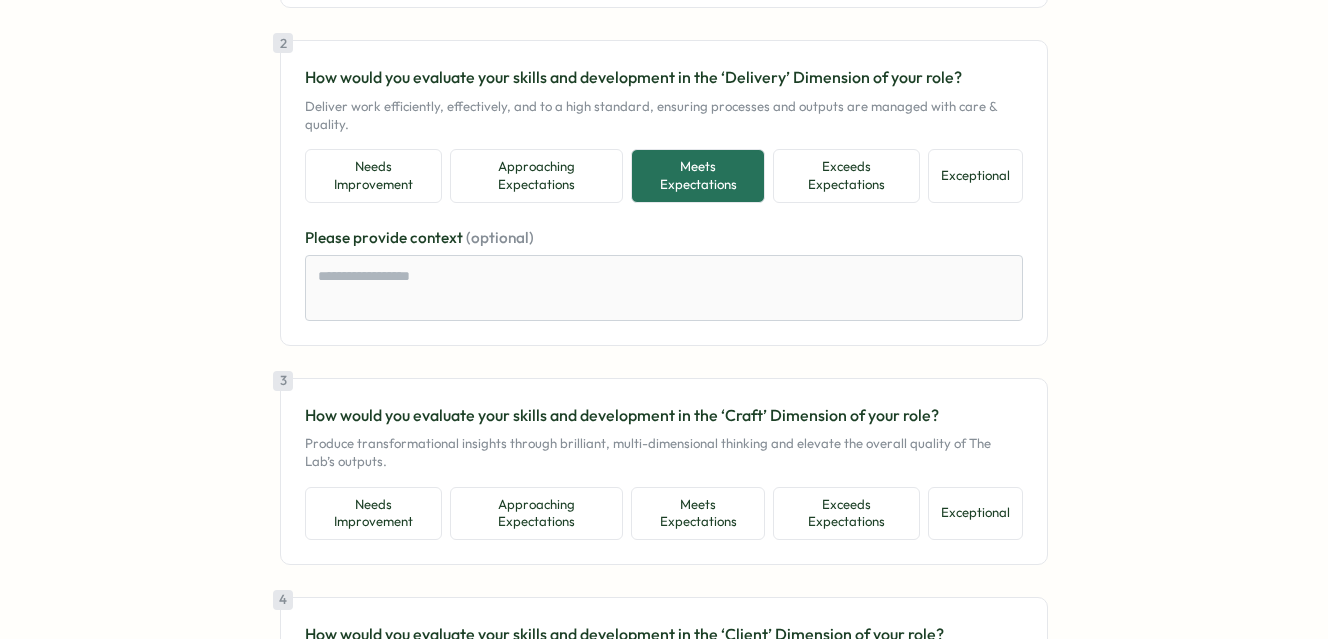 scroll, scrollTop: 452, scrollLeft: 0, axis: vertical 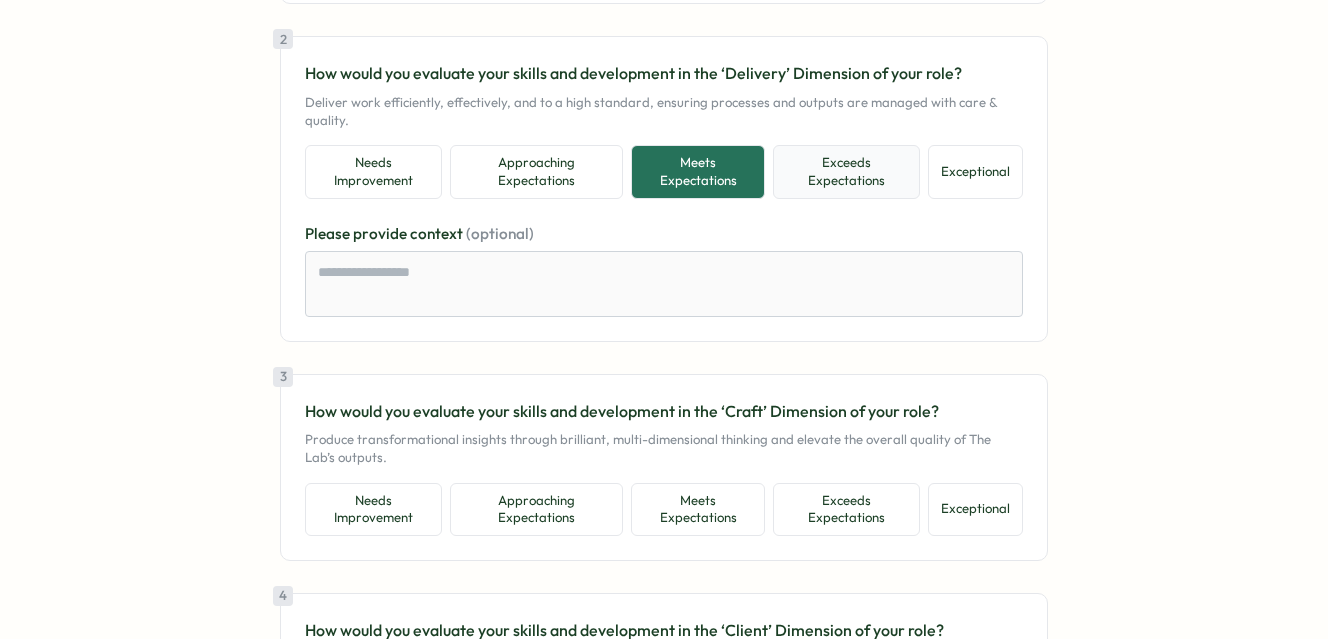 click on "Exceeds Expectations" at bounding box center [846, 171] 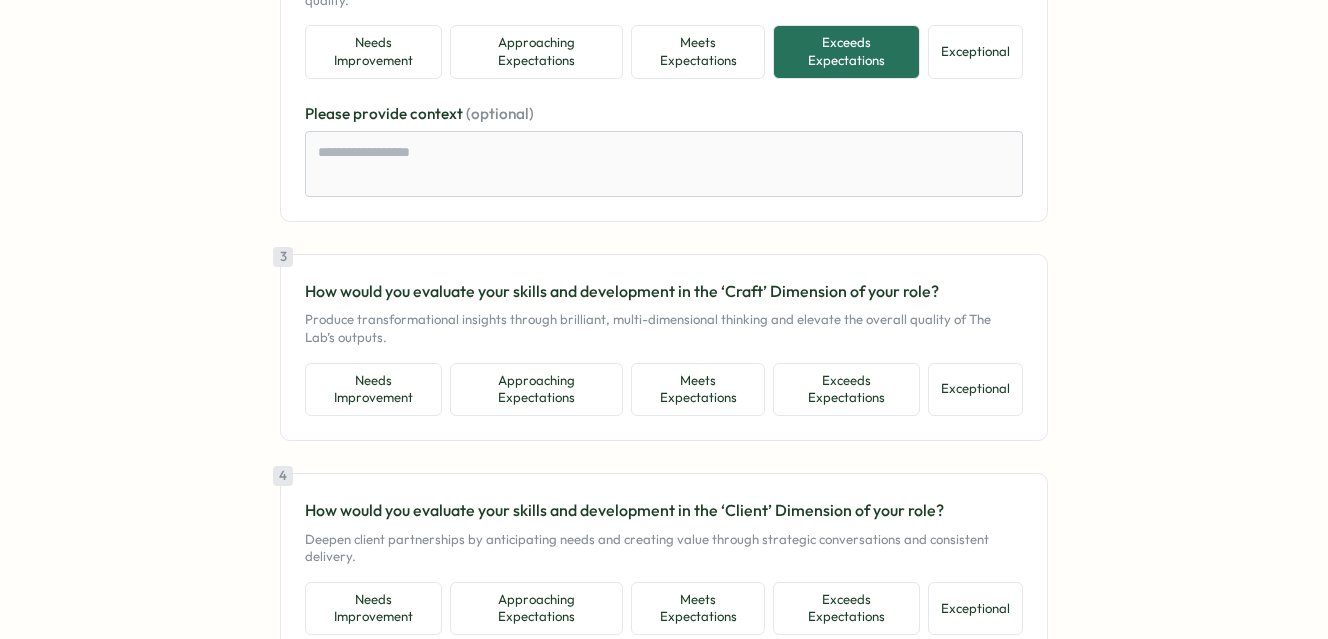 scroll, scrollTop: 575, scrollLeft: 0, axis: vertical 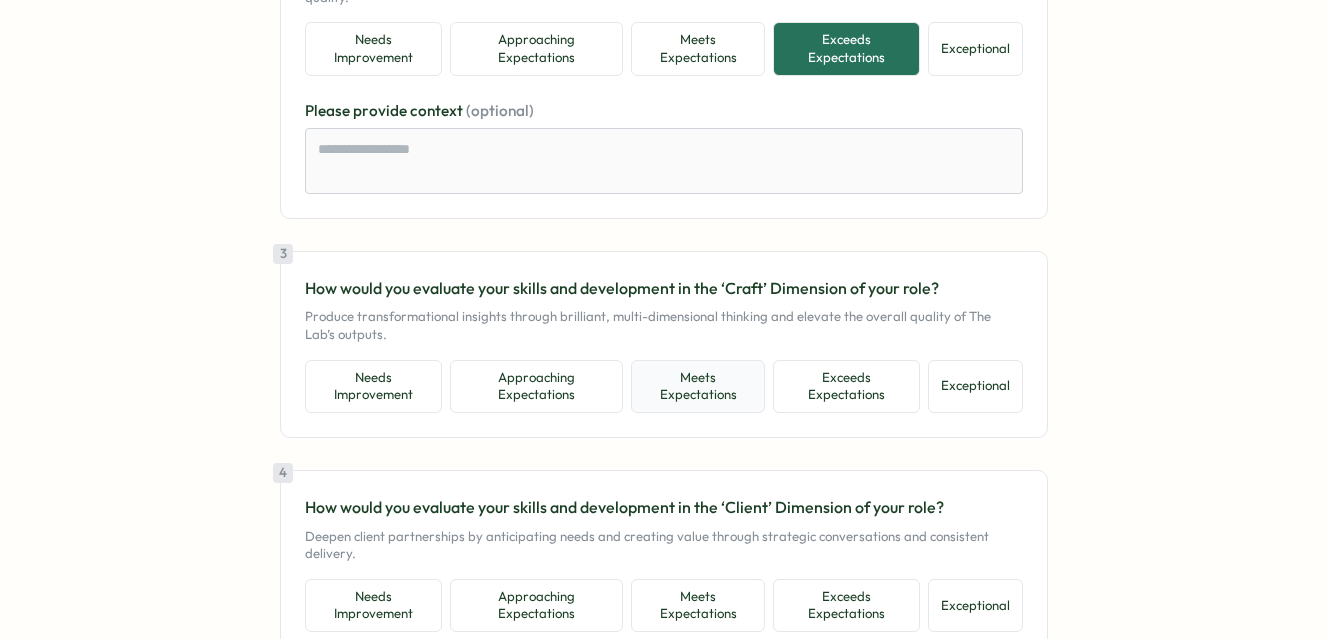 click on "Meets Expectations" at bounding box center [698, 386] 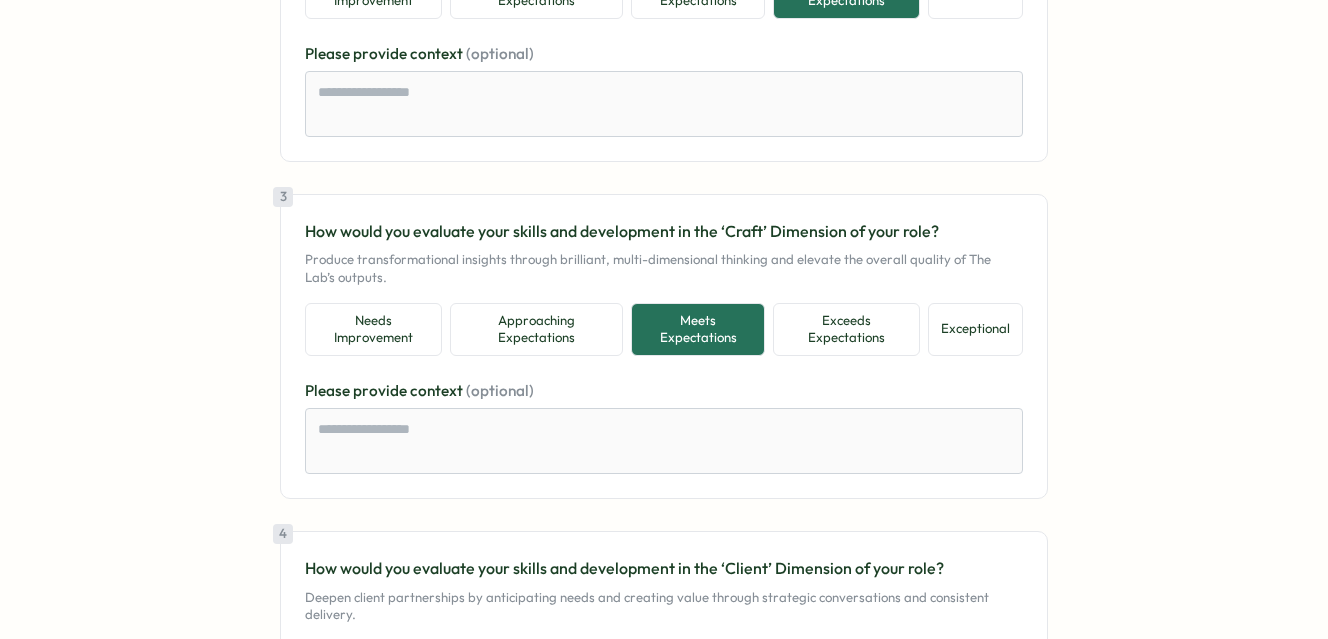 scroll, scrollTop: 599, scrollLeft: 0, axis: vertical 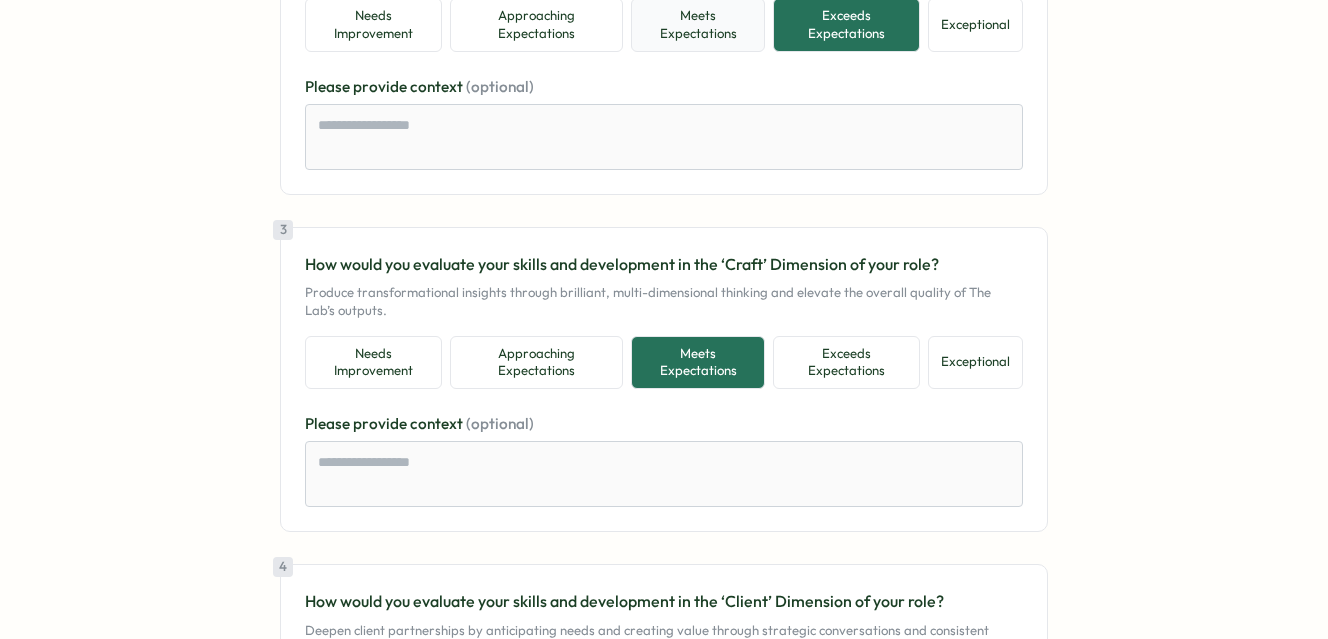 click on "Meets Expectations" at bounding box center [698, 24] 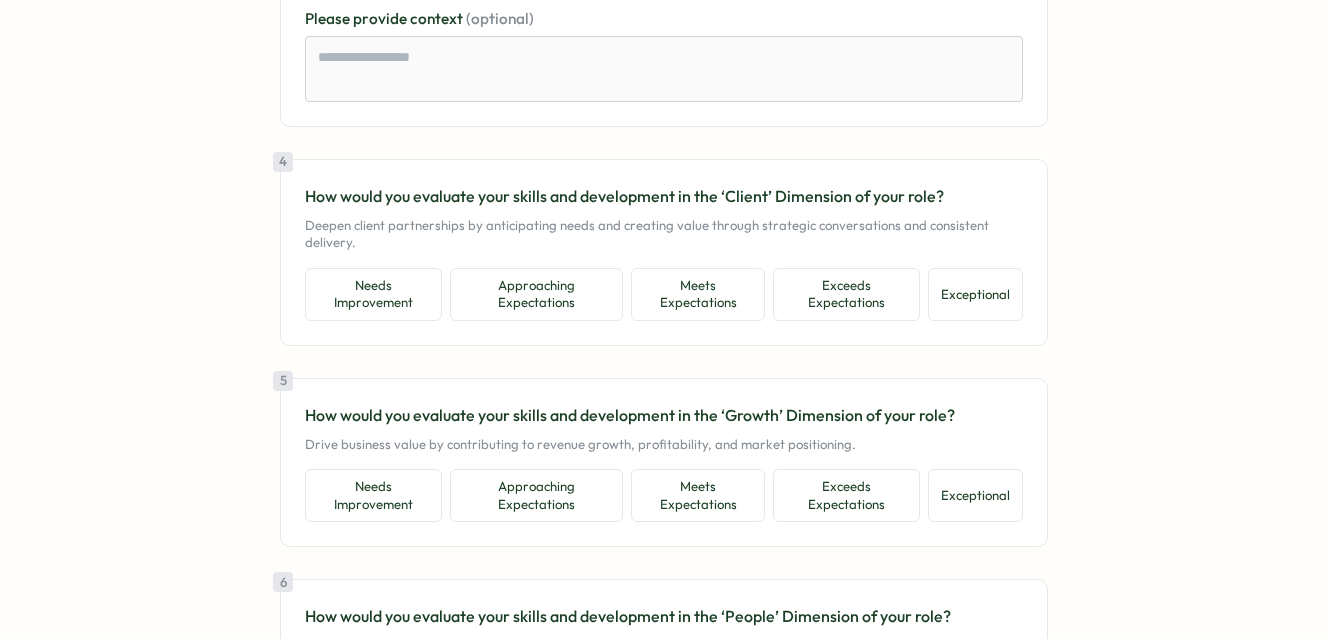 scroll, scrollTop: 1052, scrollLeft: 0, axis: vertical 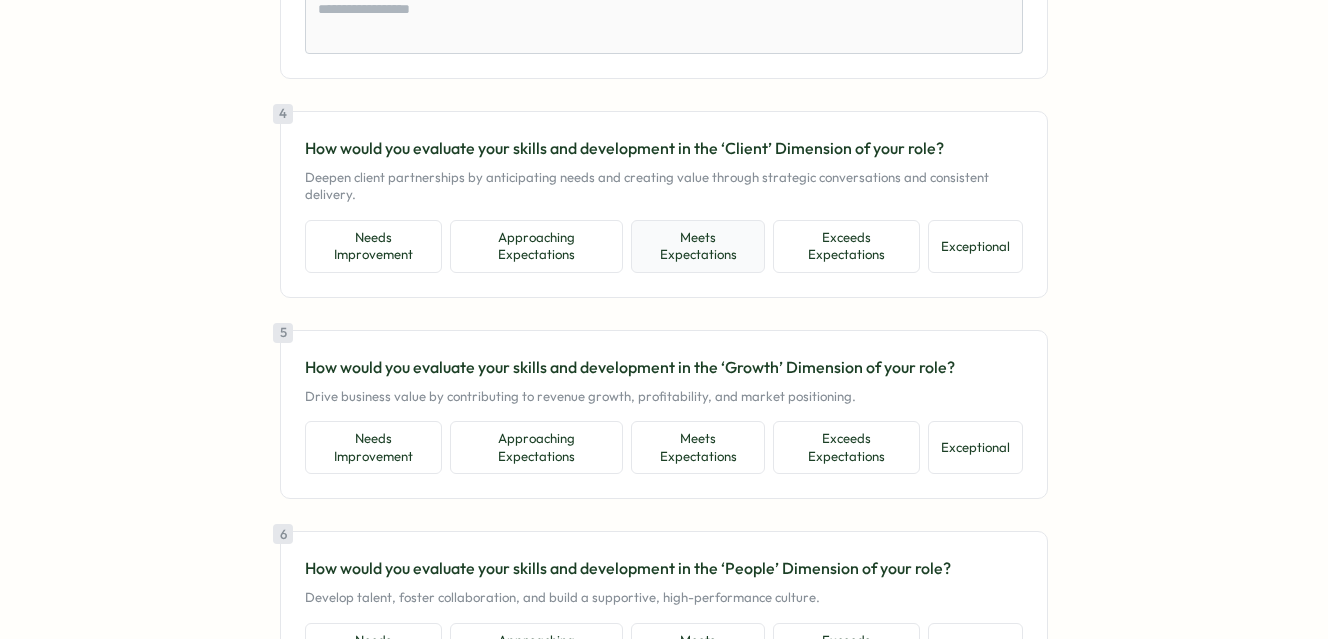 click on "Meets Expectations" at bounding box center [698, 246] 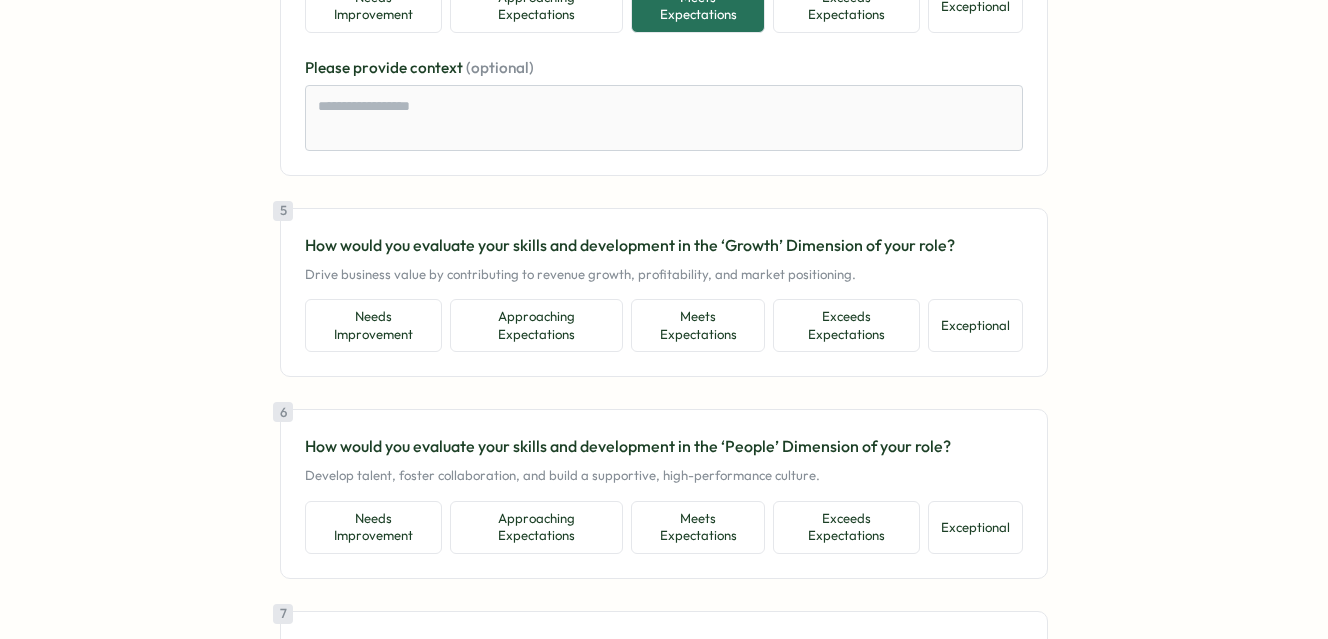 scroll, scrollTop: 1313, scrollLeft: 0, axis: vertical 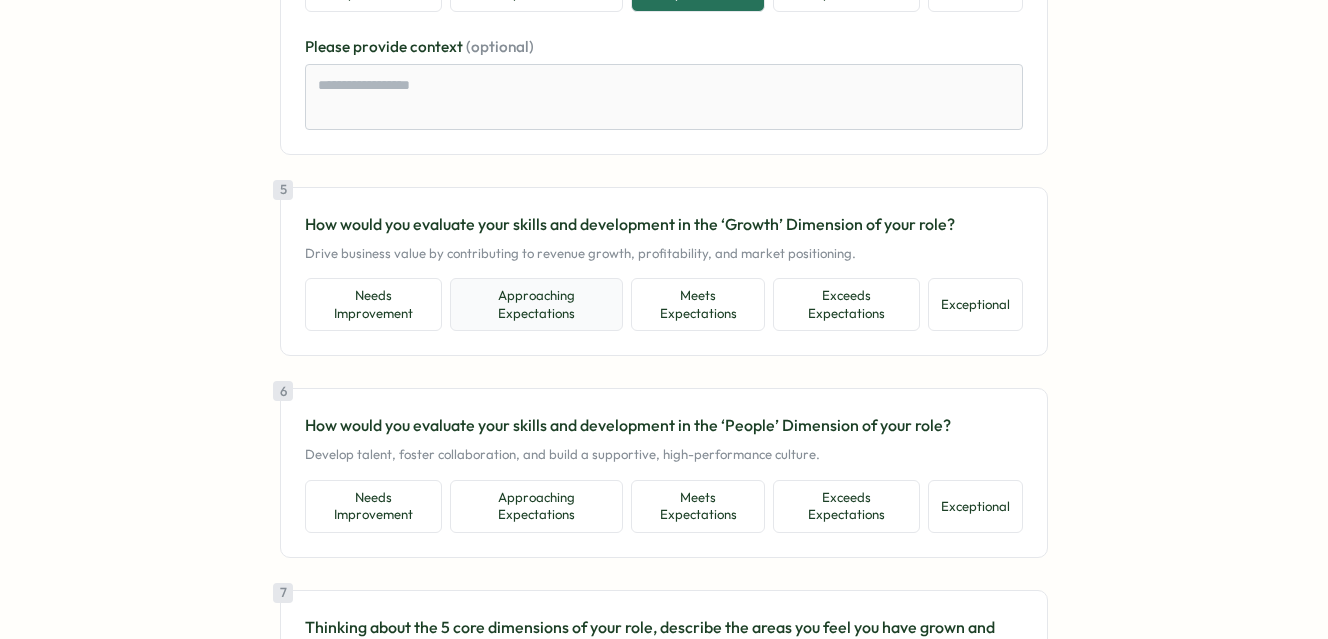 click on "Approaching Expectations" at bounding box center (536, 304) 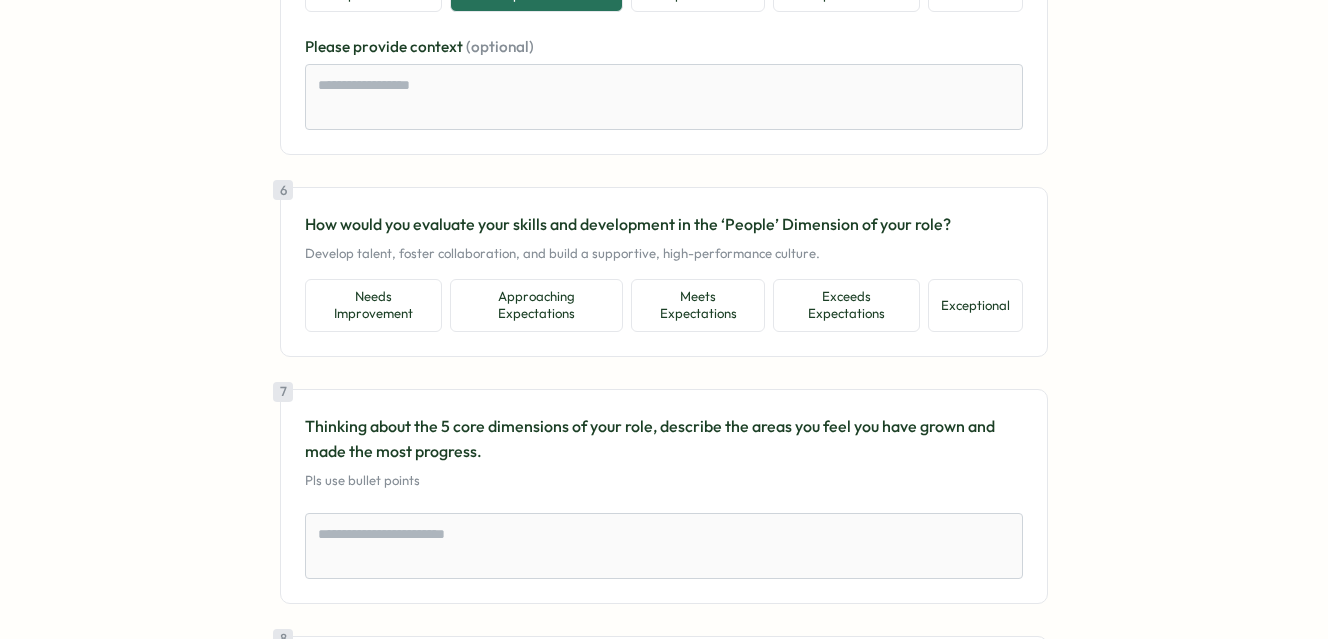 scroll, scrollTop: 1662, scrollLeft: 0, axis: vertical 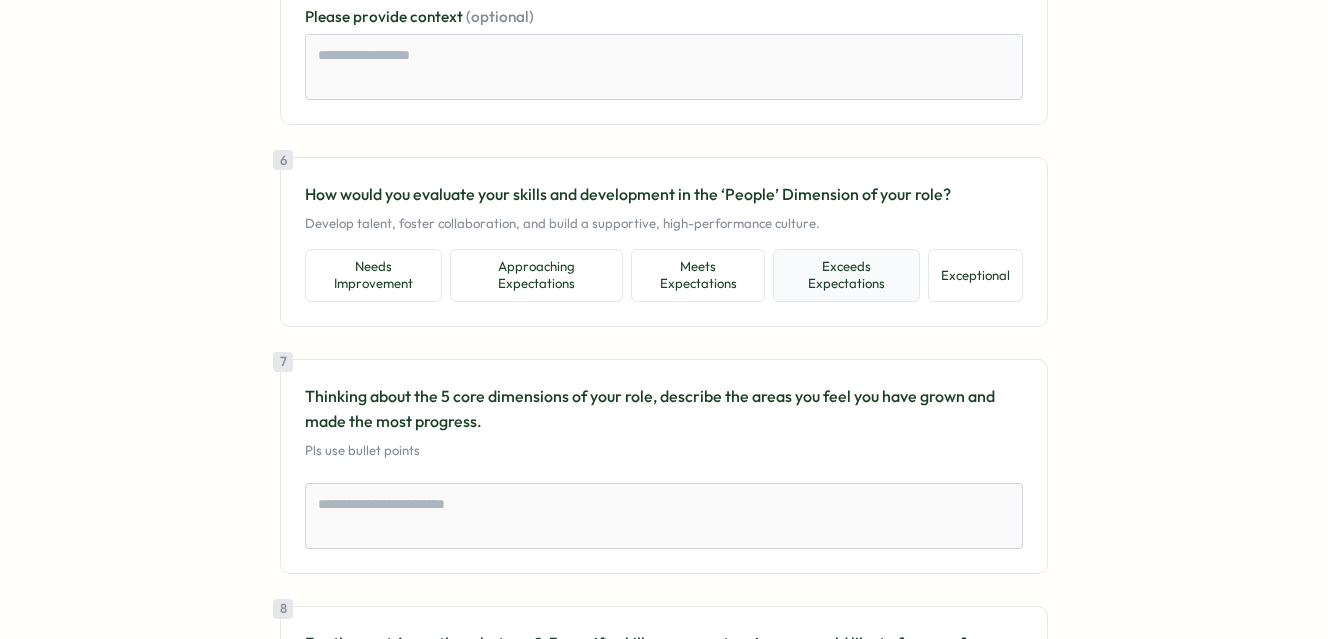 click on "Exceeds Expectations" at bounding box center (846, 275) 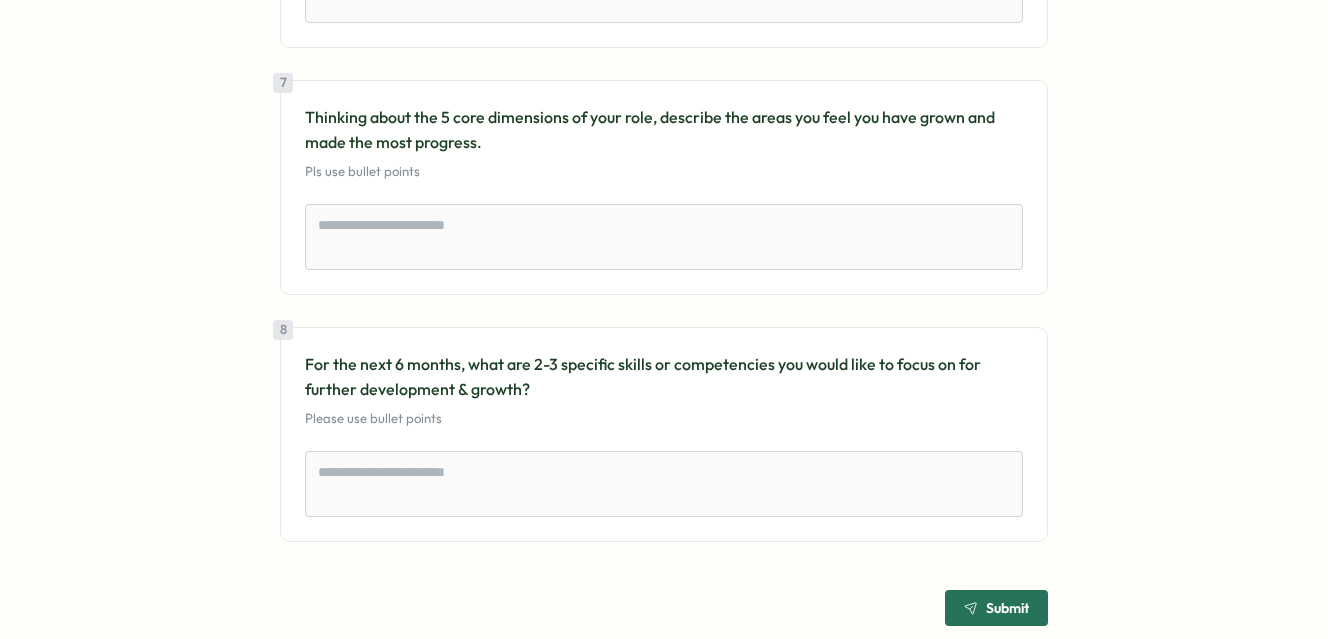 scroll, scrollTop: 2070, scrollLeft: 0, axis: vertical 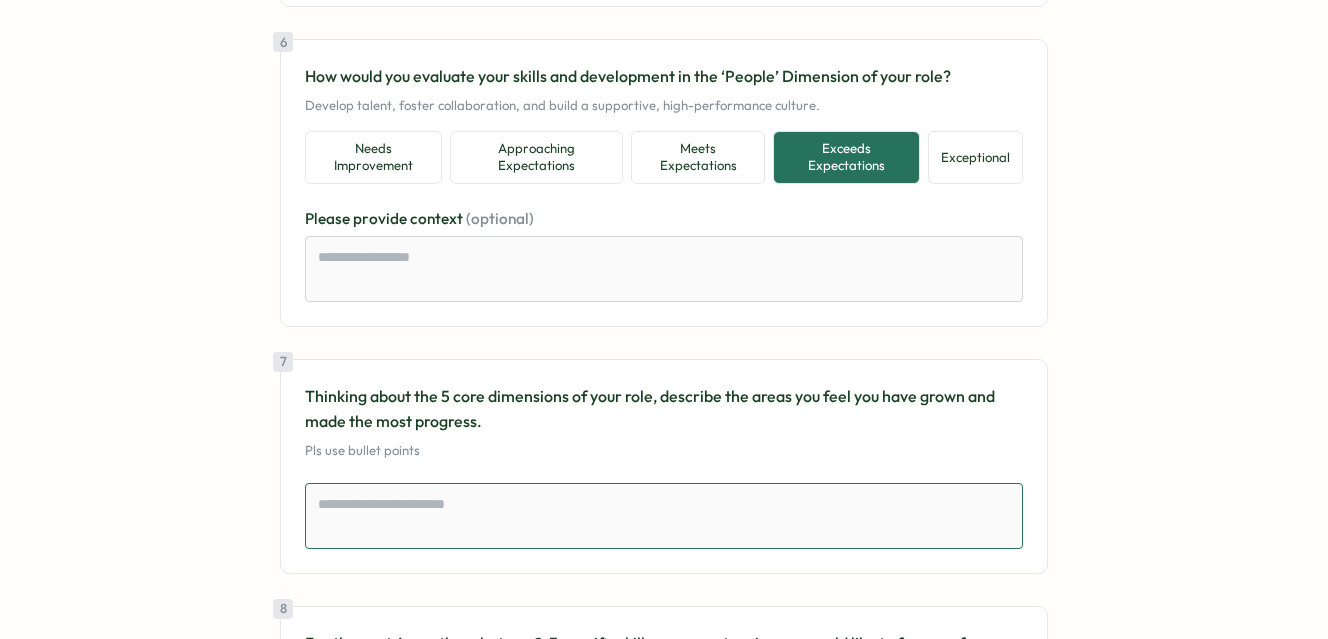 click at bounding box center [664, 516] 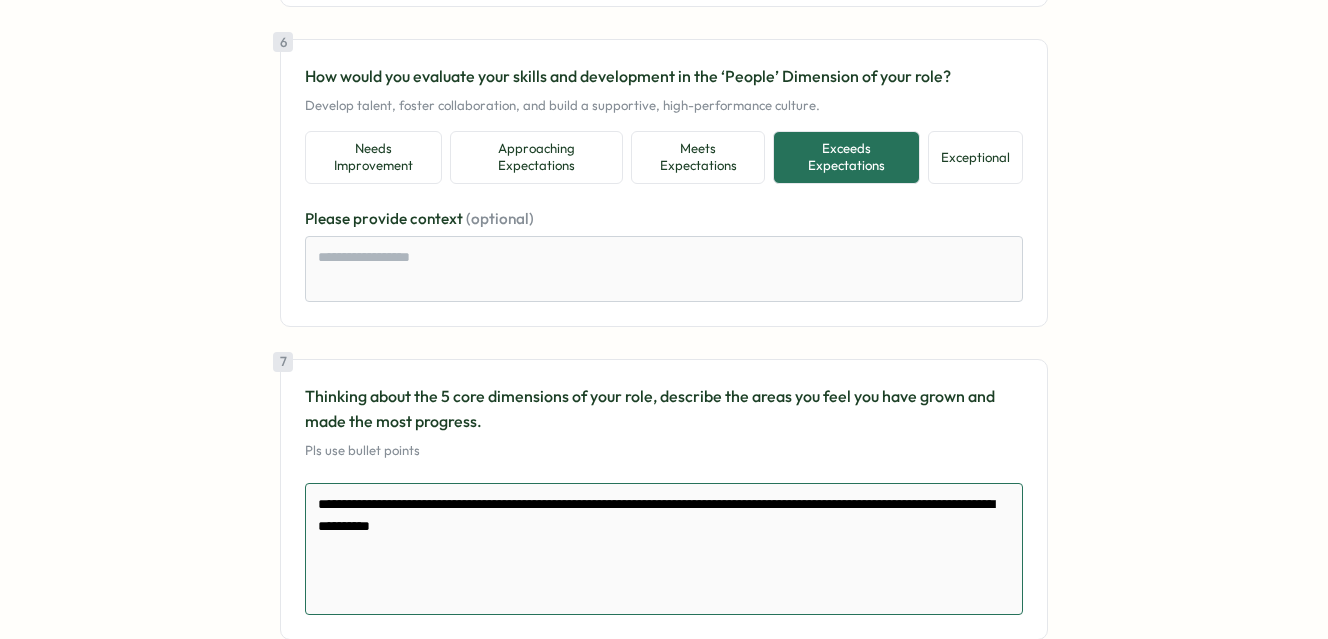 scroll, scrollTop: 0, scrollLeft: 0, axis: both 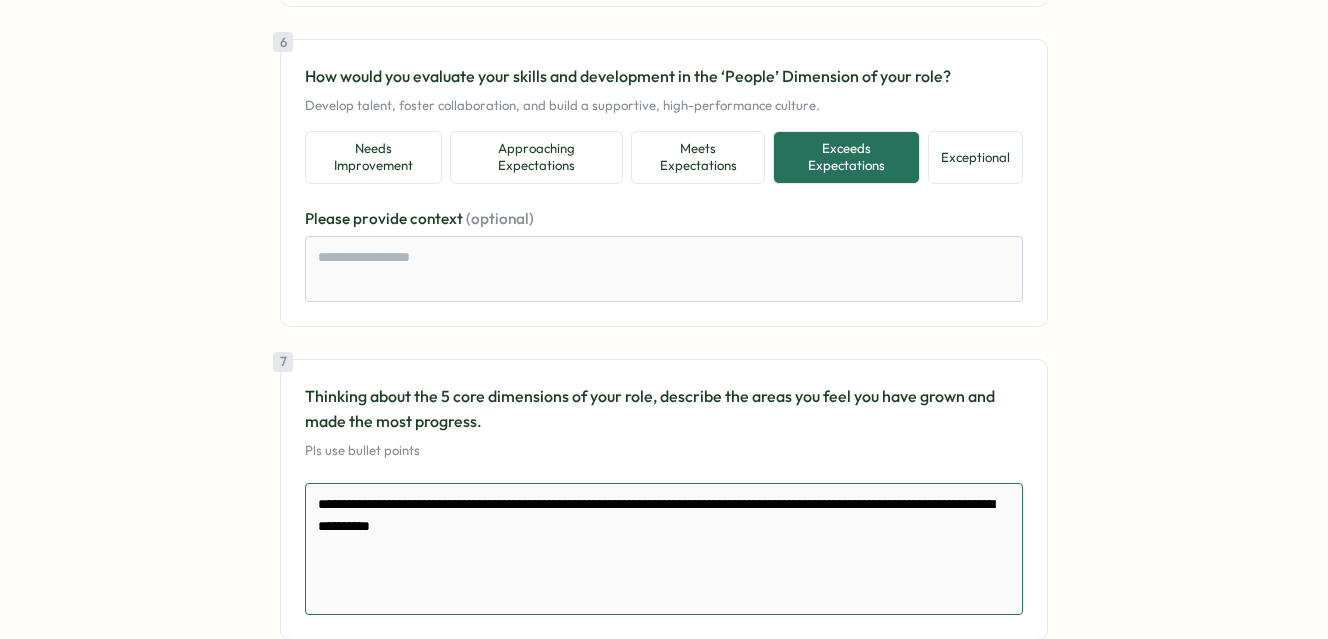 drag, startPoint x: 533, startPoint y: 519, endPoint x: 311, endPoint y: 493, distance: 223.51733 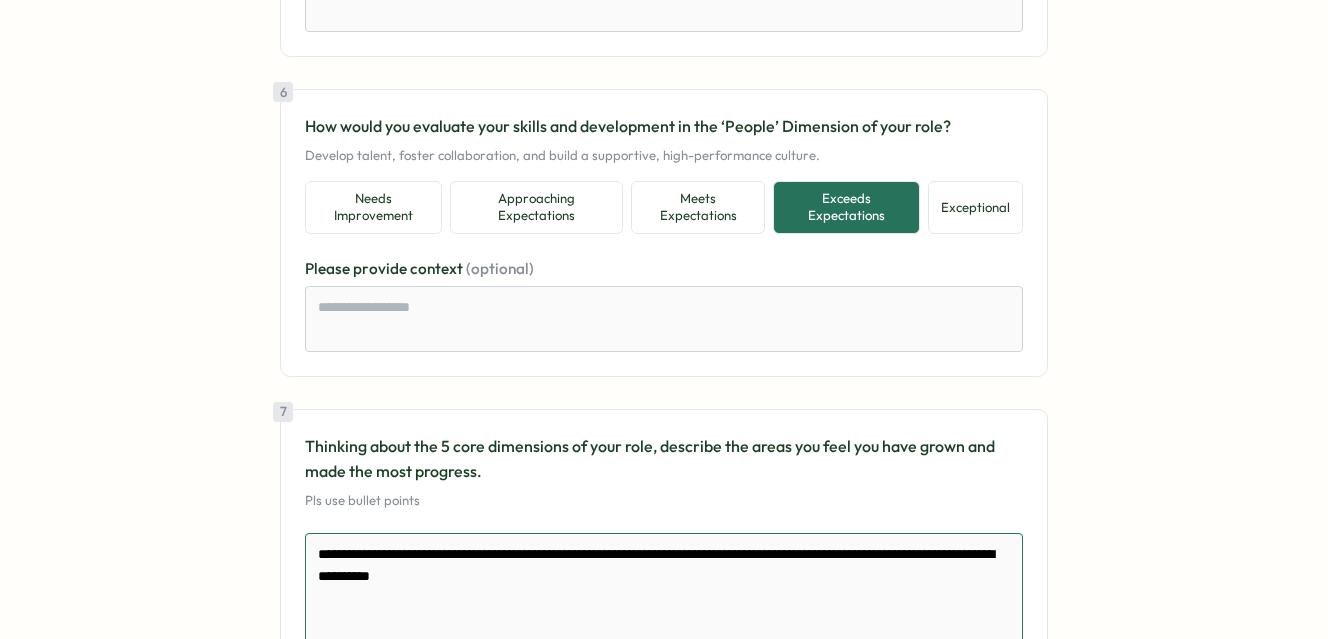 scroll, scrollTop: 1732, scrollLeft: 0, axis: vertical 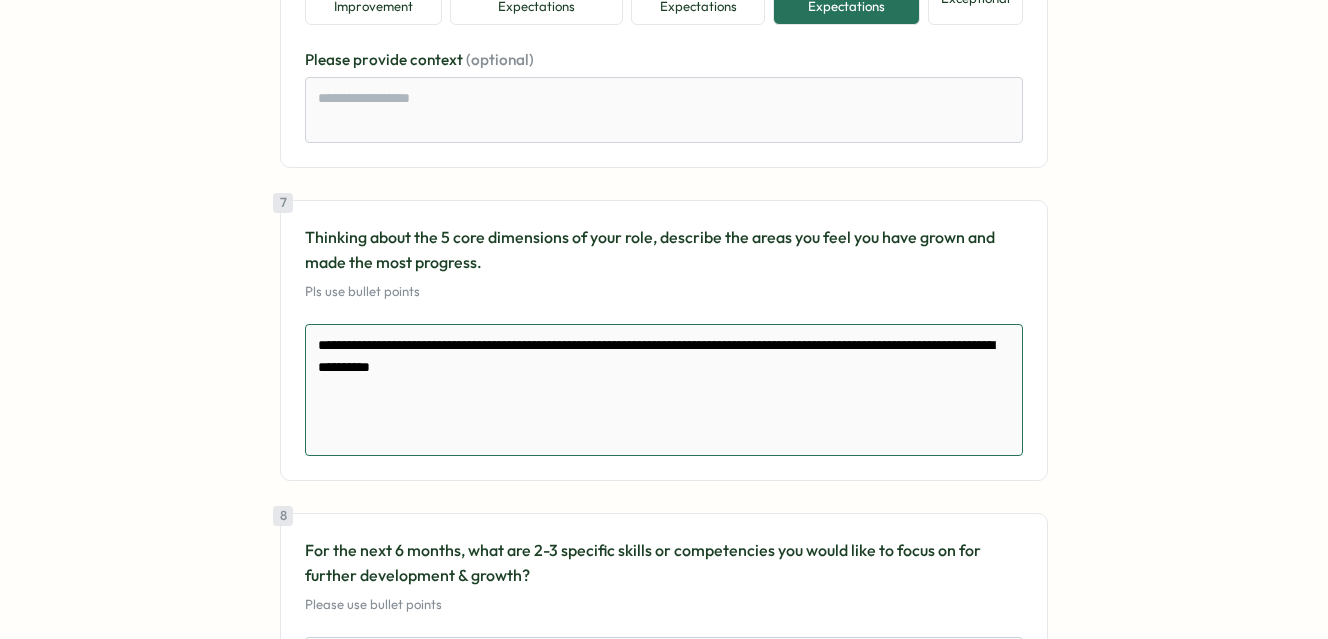 click on "**********" at bounding box center (664, 390) 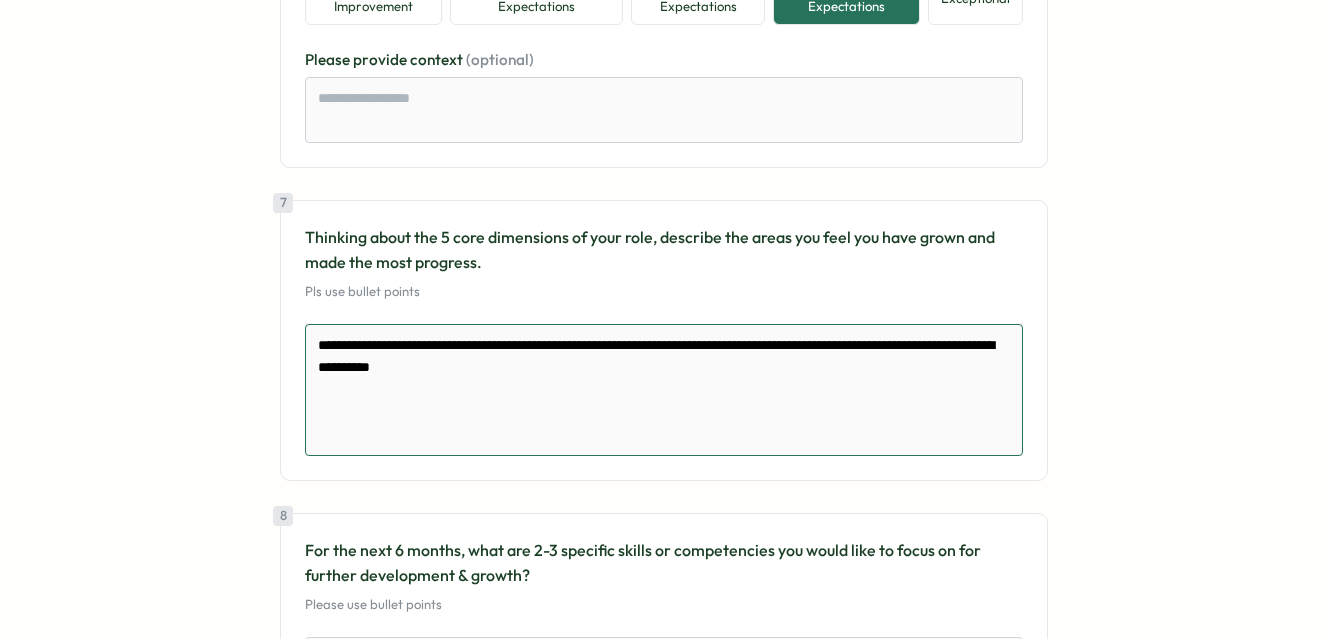drag, startPoint x: 558, startPoint y: 389, endPoint x: 333, endPoint y: 330, distance: 232.60696 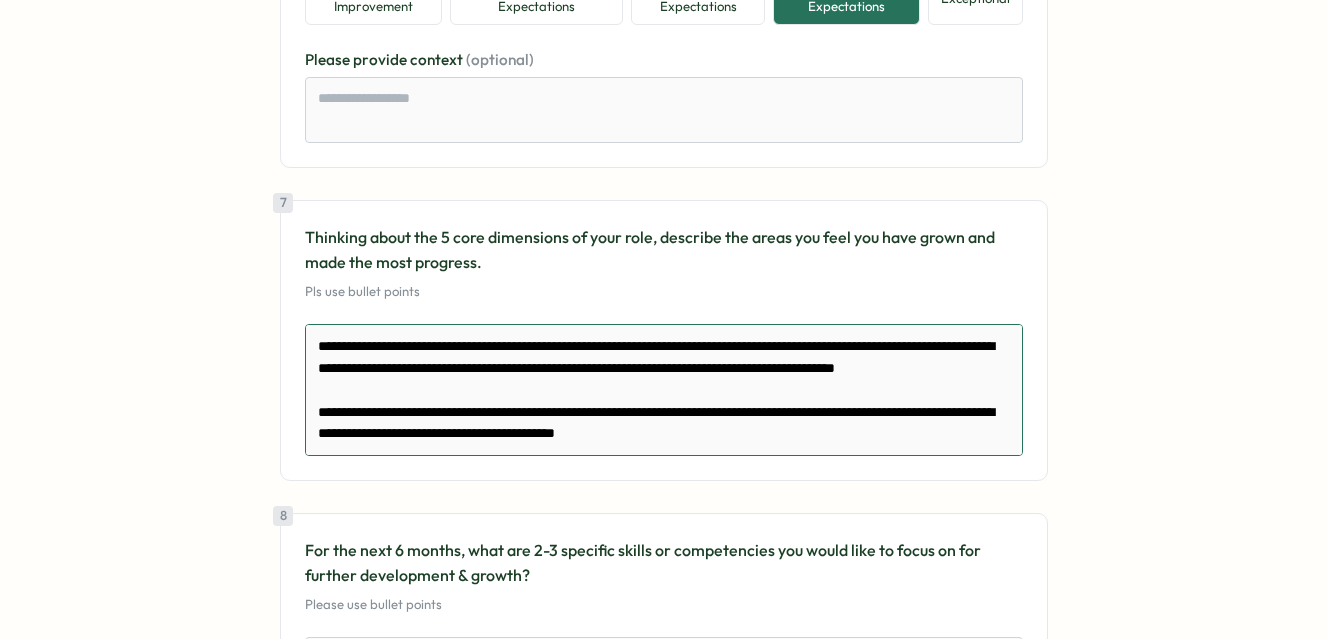 click at bounding box center [664, 390] 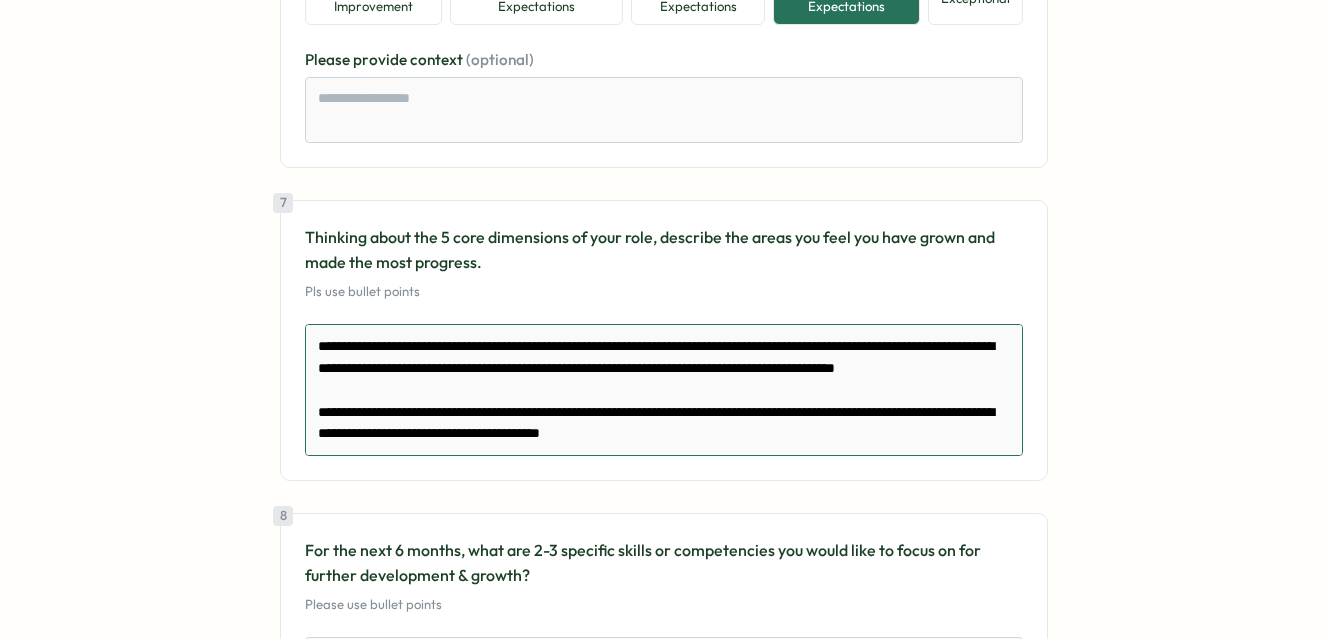 scroll, scrollTop: 345, scrollLeft: 0, axis: vertical 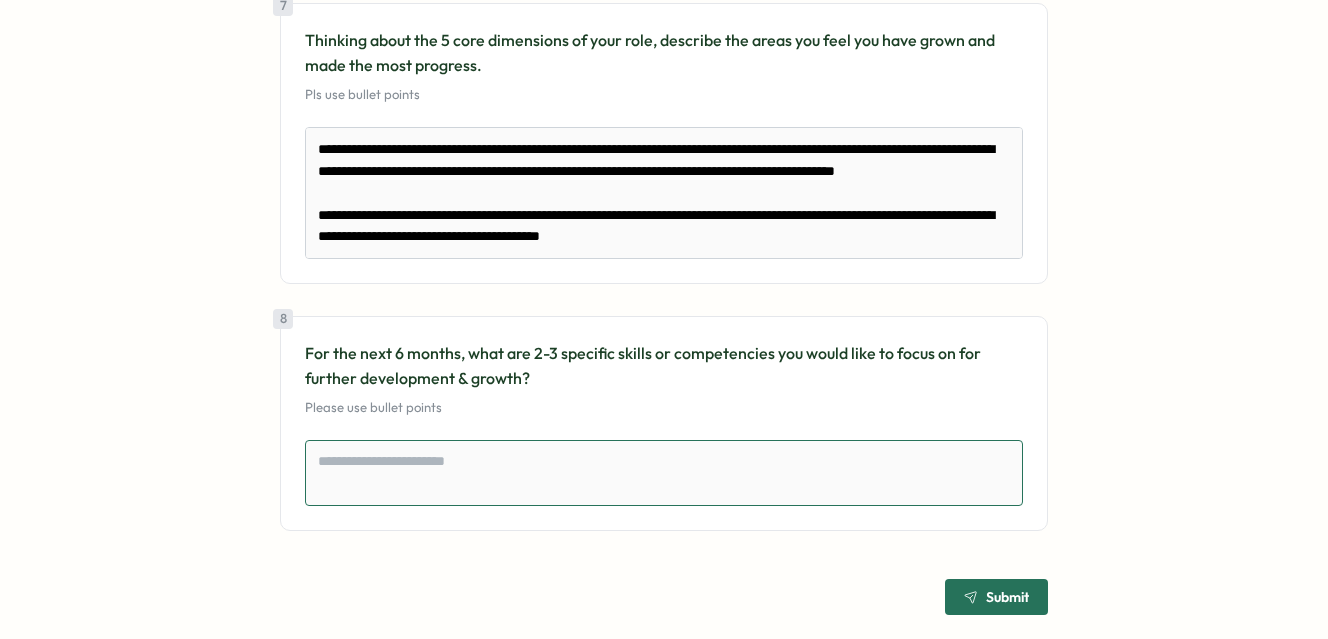 click at bounding box center [664, 473] 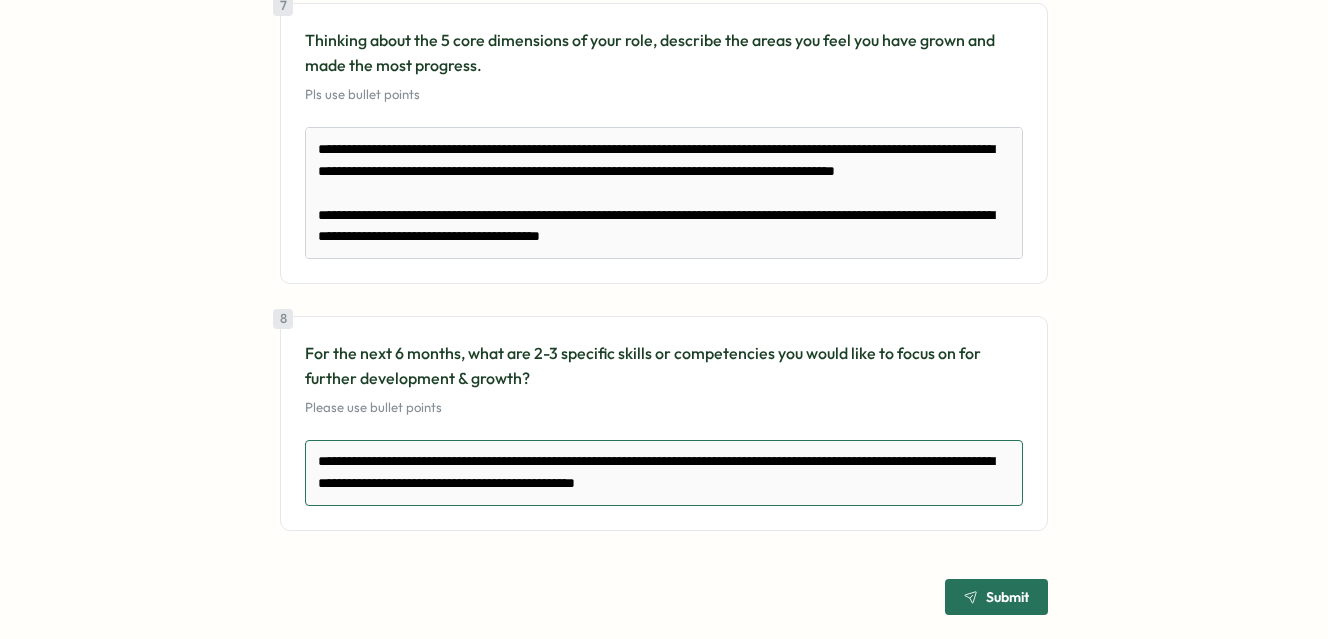 click on "**********" at bounding box center [664, 473] 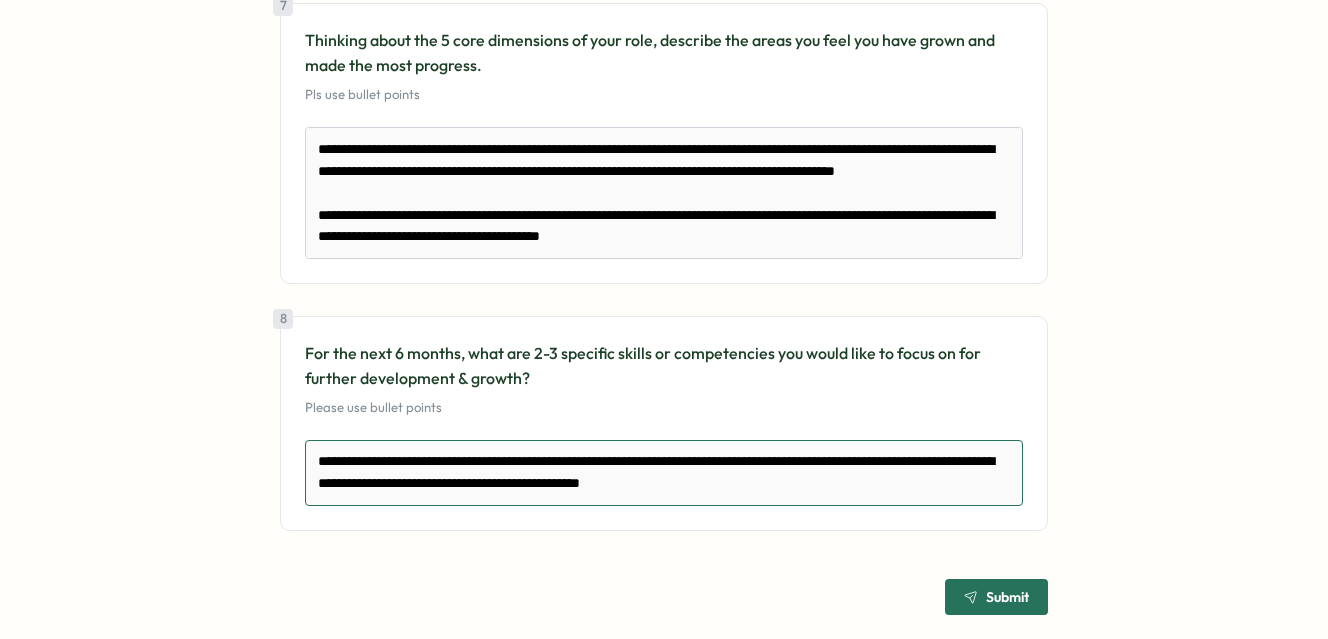click on "**********" at bounding box center [664, 473] 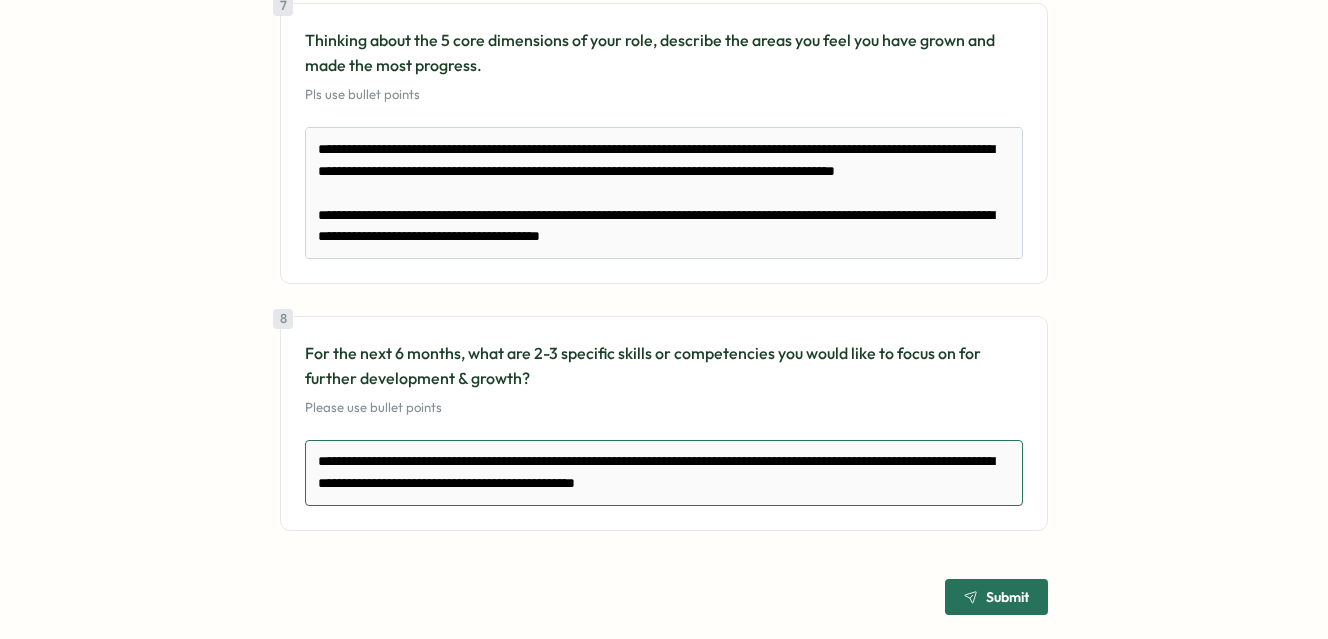 drag, startPoint x: 841, startPoint y: 491, endPoint x: 593, endPoint y: 489, distance: 248.00807 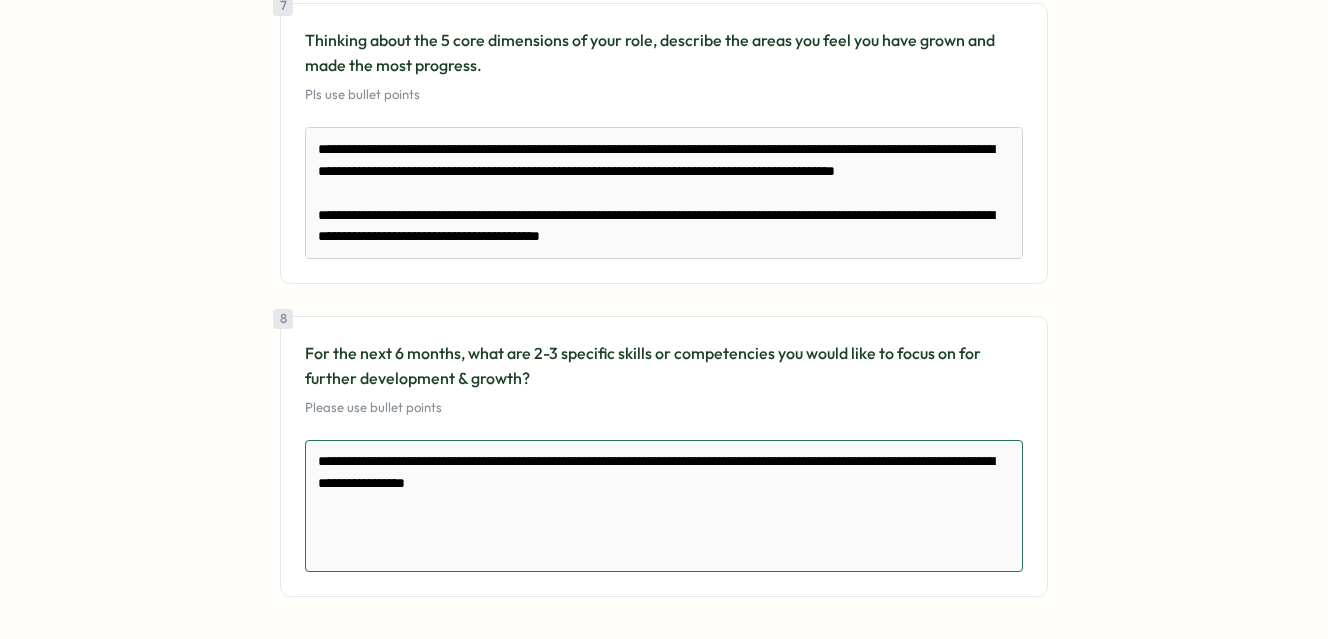 scroll, scrollTop: 29, scrollLeft: 0, axis: vertical 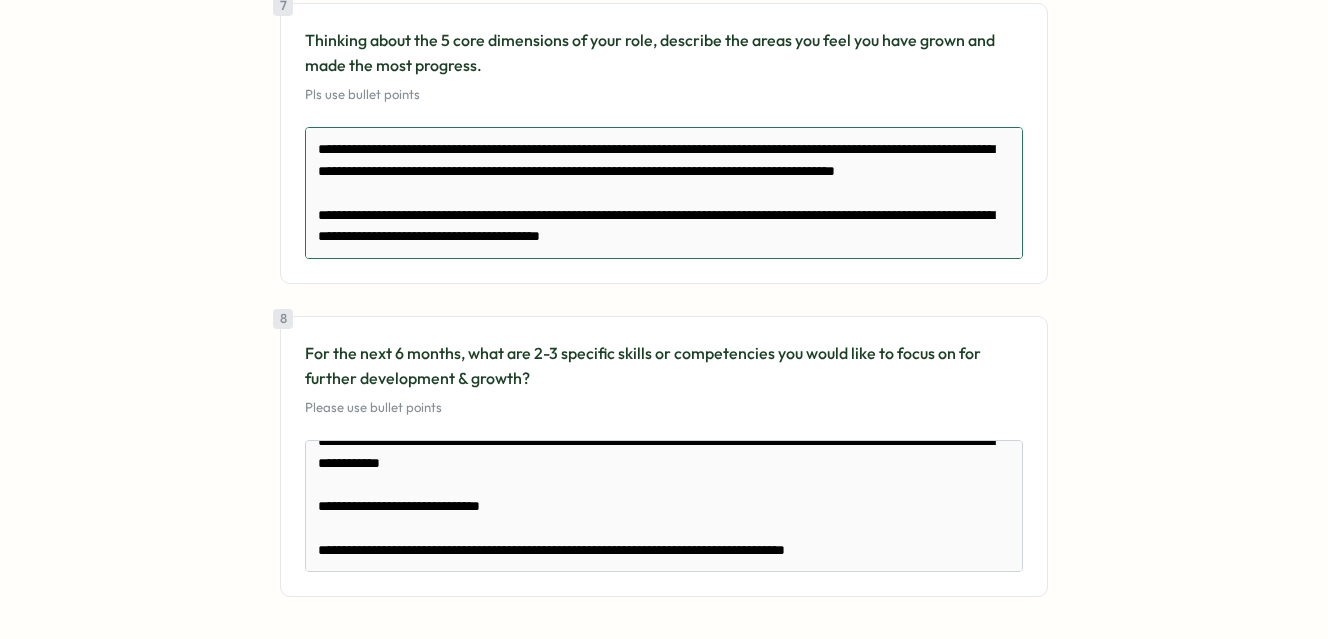 click at bounding box center [664, 193] 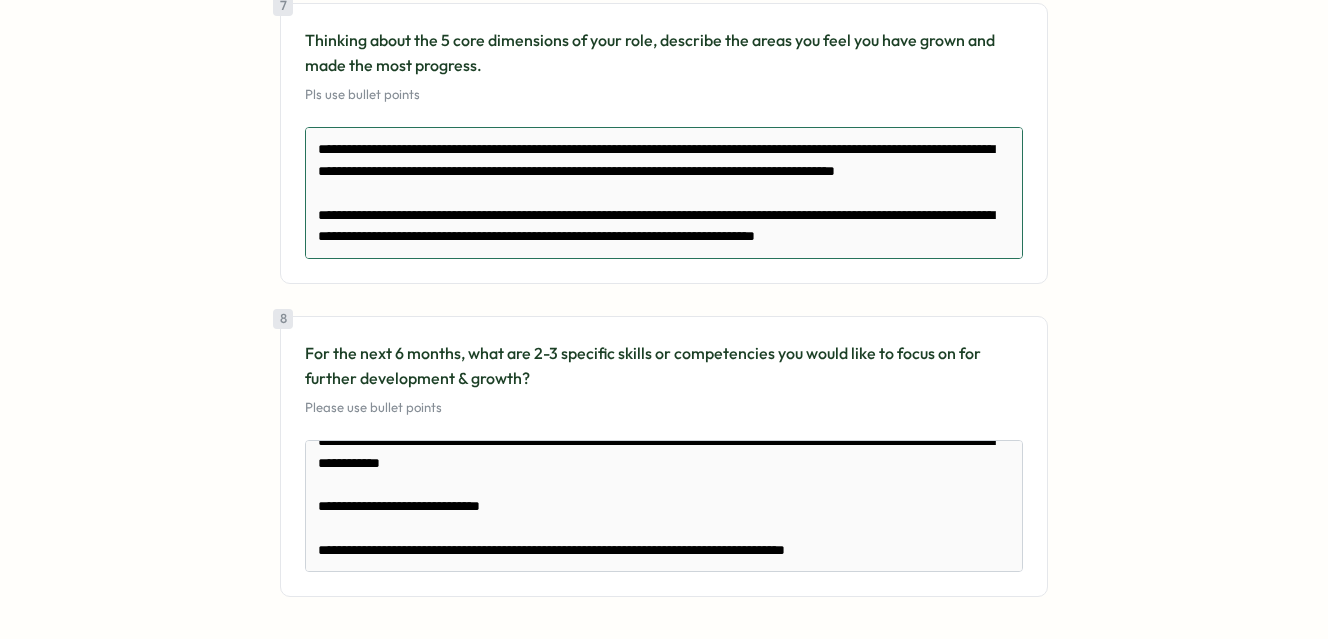 scroll, scrollTop: 367, scrollLeft: 0, axis: vertical 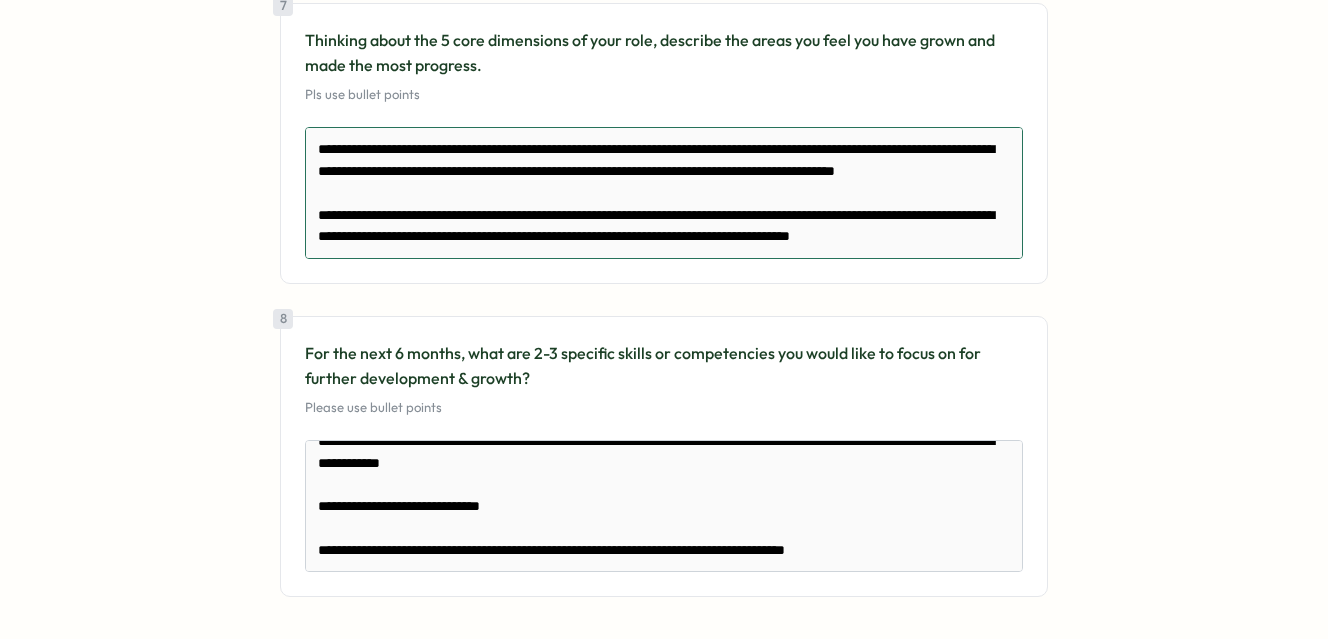 click at bounding box center (664, 193) 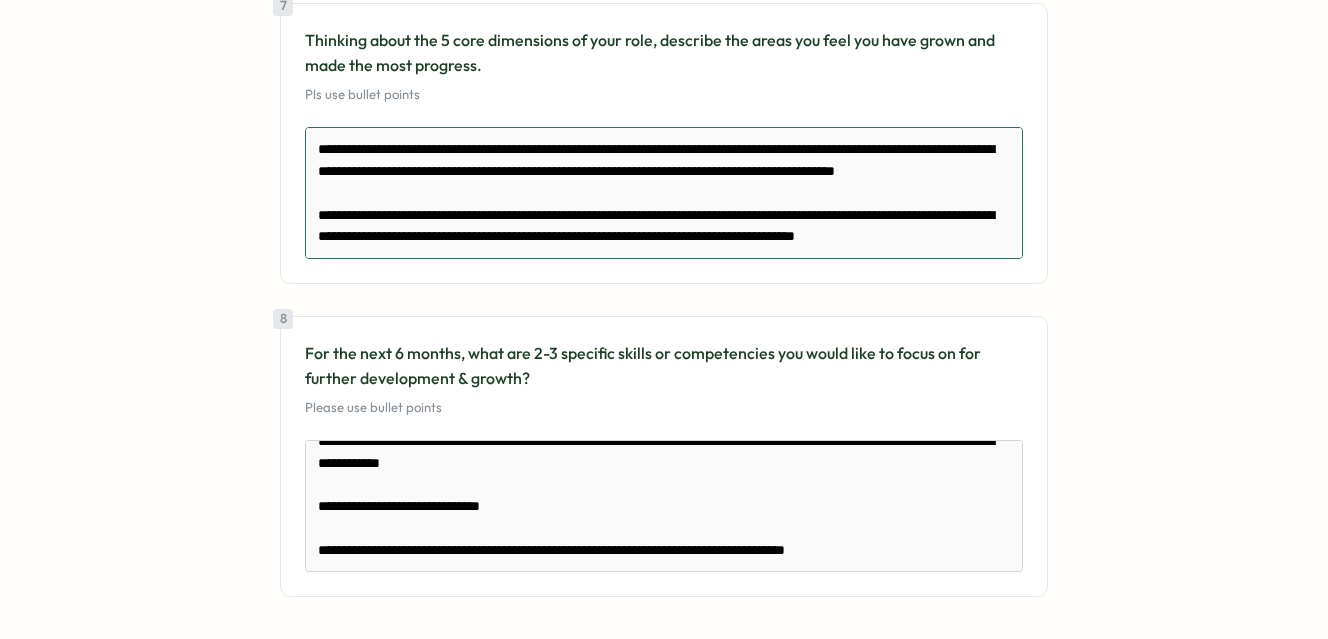 scroll, scrollTop: 367, scrollLeft: 0, axis: vertical 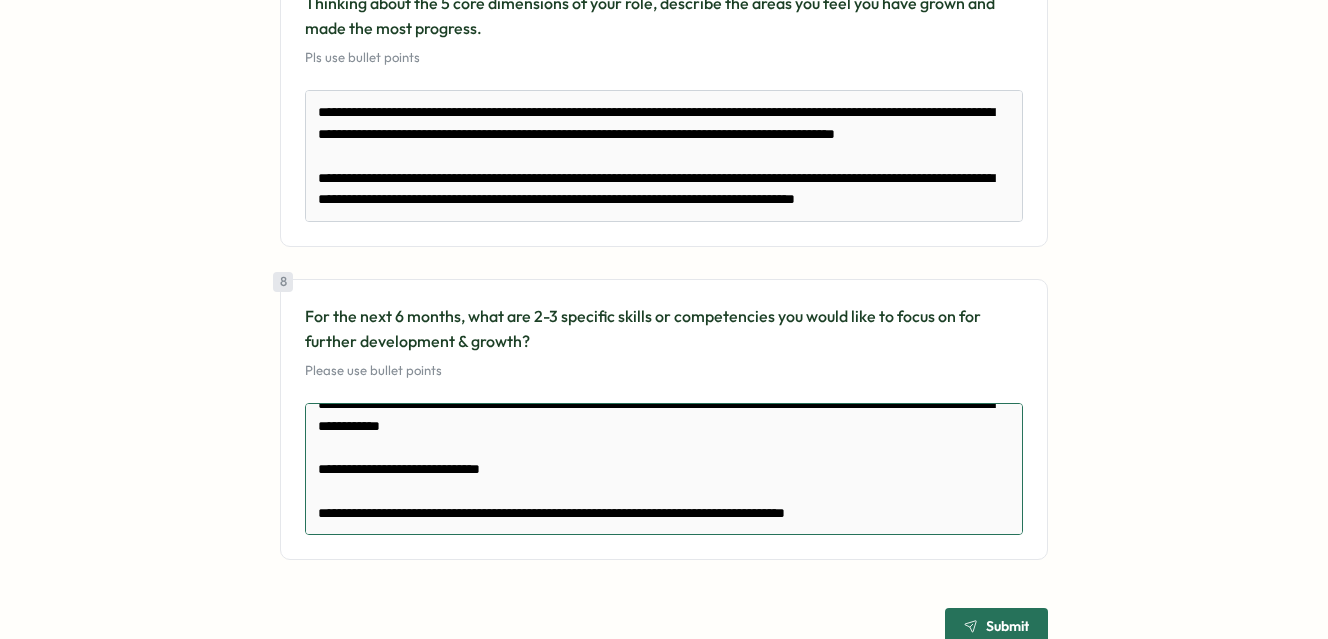 click on "**********" at bounding box center [664, 469] 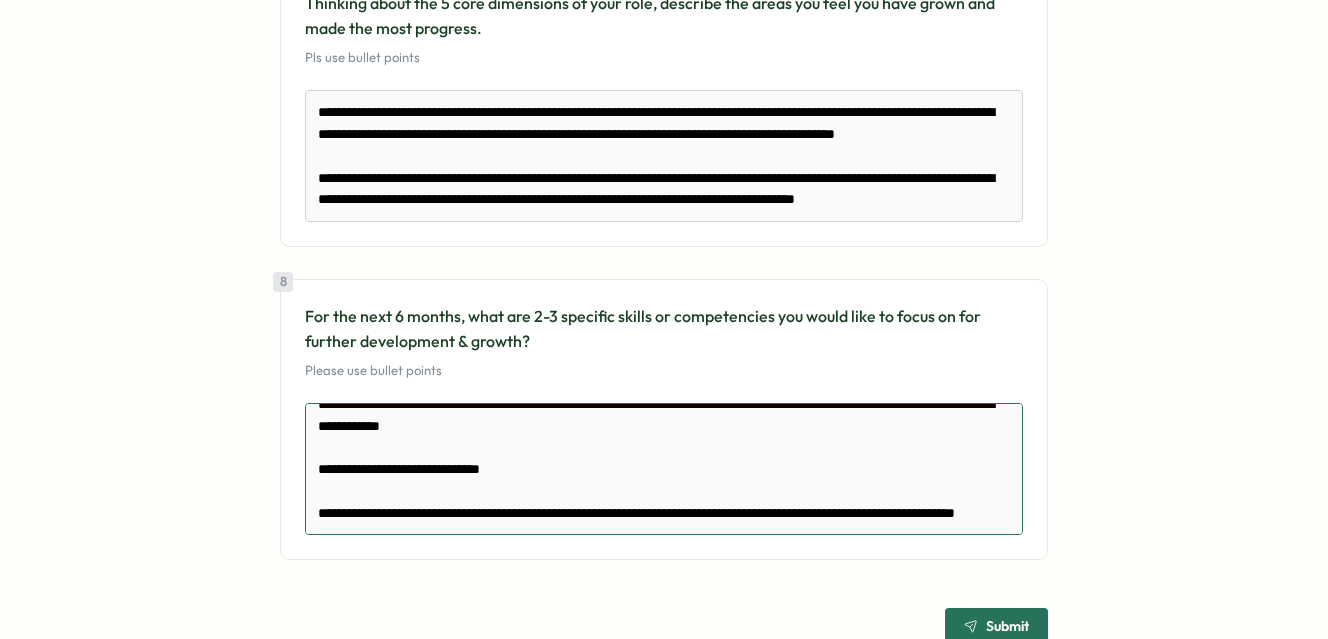 click on "**********" at bounding box center [664, 469] 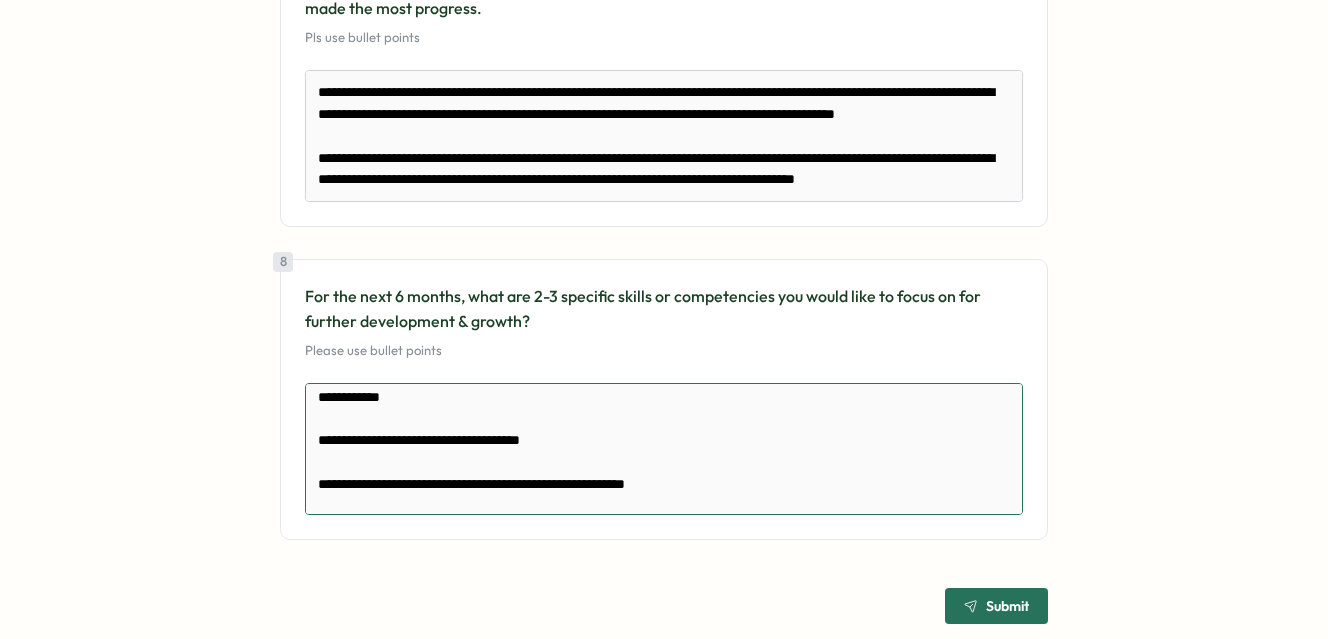 scroll, scrollTop: 2202, scrollLeft: 0, axis: vertical 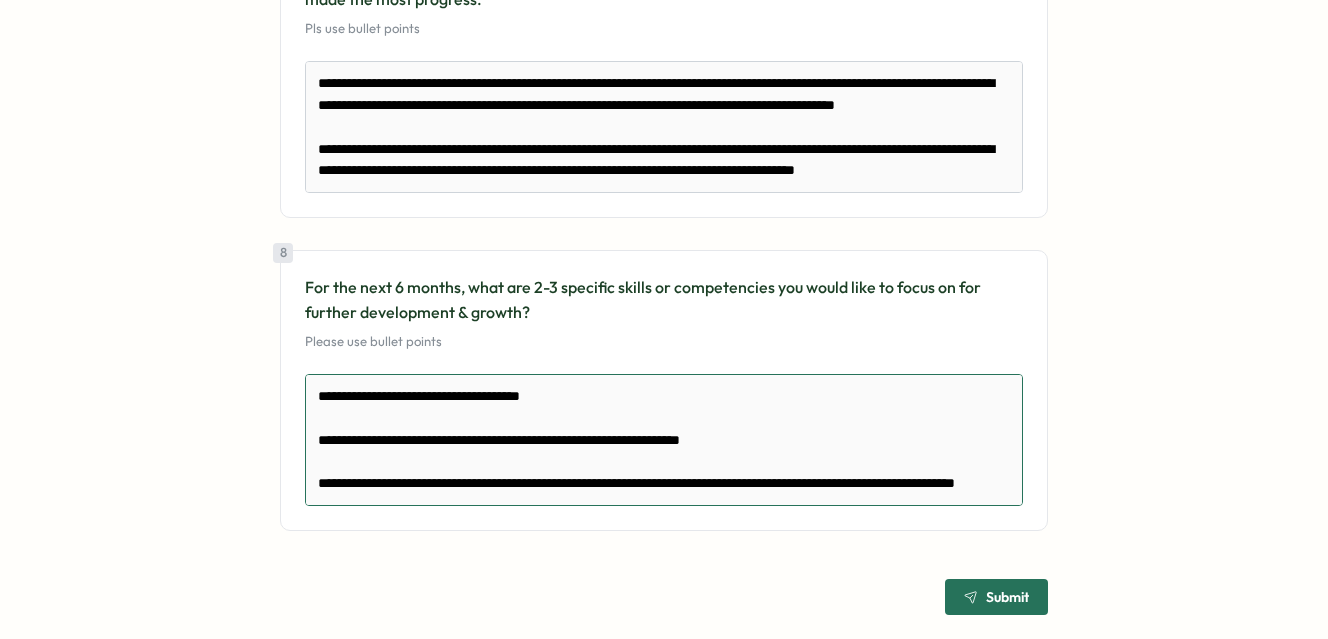 click on "**********" at bounding box center (664, 440) 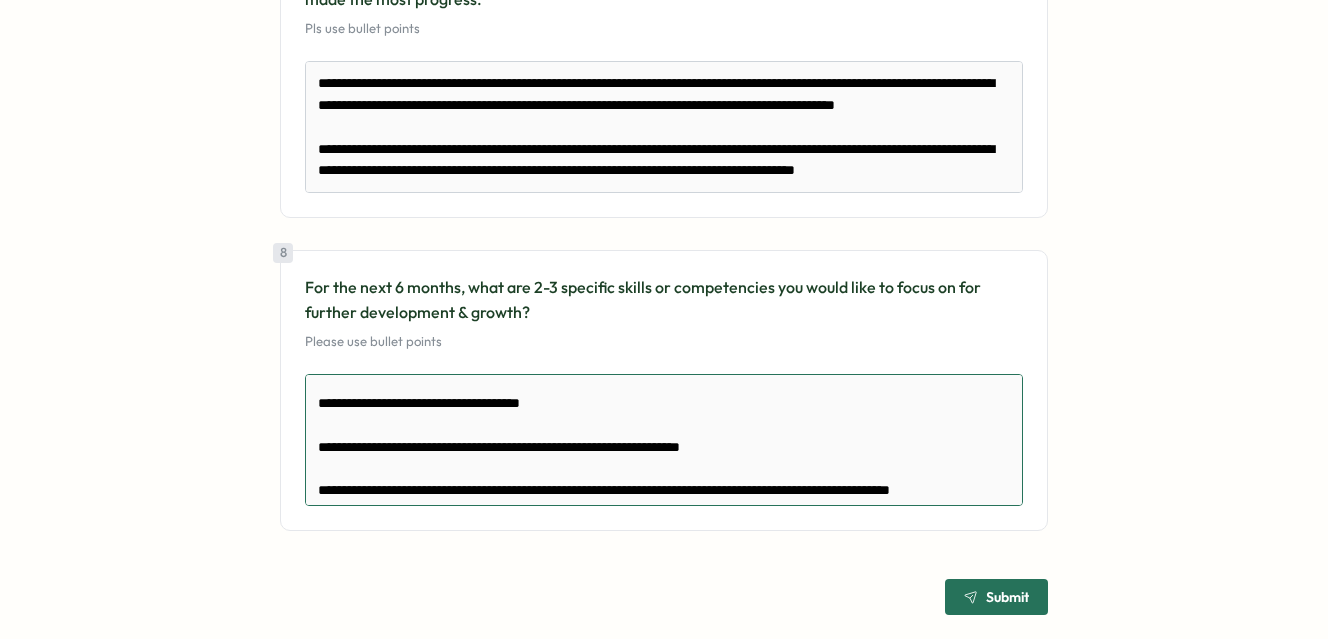 scroll, scrollTop: 0, scrollLeft: 0, axis: both 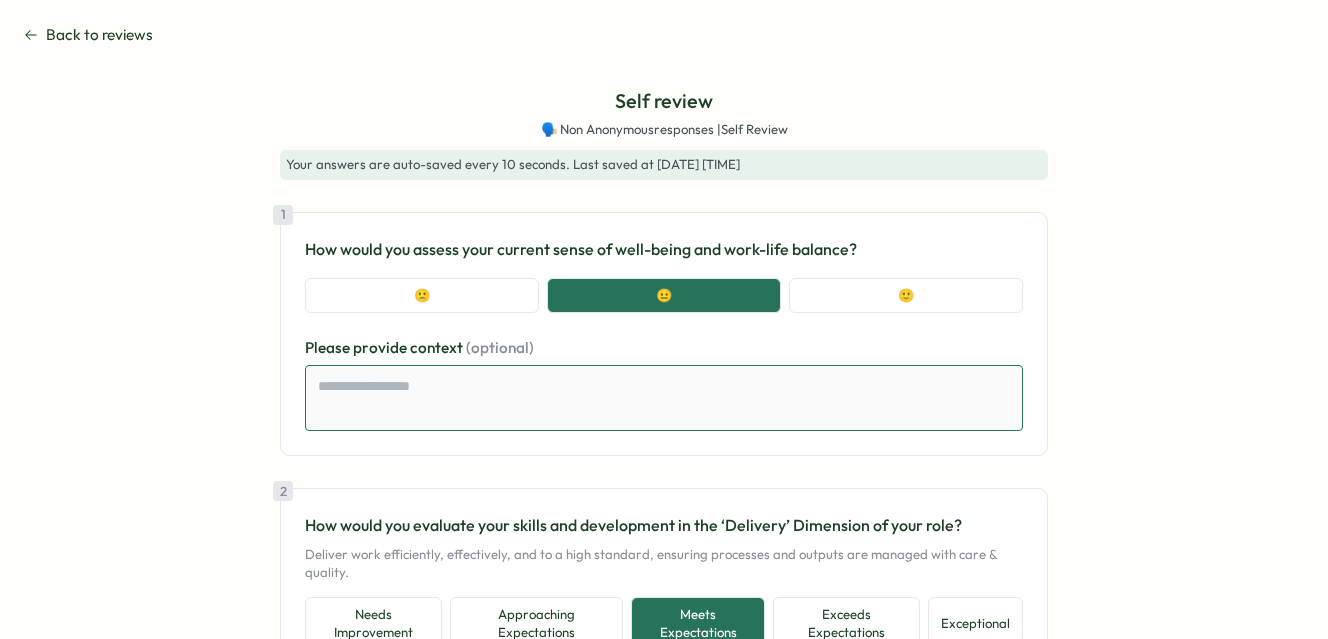 click at bounding box center (664, 398) 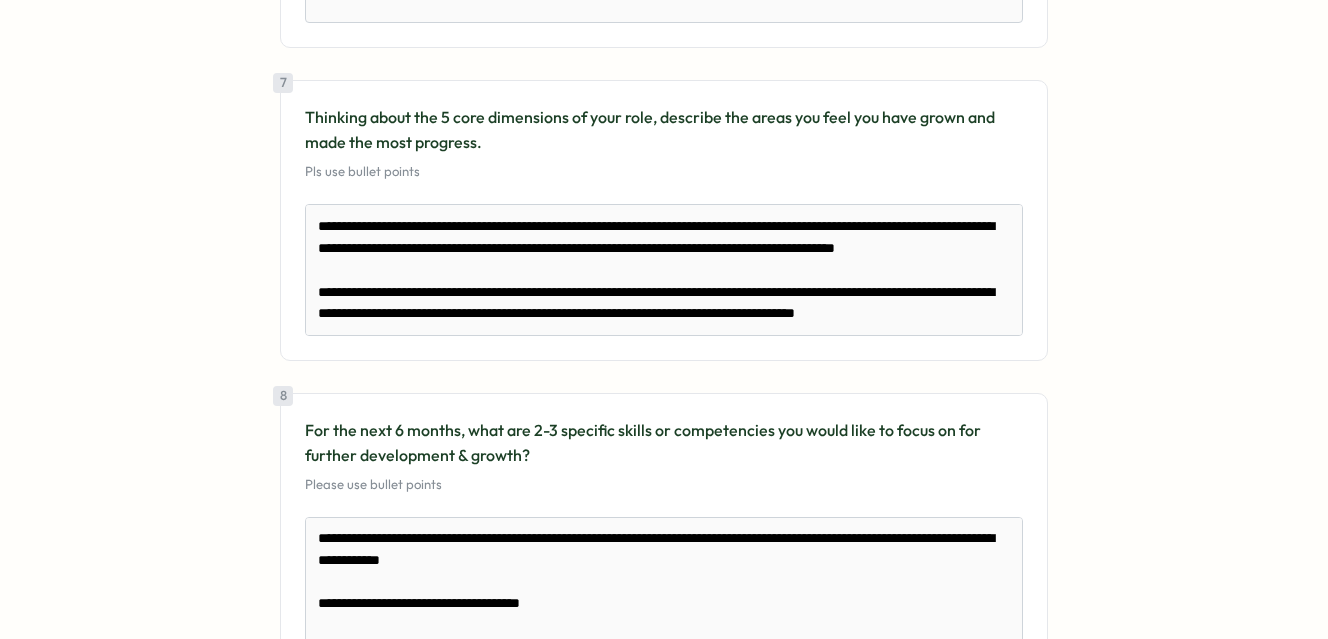 scroll, scrollTop: 2202, scrollLeft: 0, axis: vertical 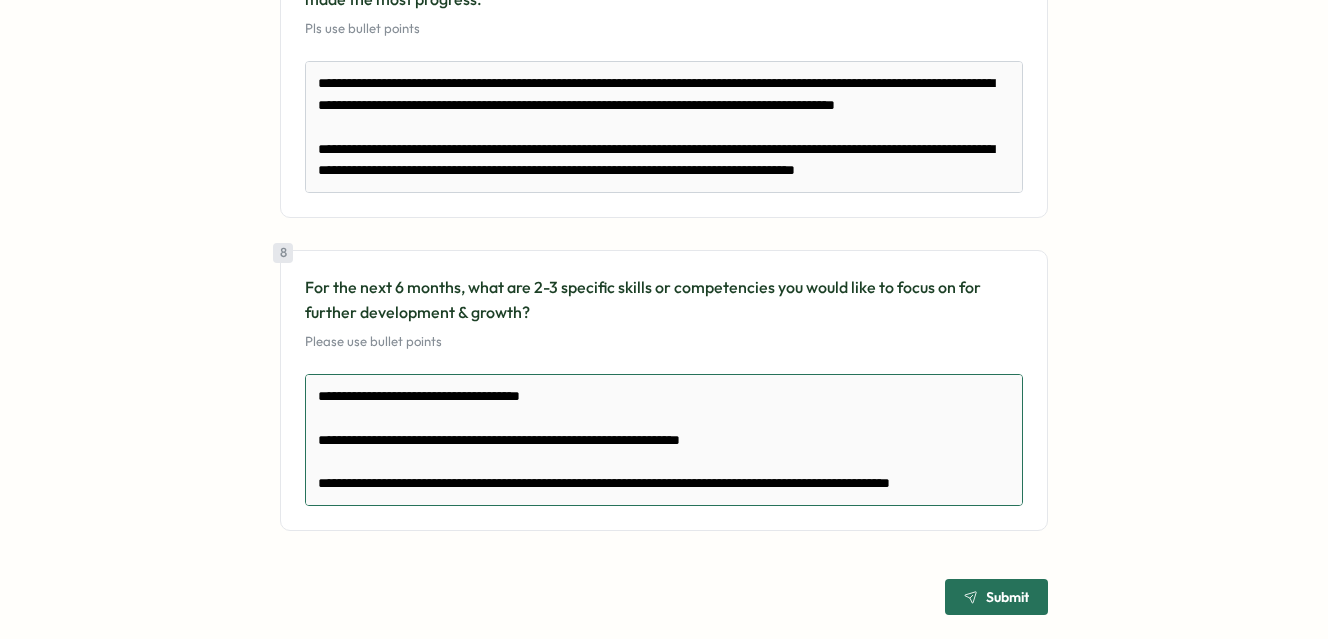 click on "**********" at bounding box center (664, 440) 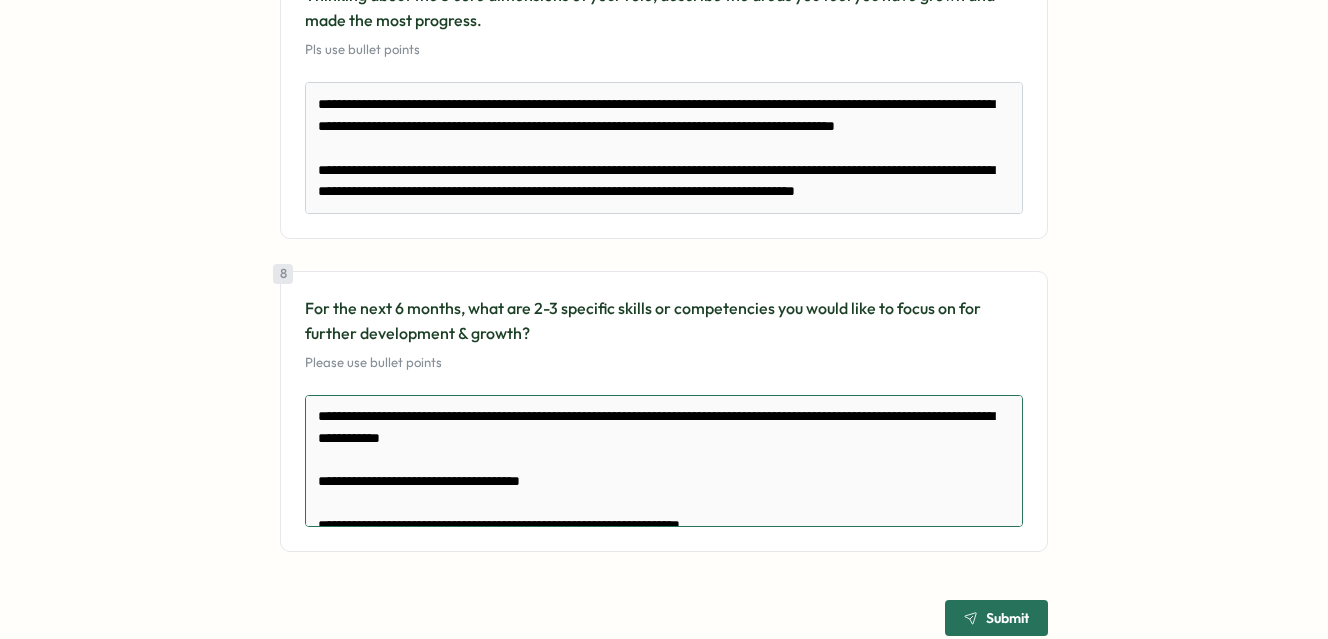 scroll, scrollTop: 2180, scrollLeft: 0, axis: vertical 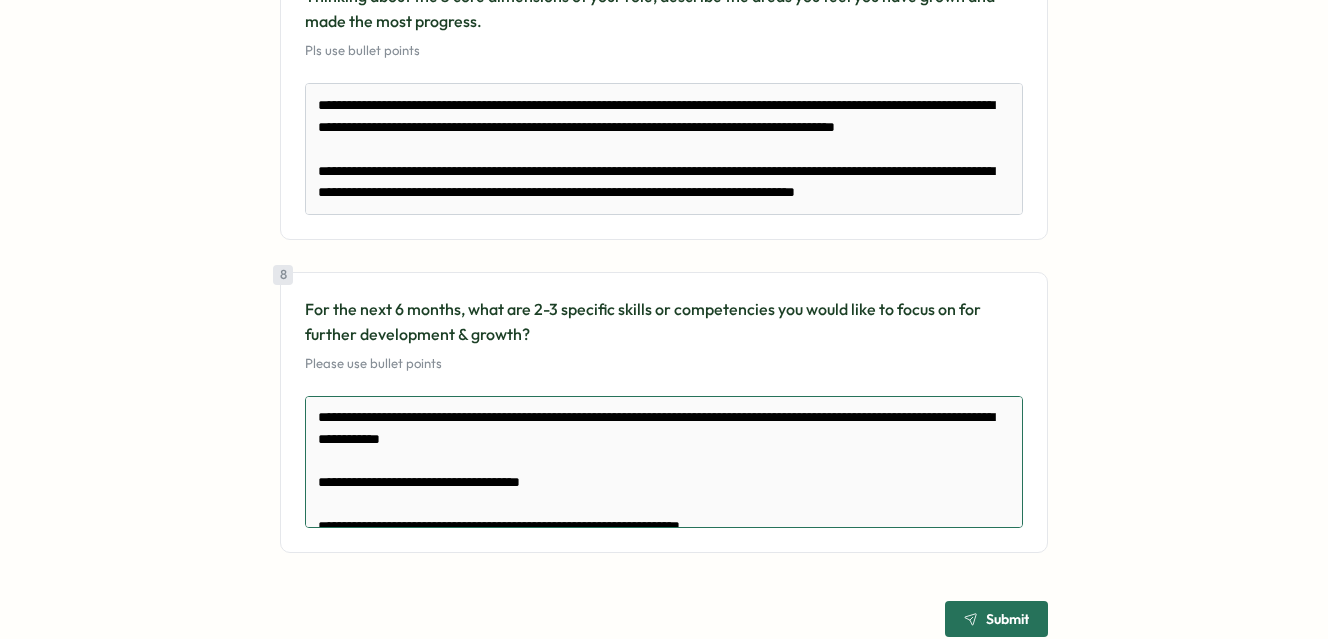 click on "**********" at bounding box center [664, 462] 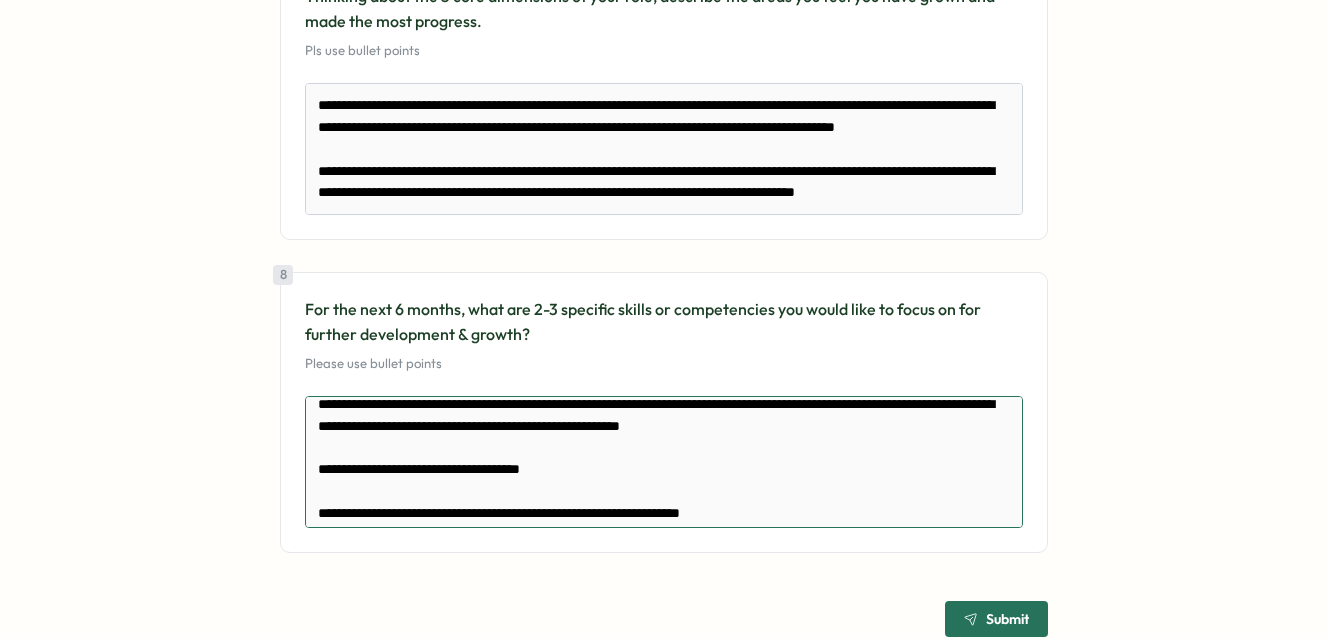 scroll, scrollTop: 0, scrollLeft: 0, axis: both 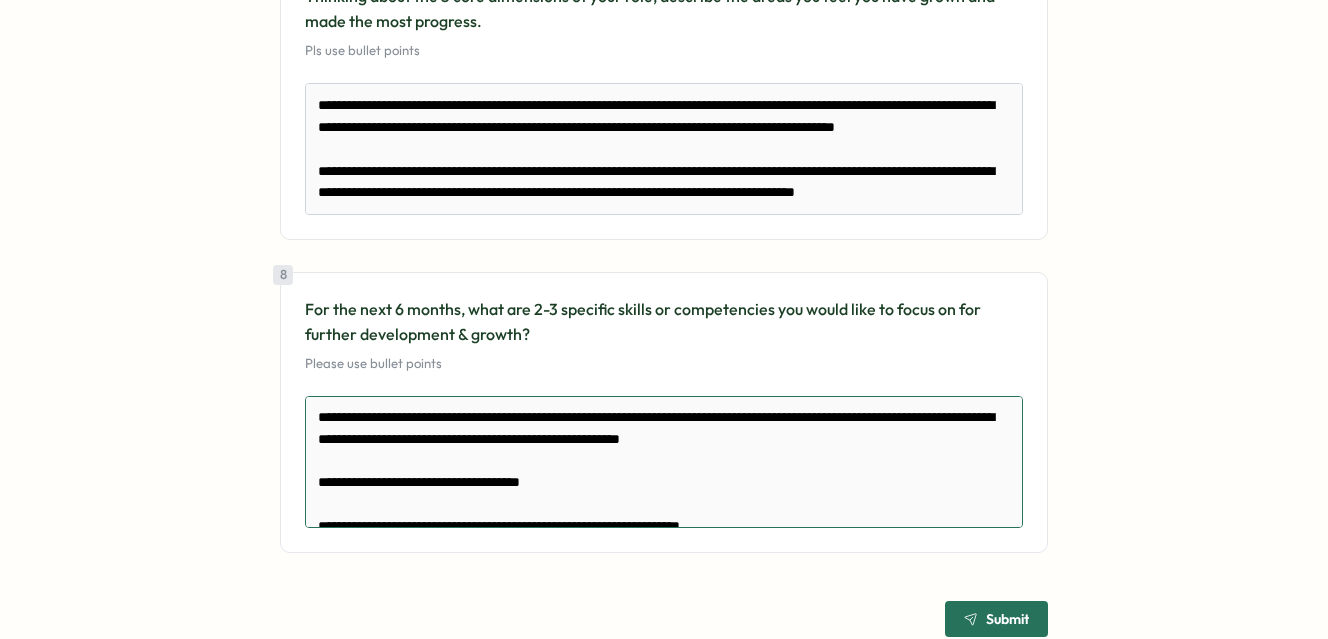 click on "**********" at bounding box center (664, 462) 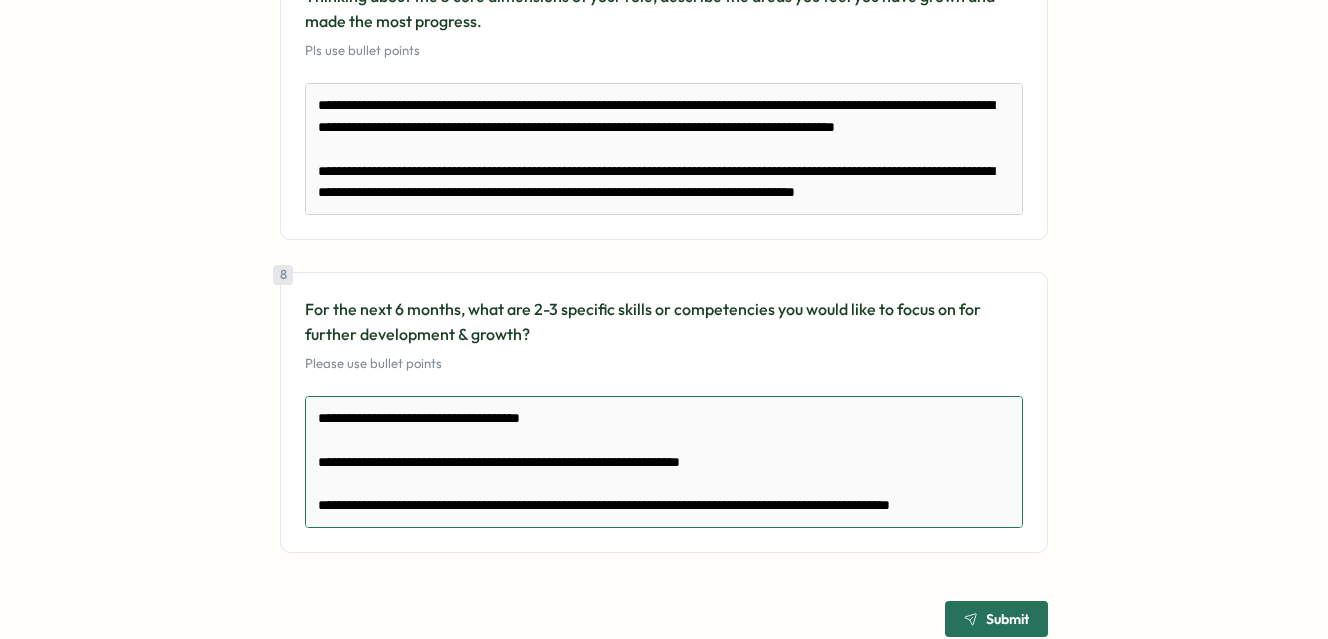 scroll, scrollTop: 189, scrollLeft: 0, axis: vertical 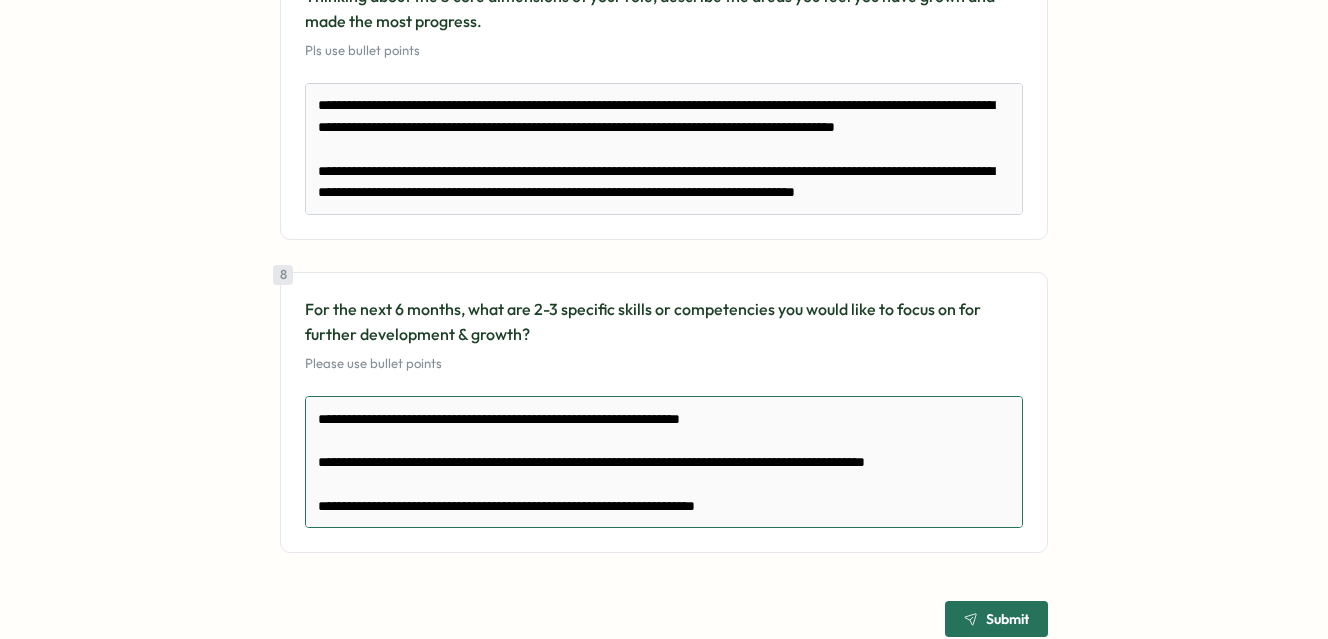 click on "**********" at bounding box center [664, 462] 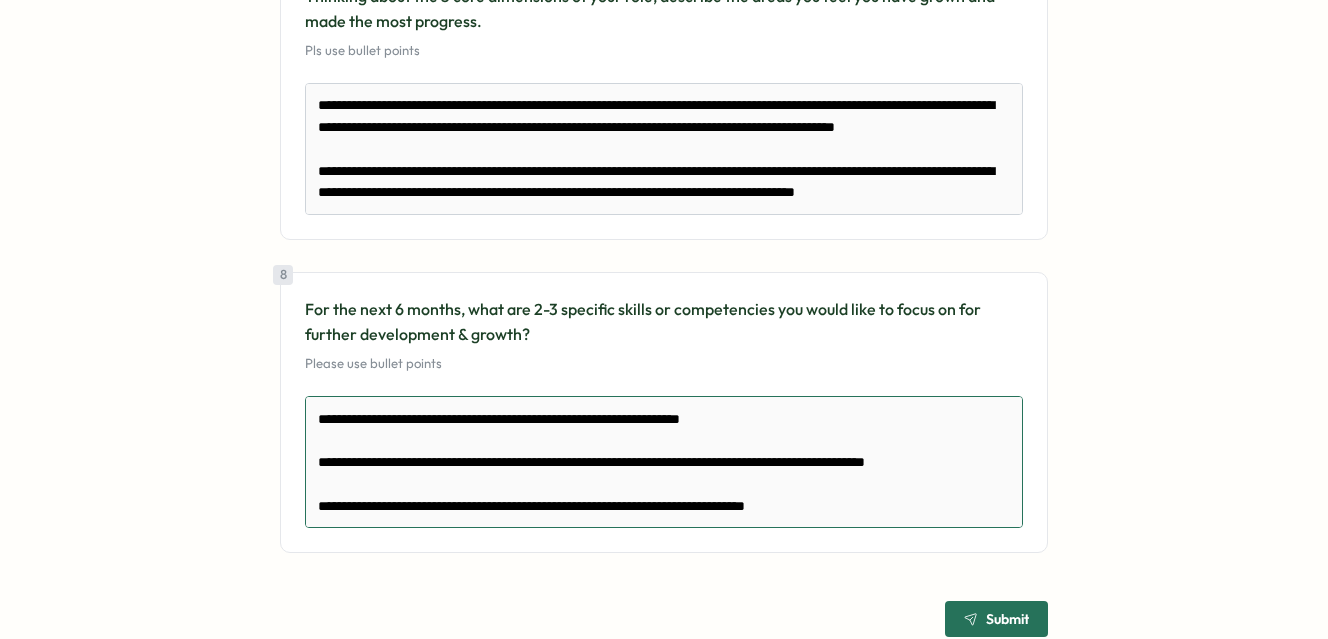 click on "**********" at bounding box center [664, 462] 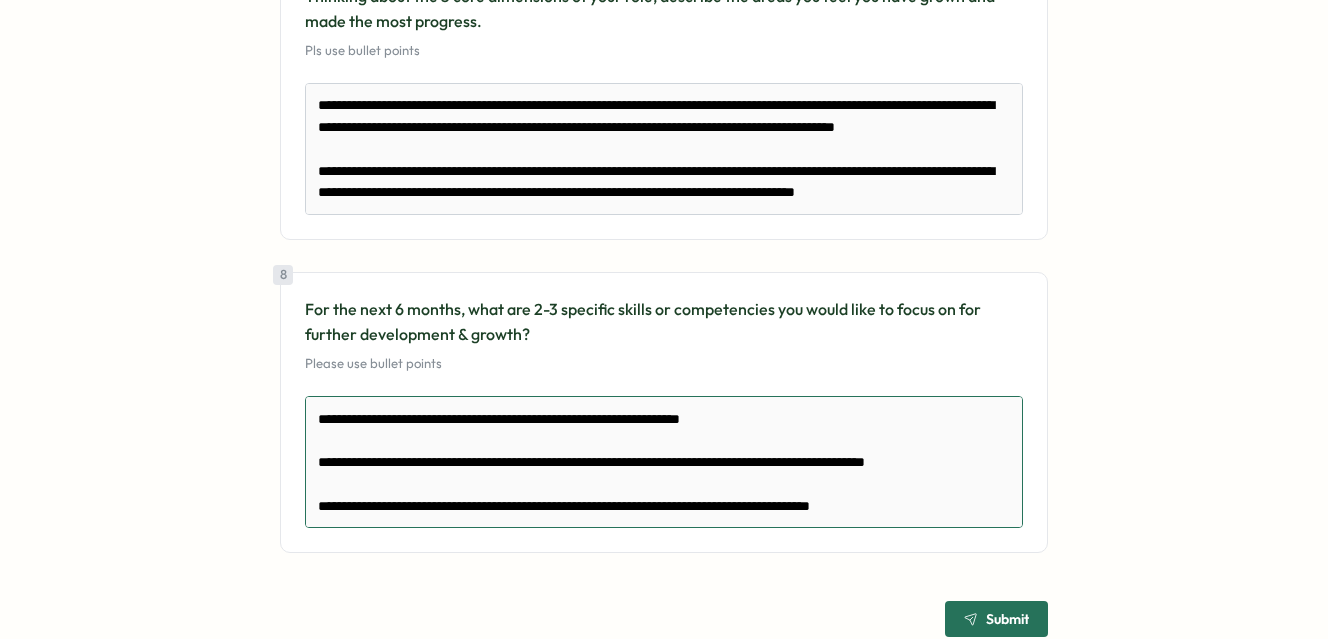 drag, startPoint x: 913, startPoint y: 468, endPoint x: 304, endPoint y: 458, distance: 609.0821 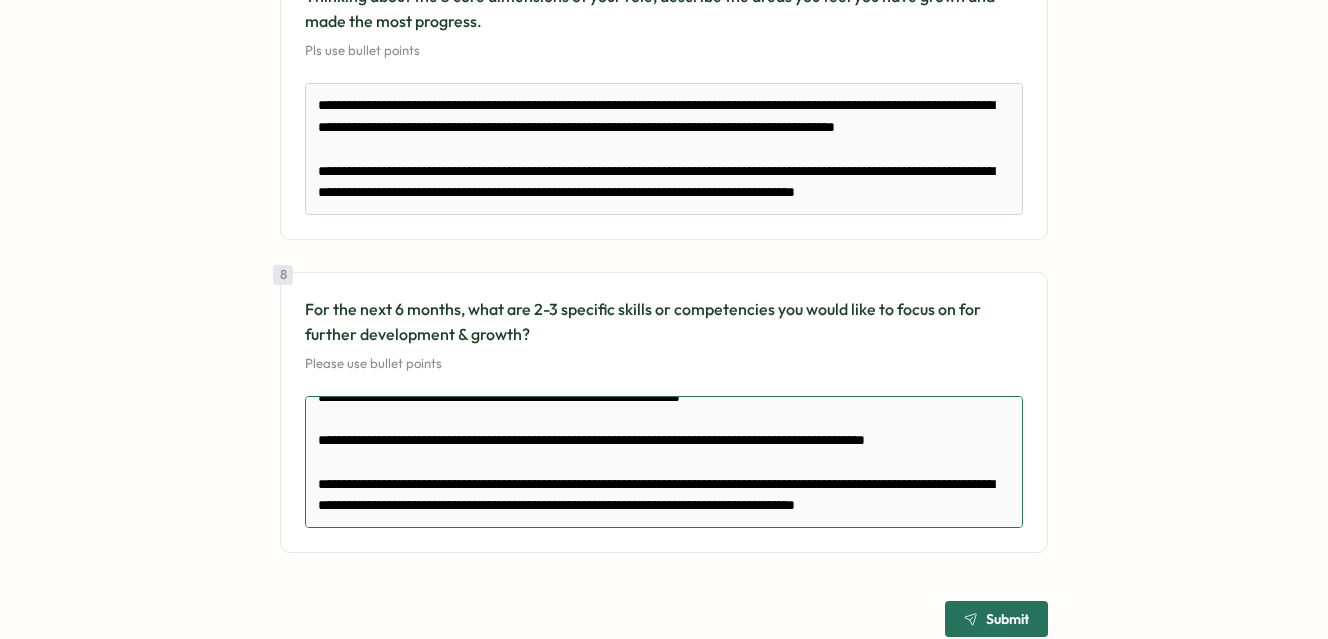 scroll, scrollTop: 225, scrollLeft: 0, axis: vertical 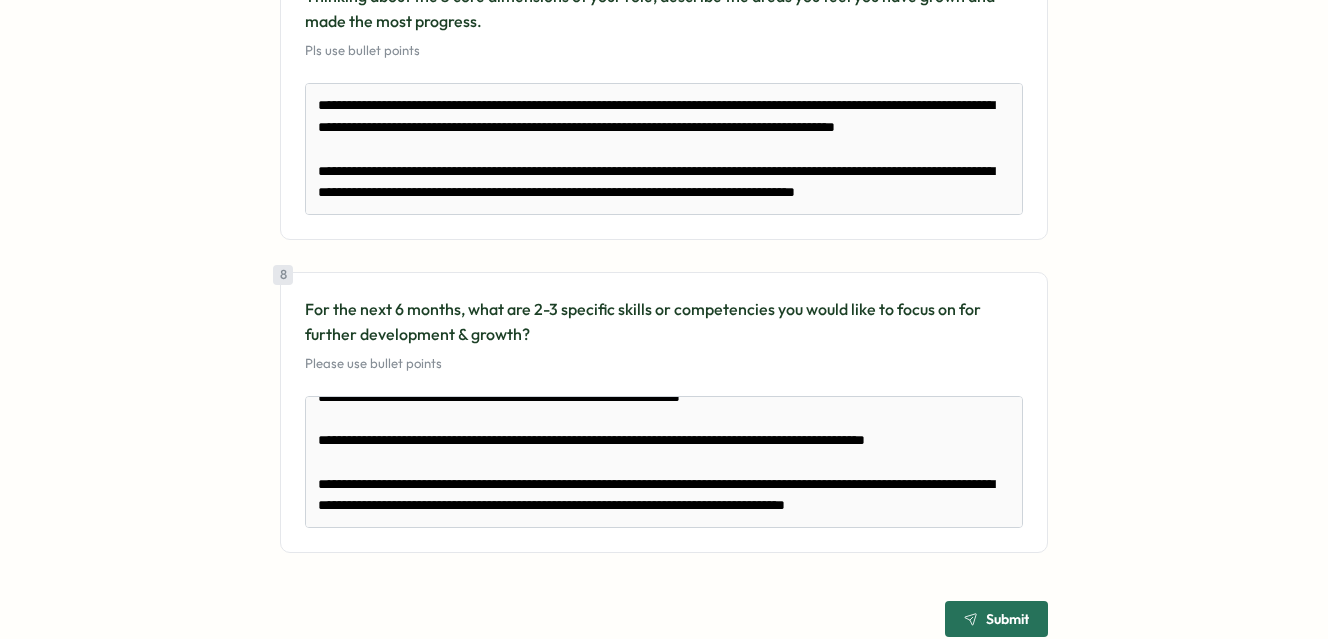 click 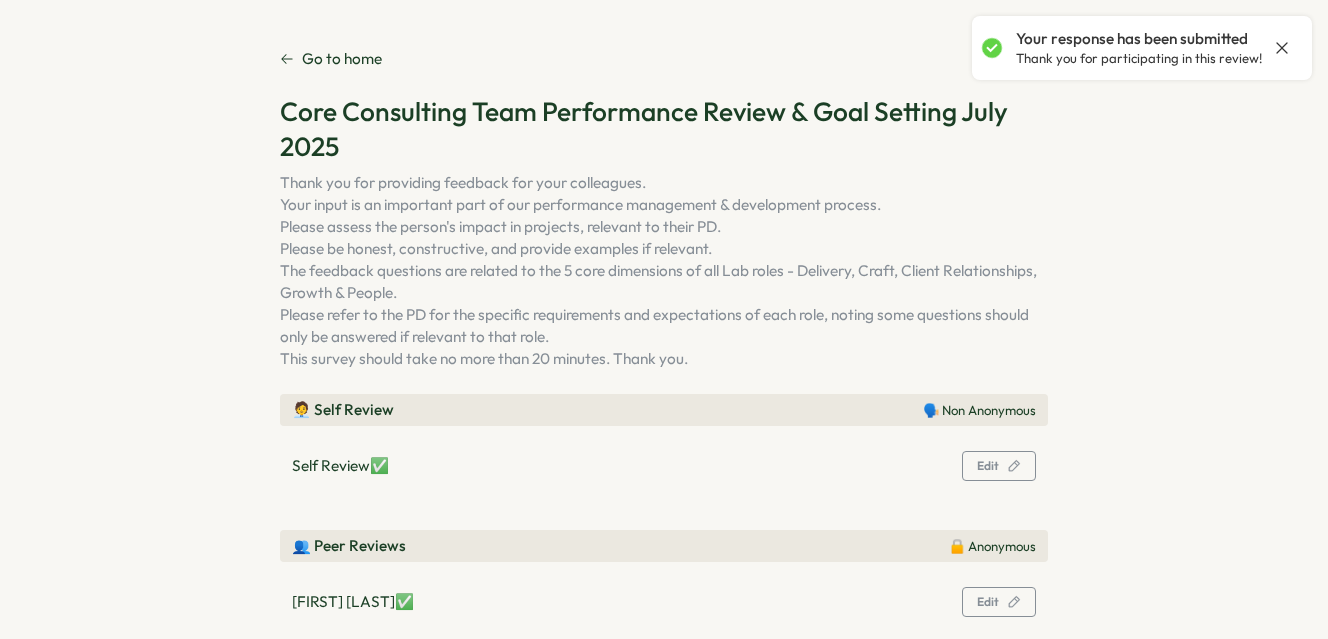 click 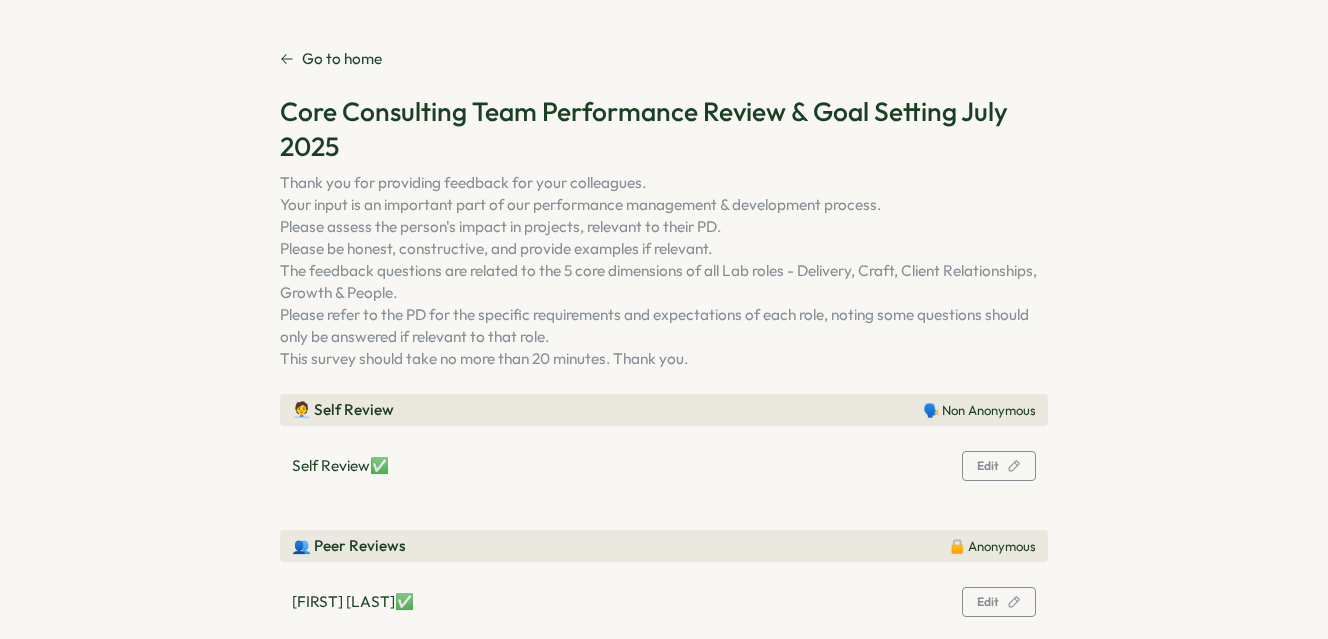 click on "Go to home" at bounding box center (342, 59) 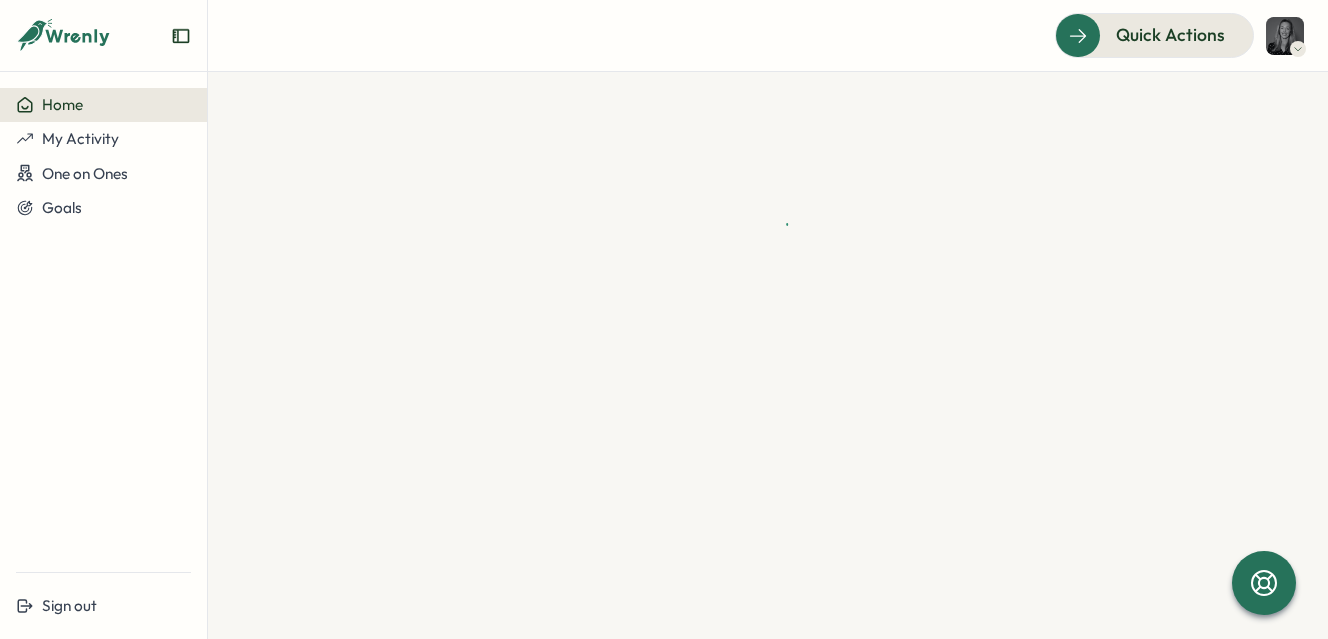 scroll, scrollTop: 0, scrollLeft: 0, axis: both 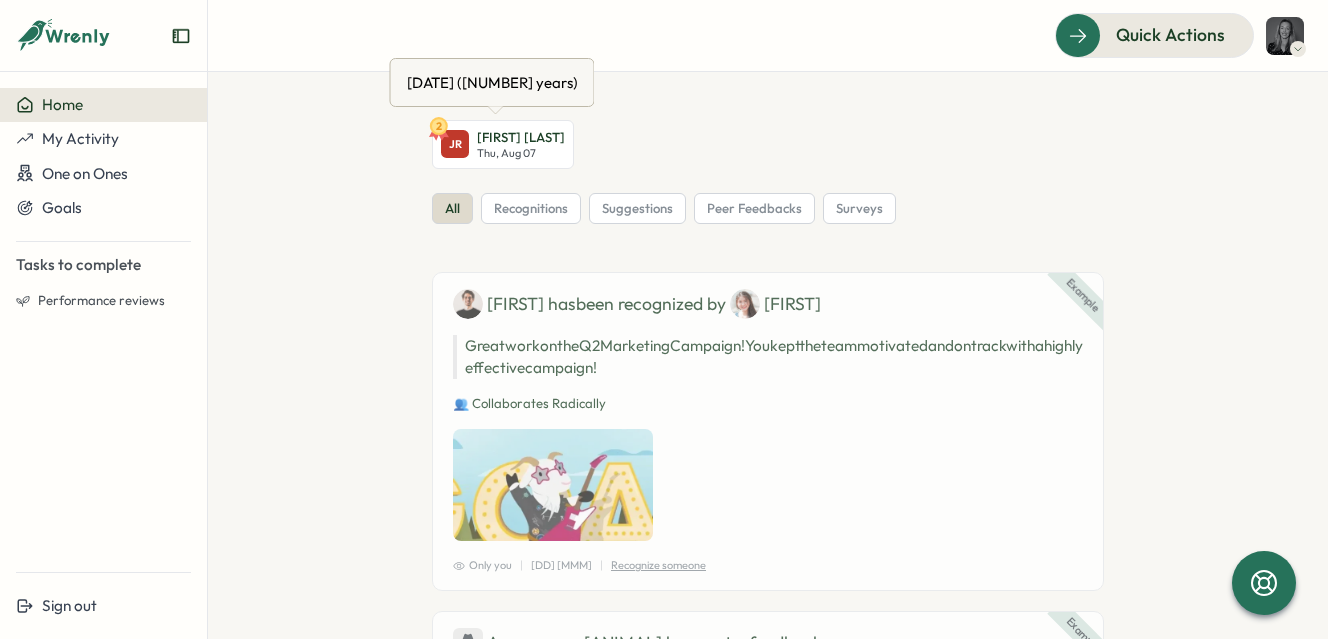 click on "[FIRST] [LAST]" at bounding box center [521, 138] 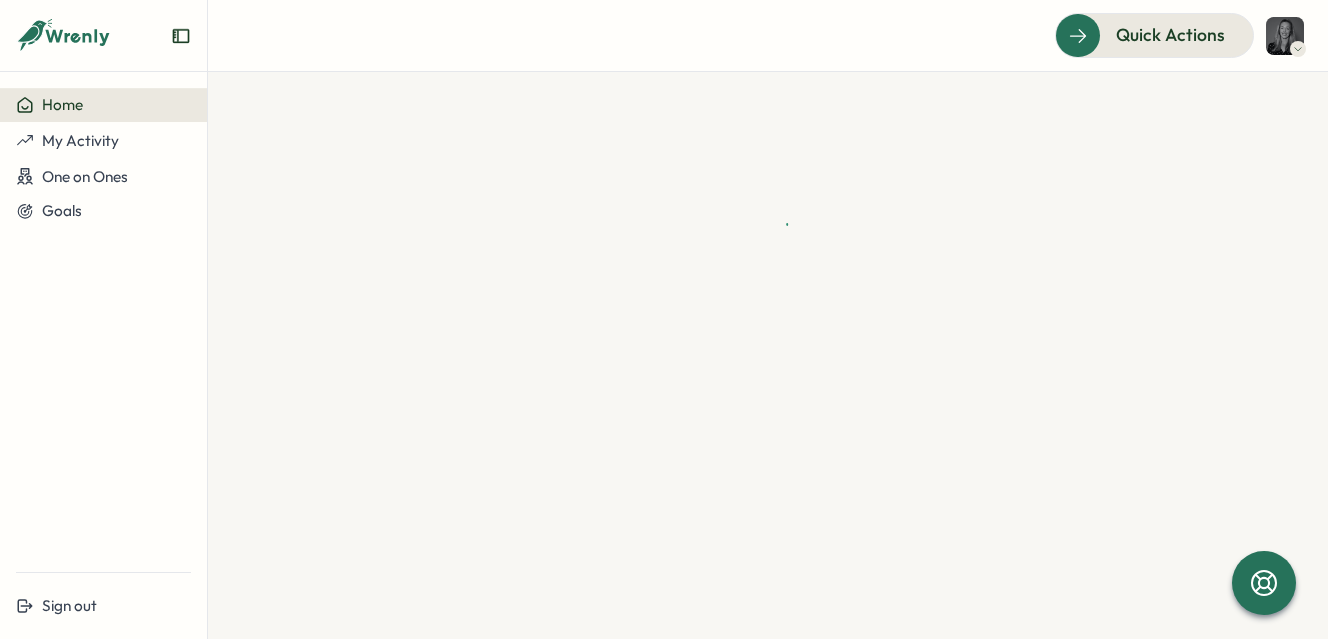scroll, scrollTop: 0, scrollLeft: 0, axis: both 